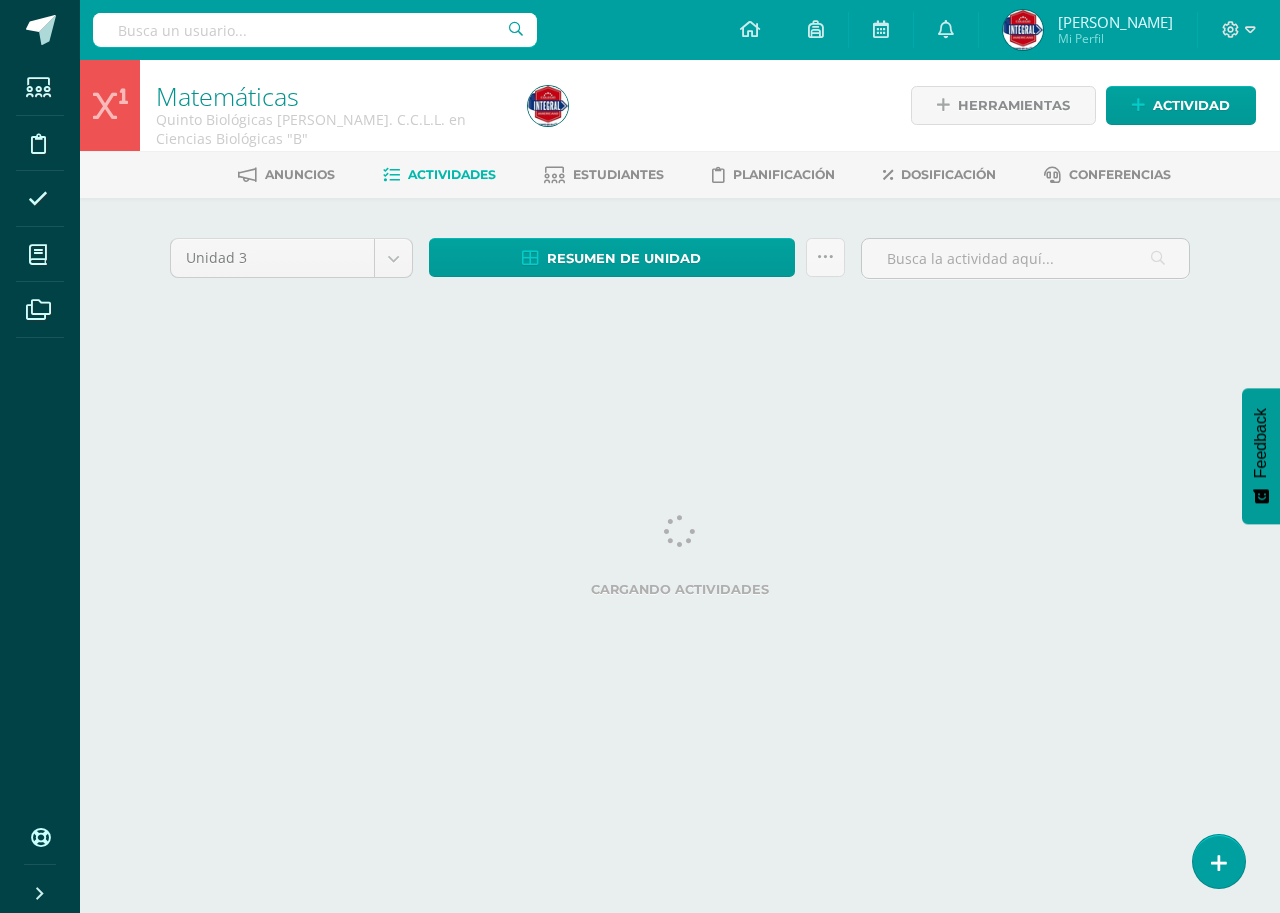 scroll, scrollTop: 0, scrollLeft: 0, axis: both 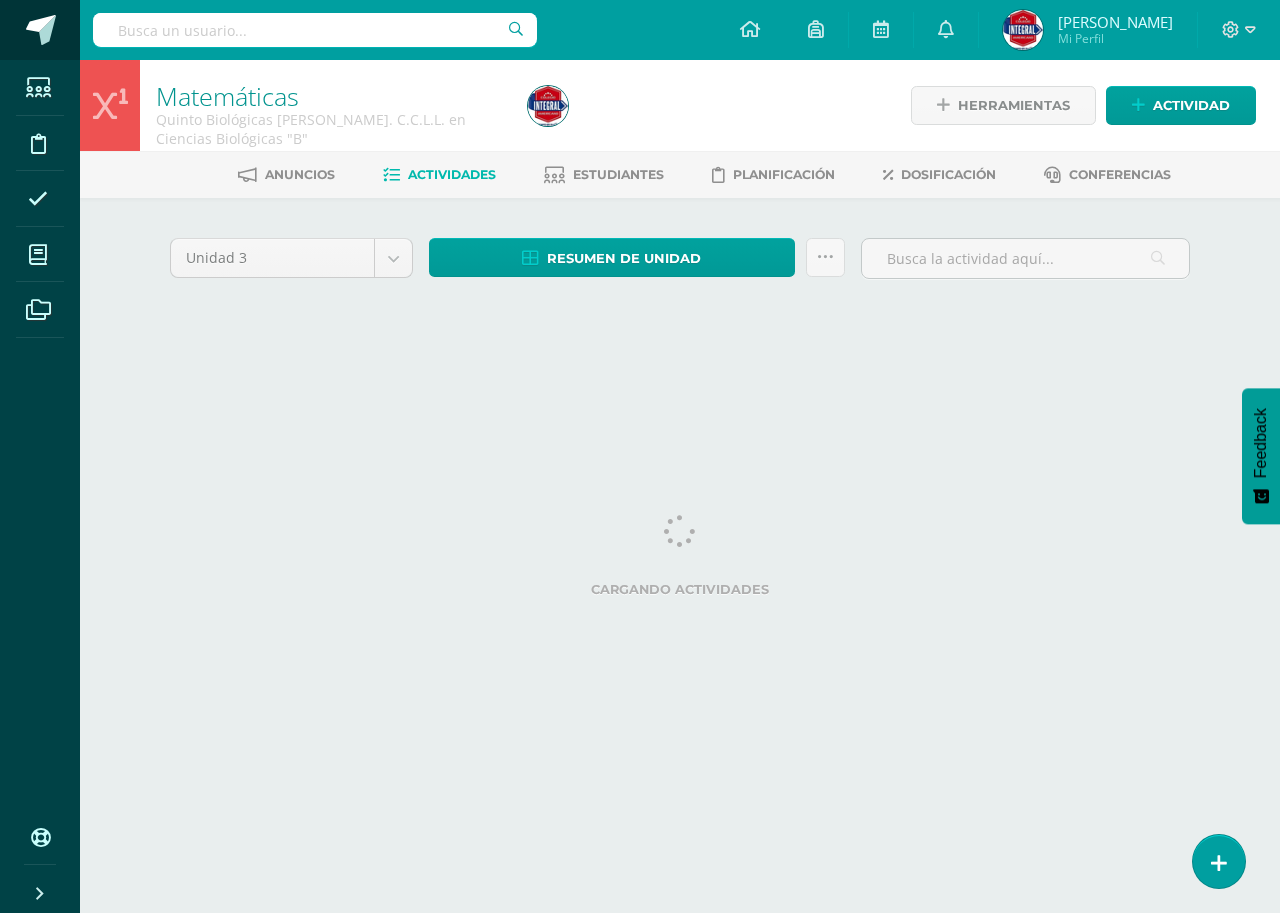 click at bounding box center [41, 30] 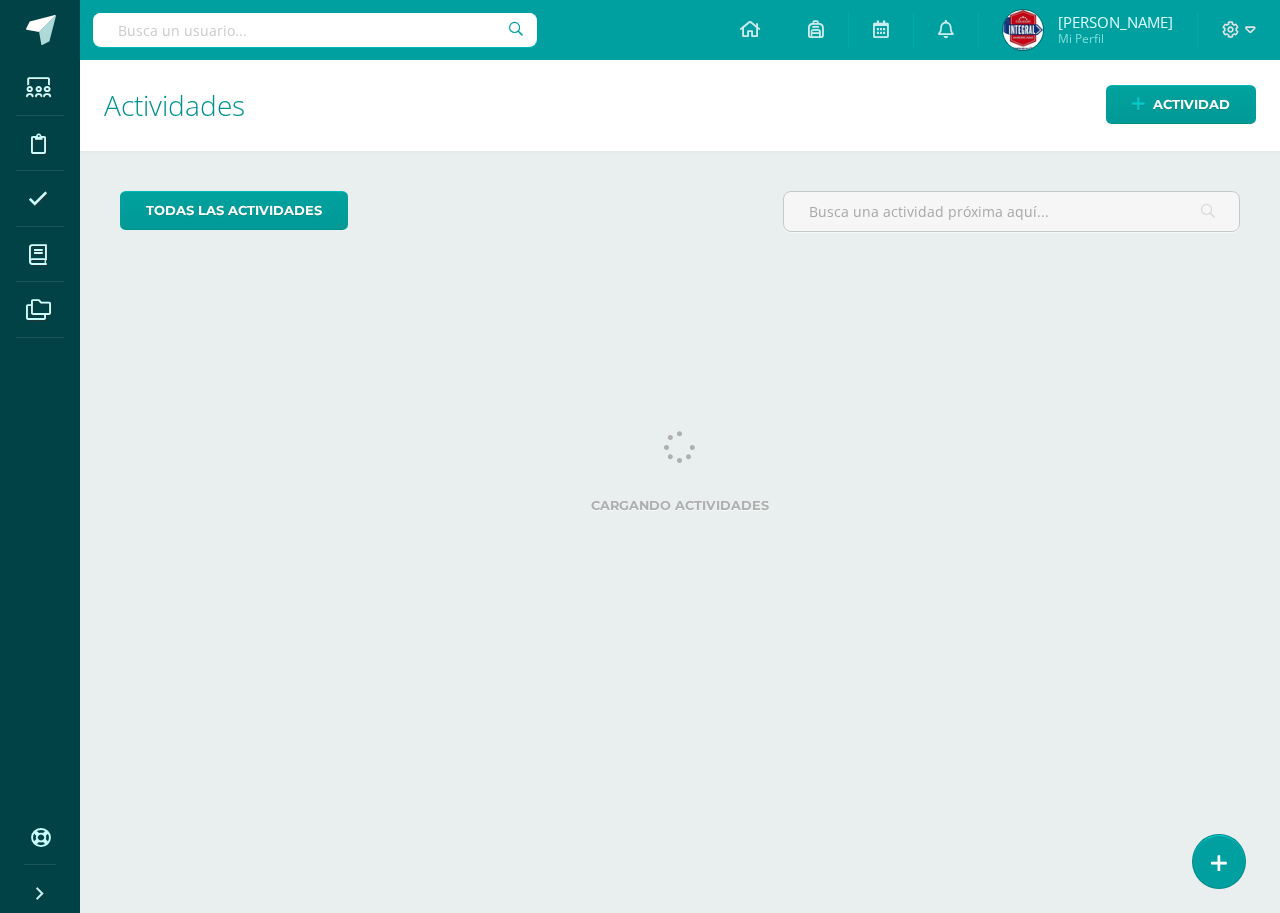 scroll, scrollTop: 0, scrollLeft: 0, axis: both 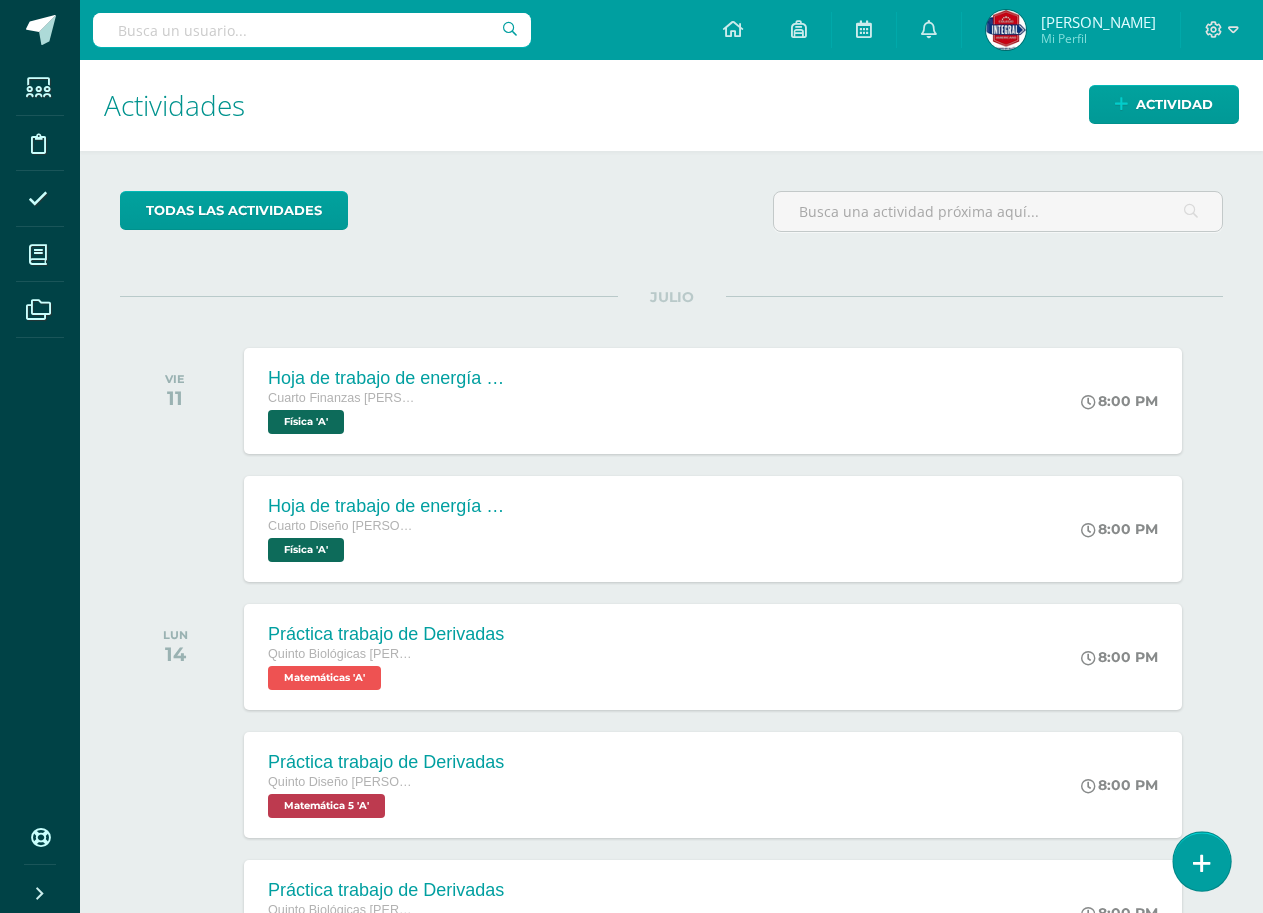click at bounding box center [1201, 861] 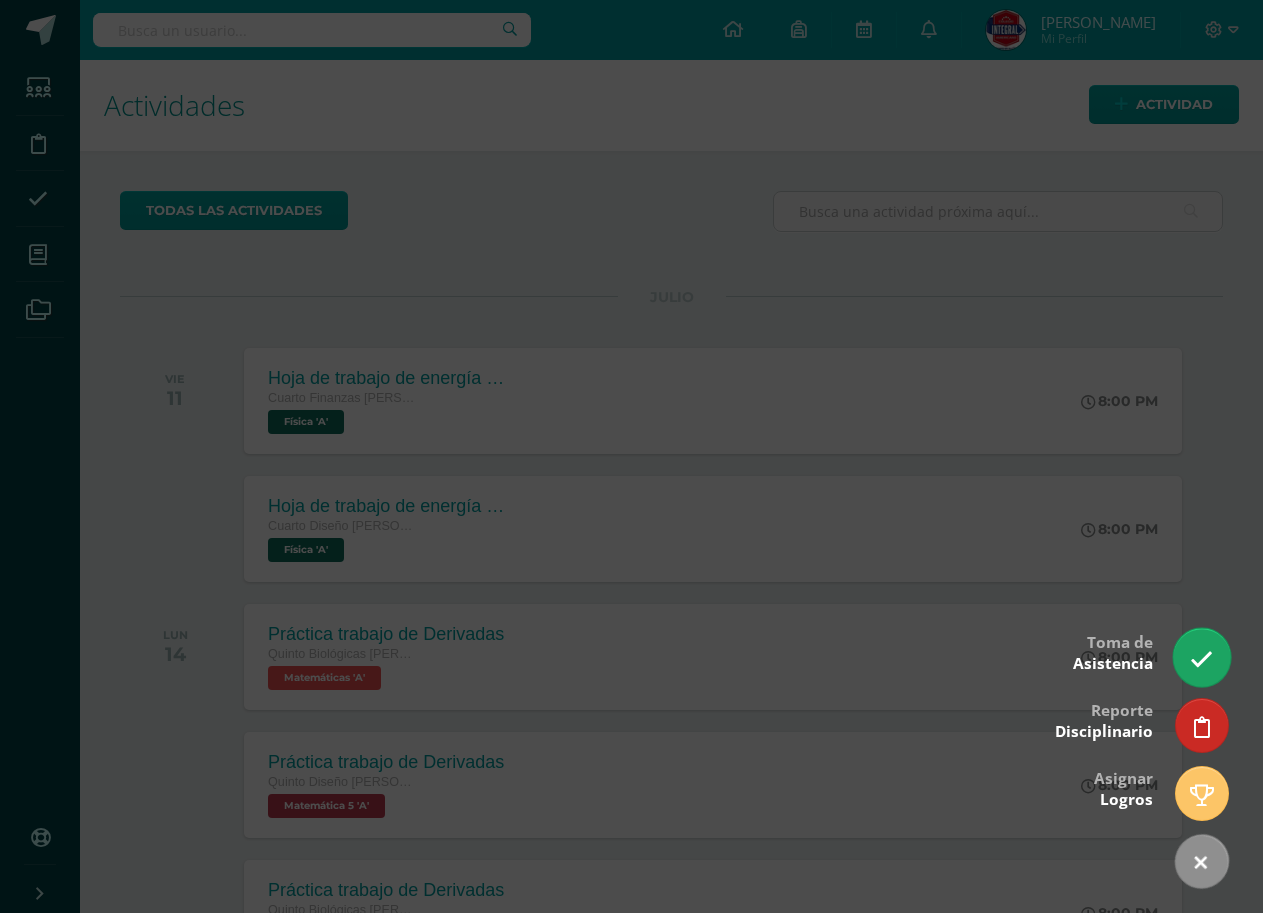 click at bounding box center [1201, 659] 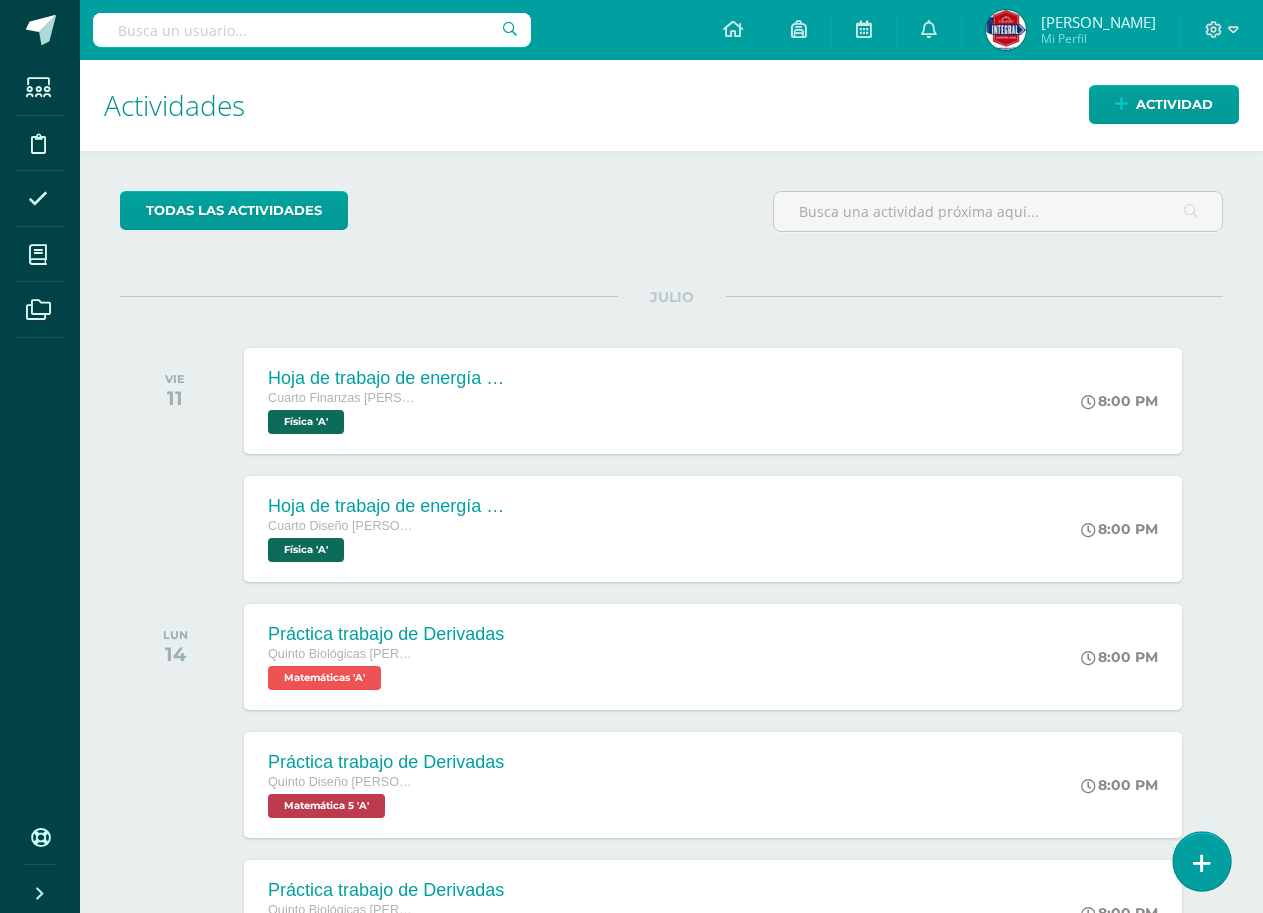 click at bounding box center (1201, 861) 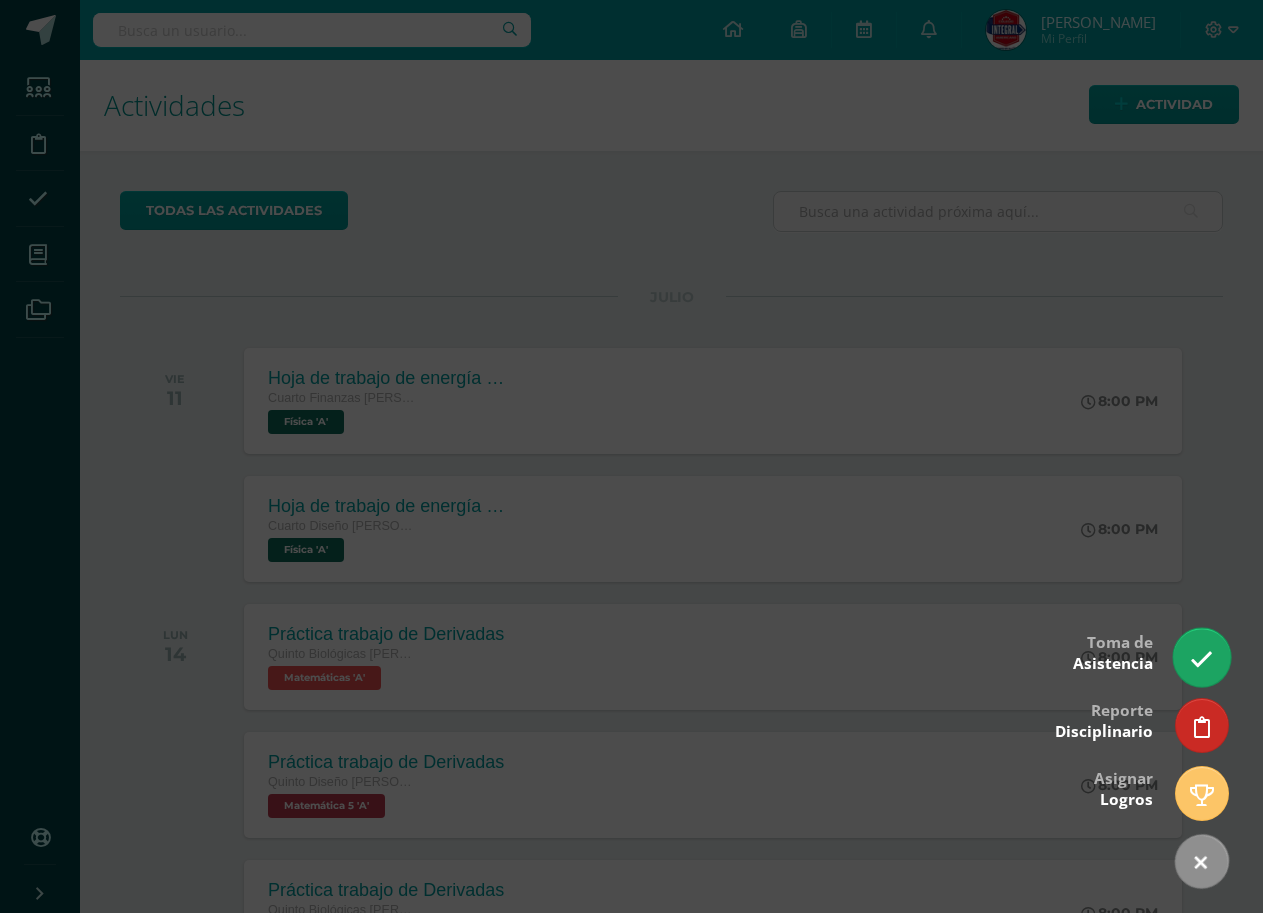 click at bounding box center [1201, 659] 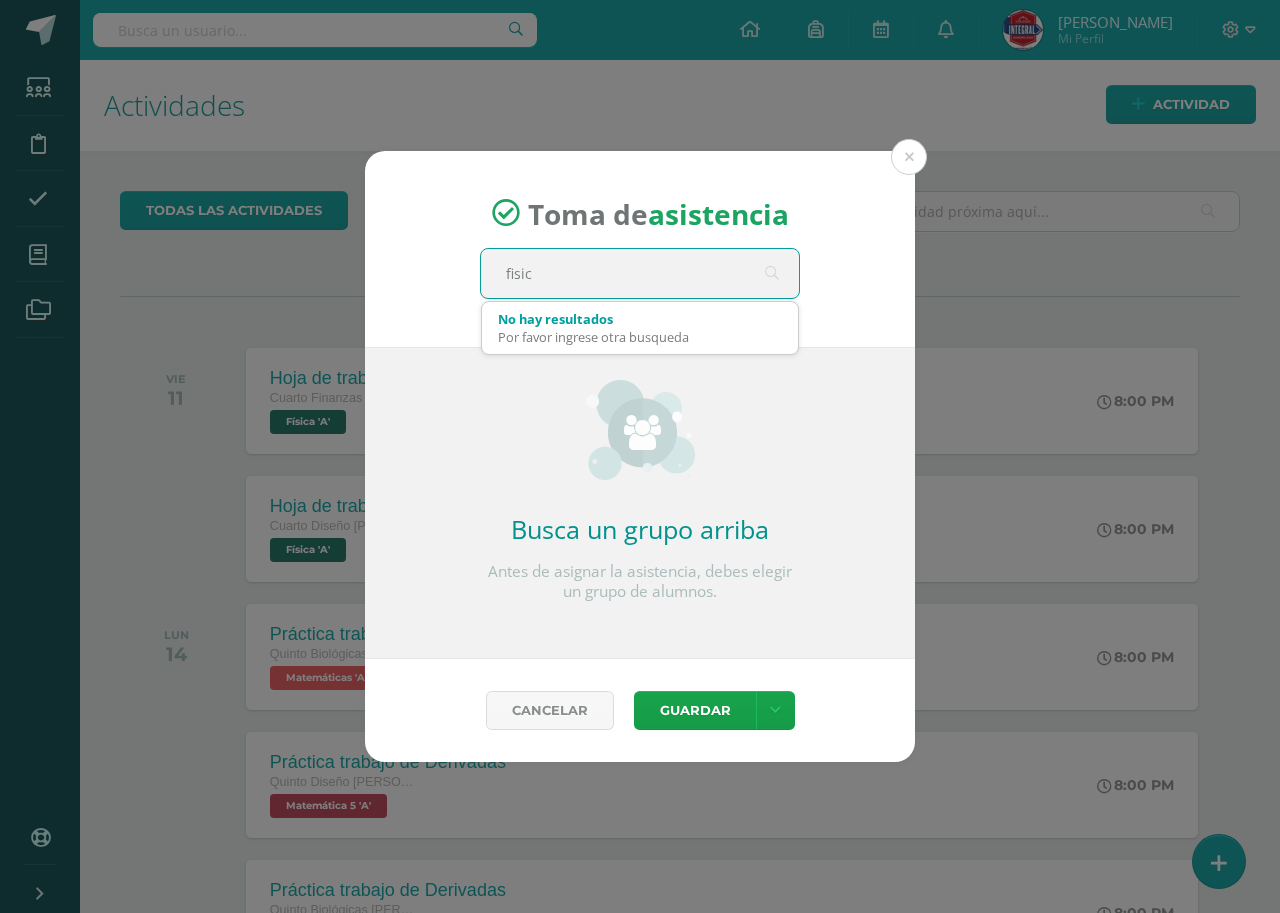 type on "fisica" 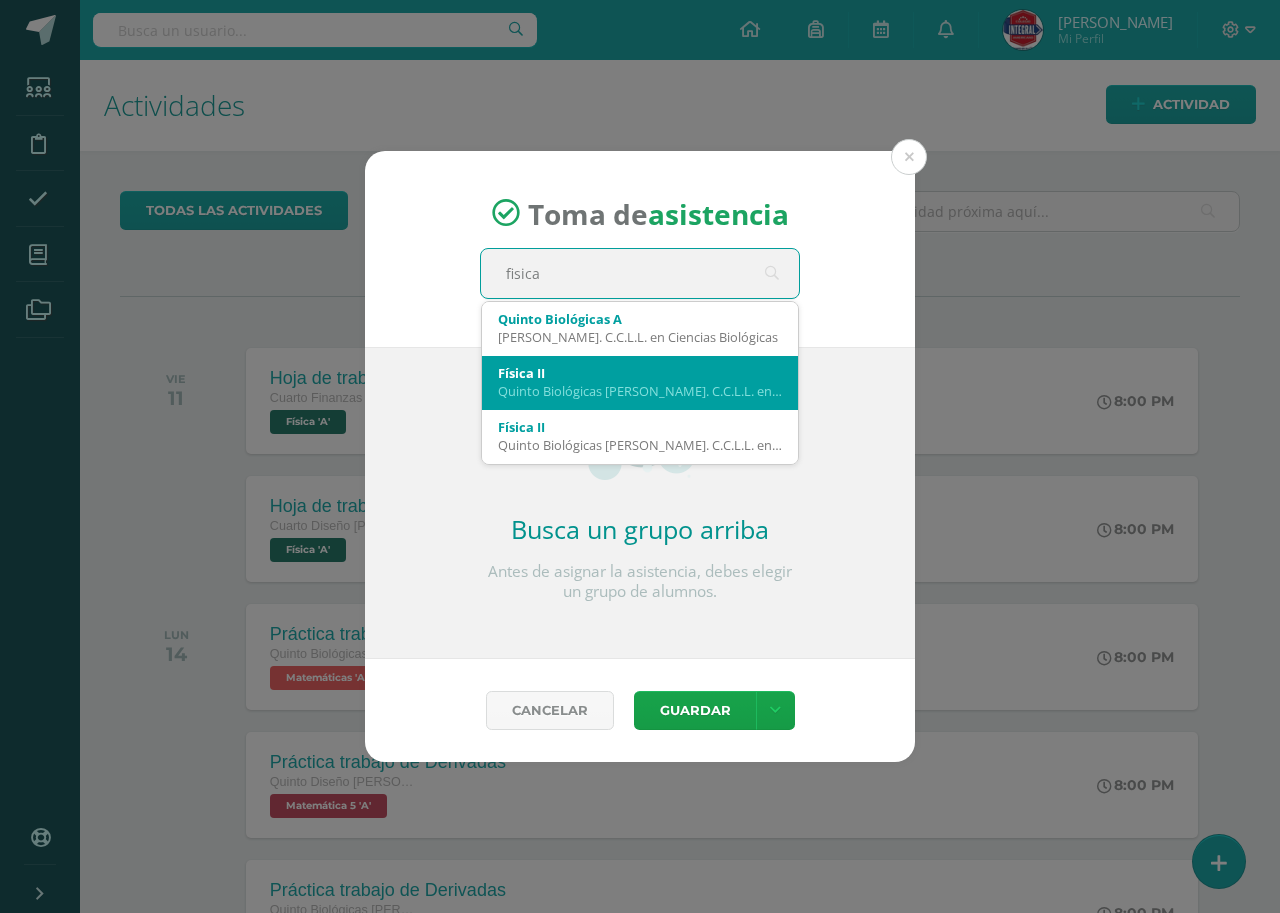 click on "Física II" at bounding box center (640, 373) 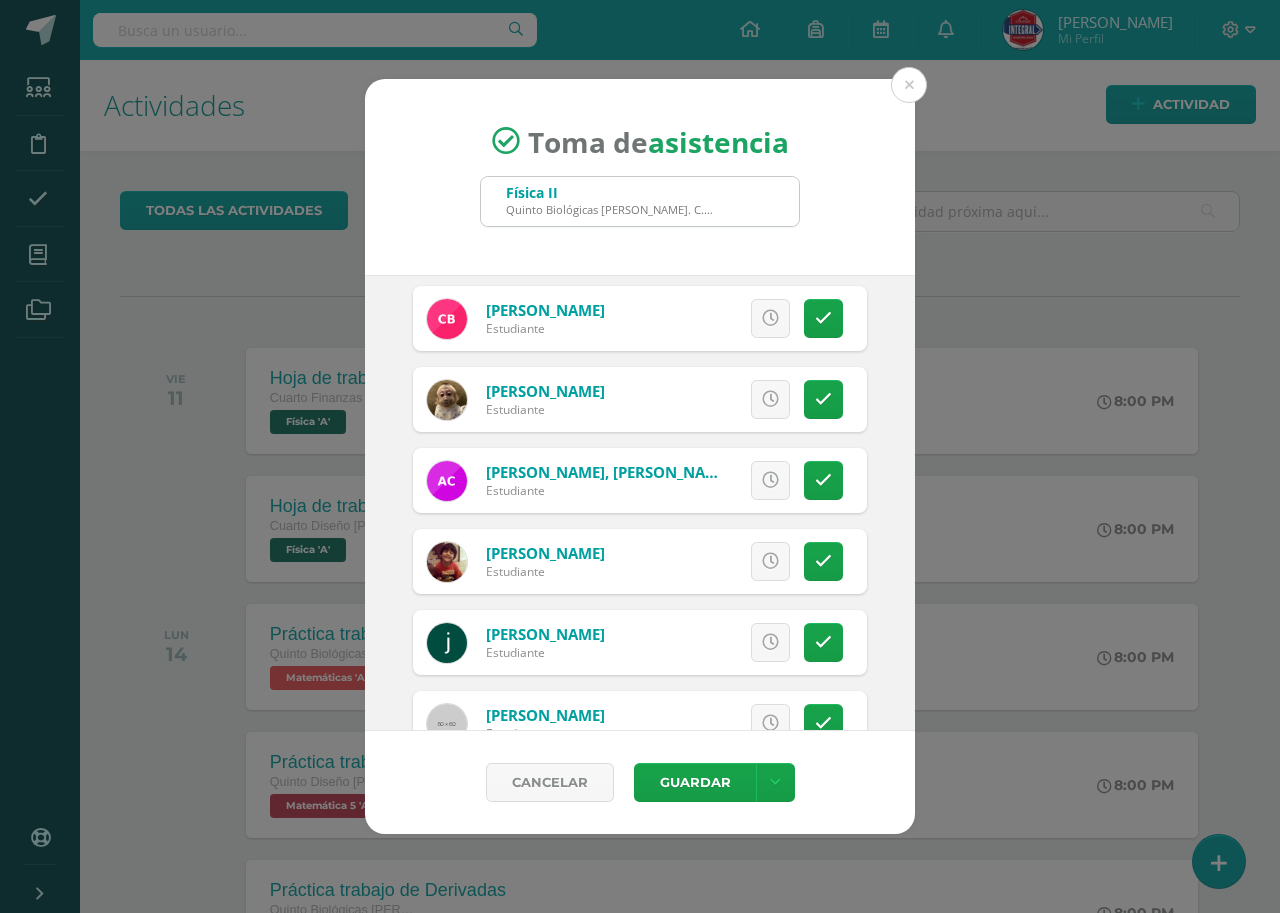 scroll, scrollTop: 100, scrollLeft: 0, axis: vertical 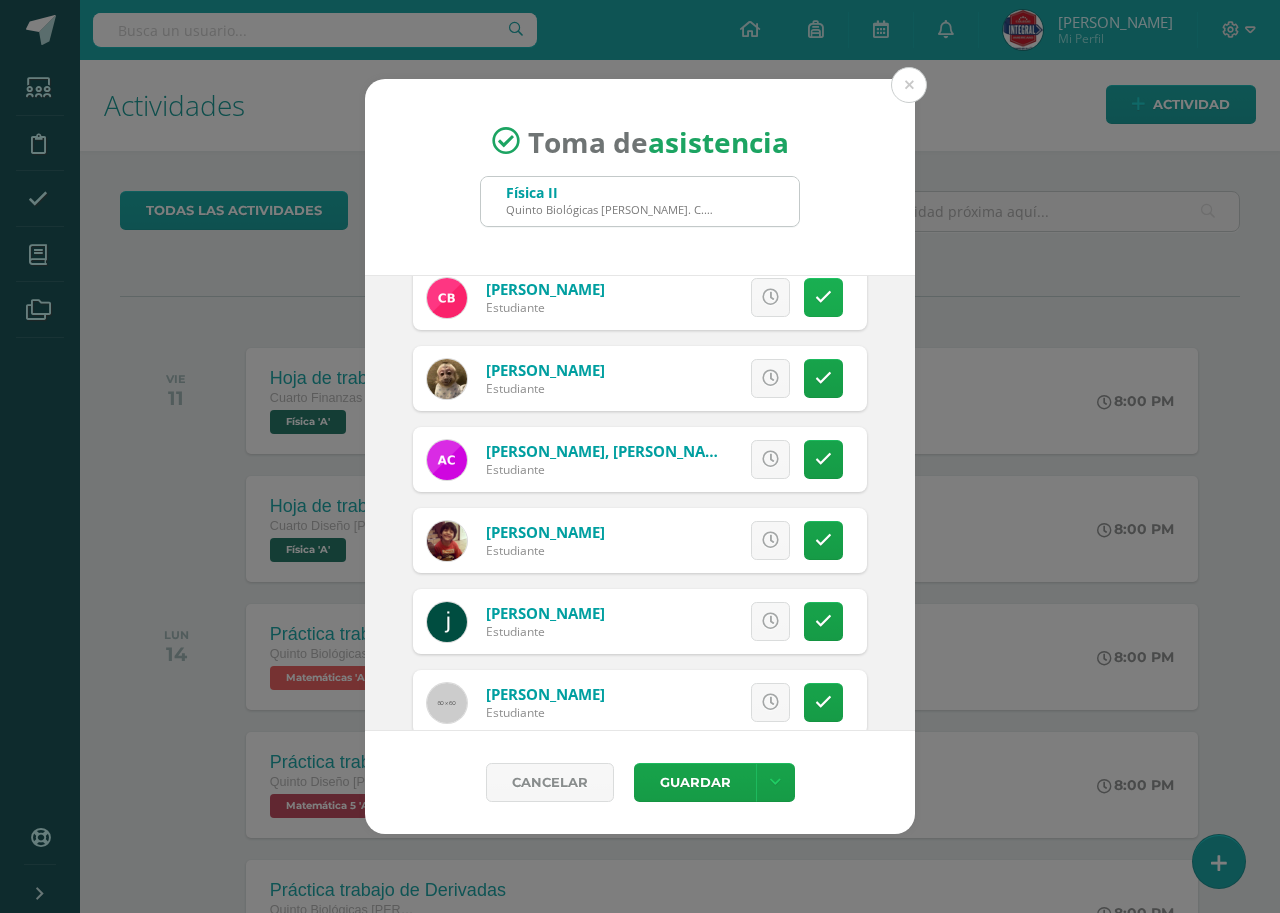 click at bounding box center [823, 297] 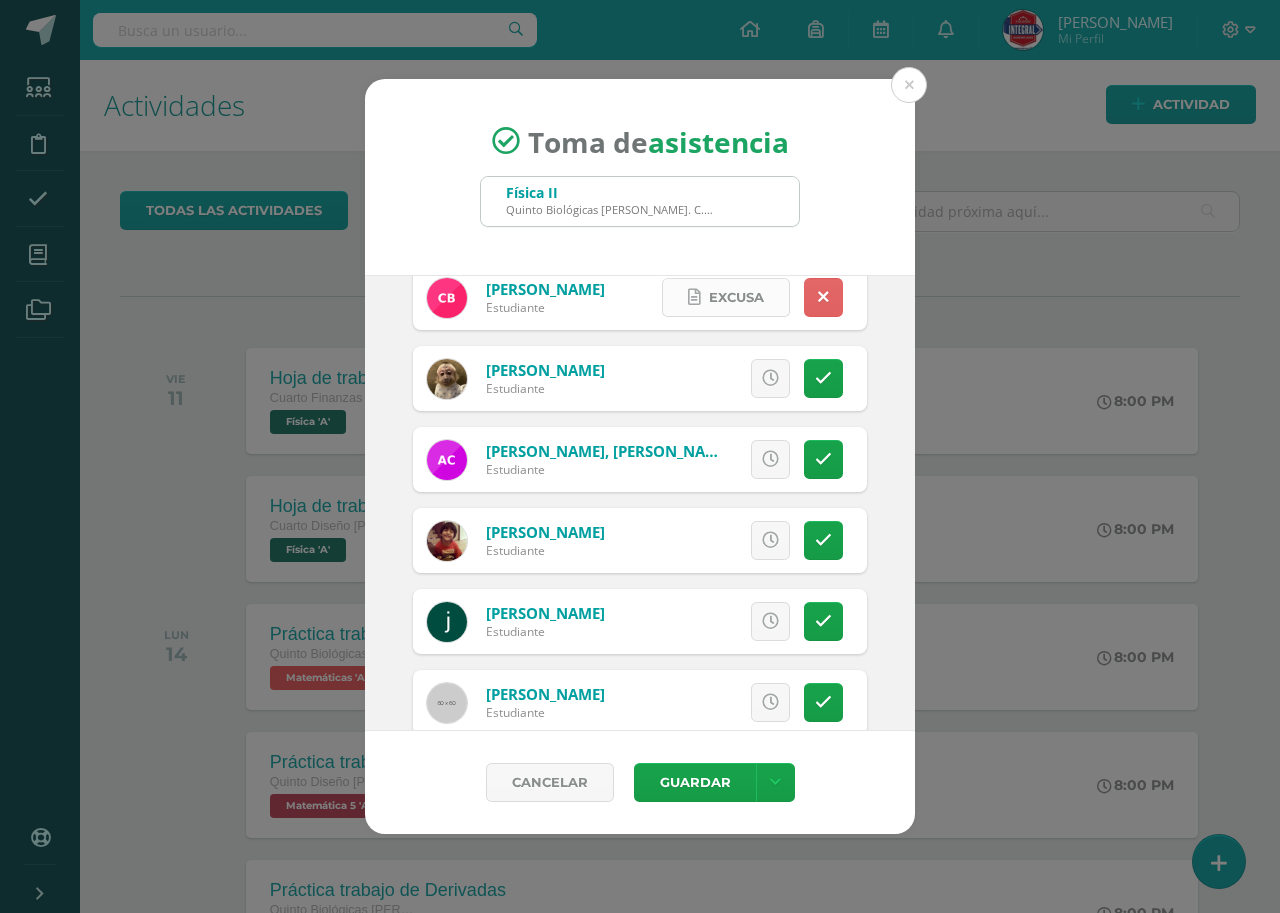 click on "Excusa" at bounding box center (736, 297) 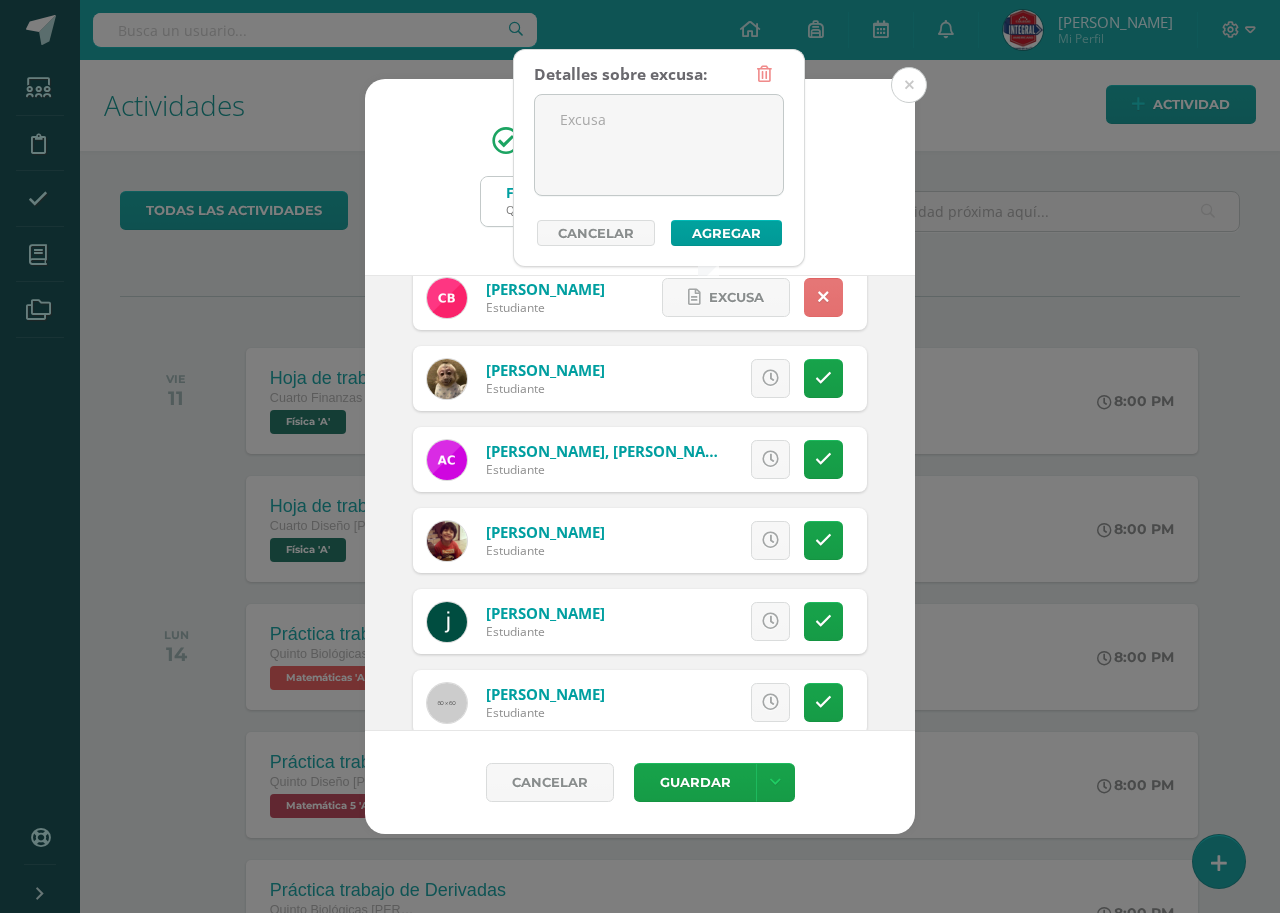 click at bounding box center [823, 297] 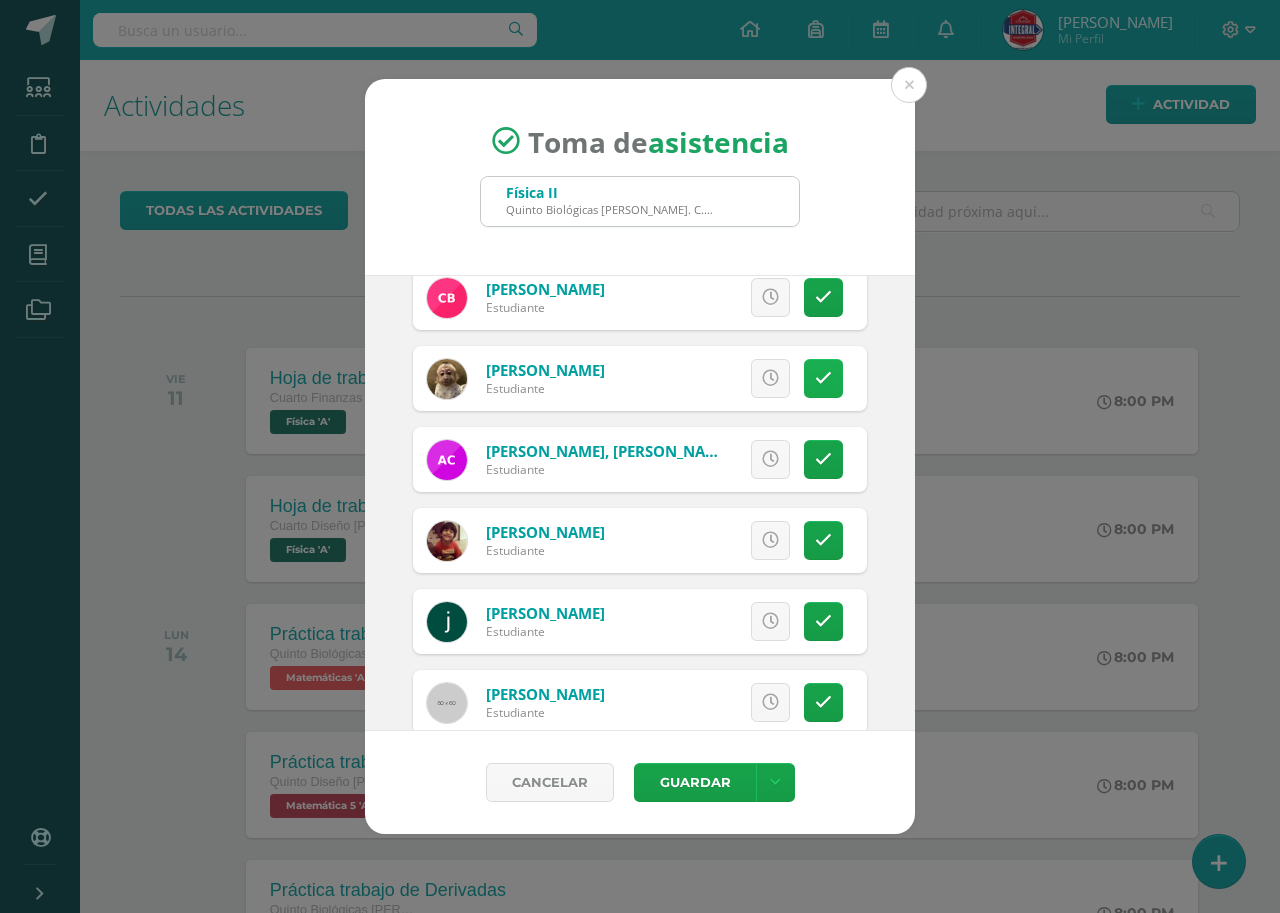 click at bounding box center (823, 378) 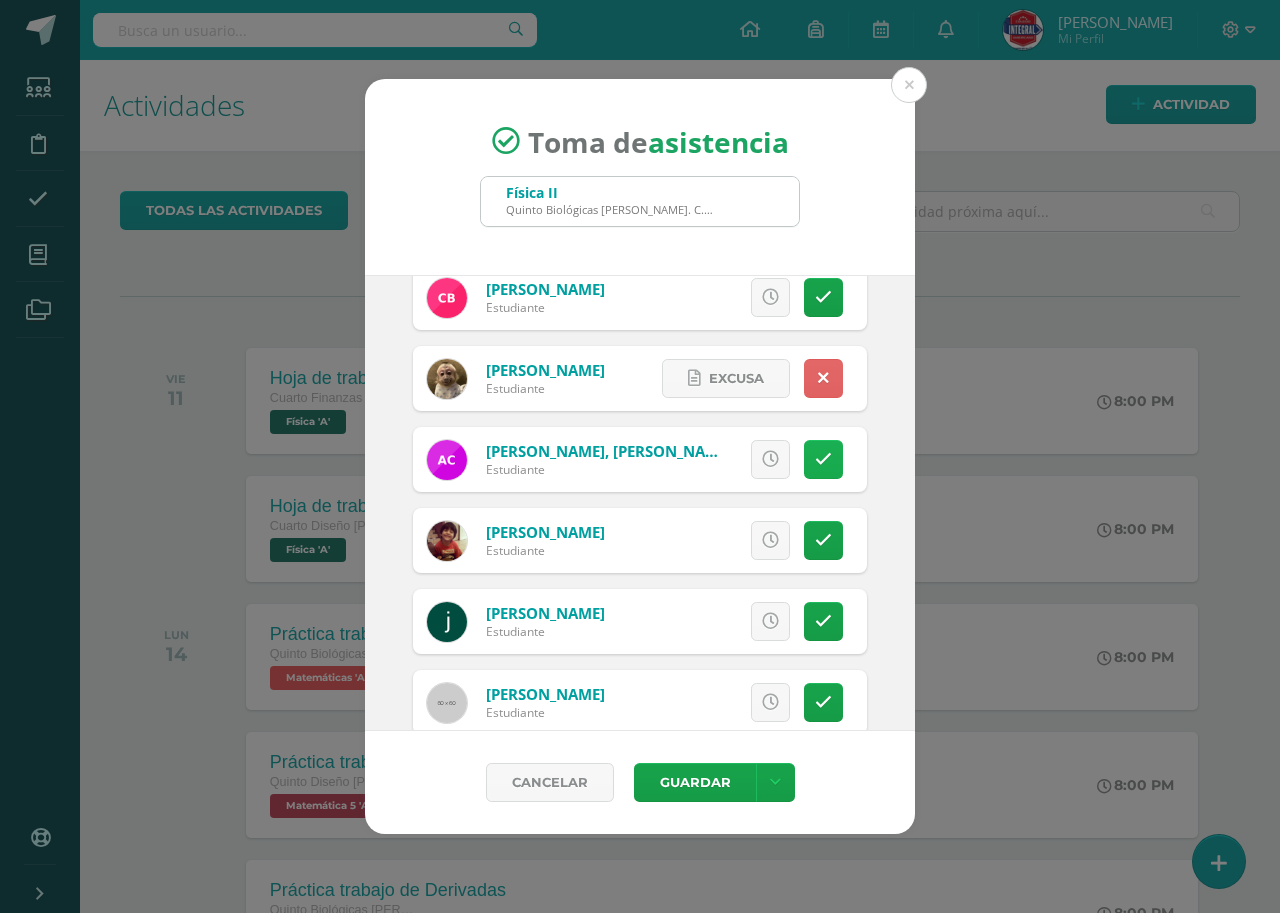 click at bounding box center (823, 459) 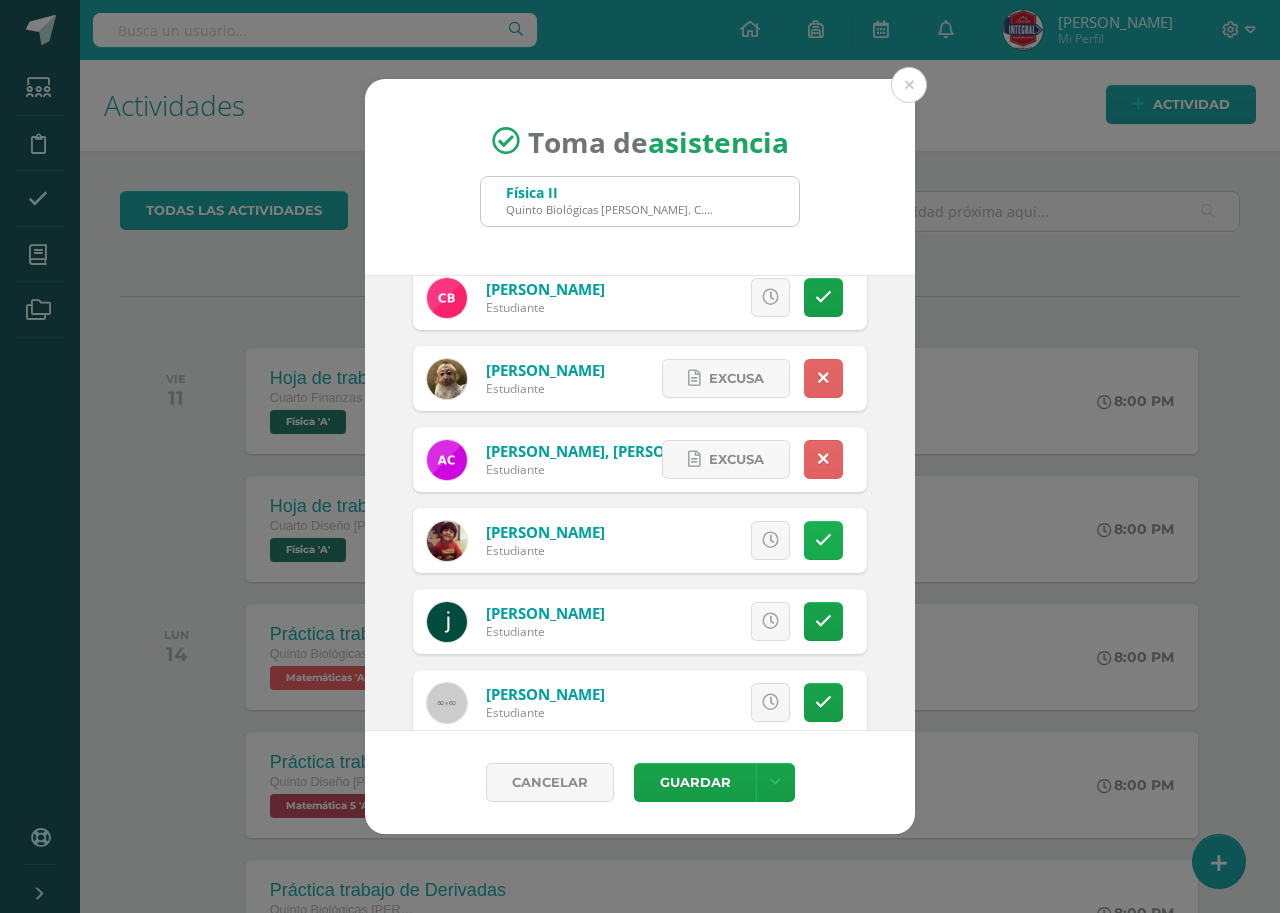 click at bounding box center [823, 540] 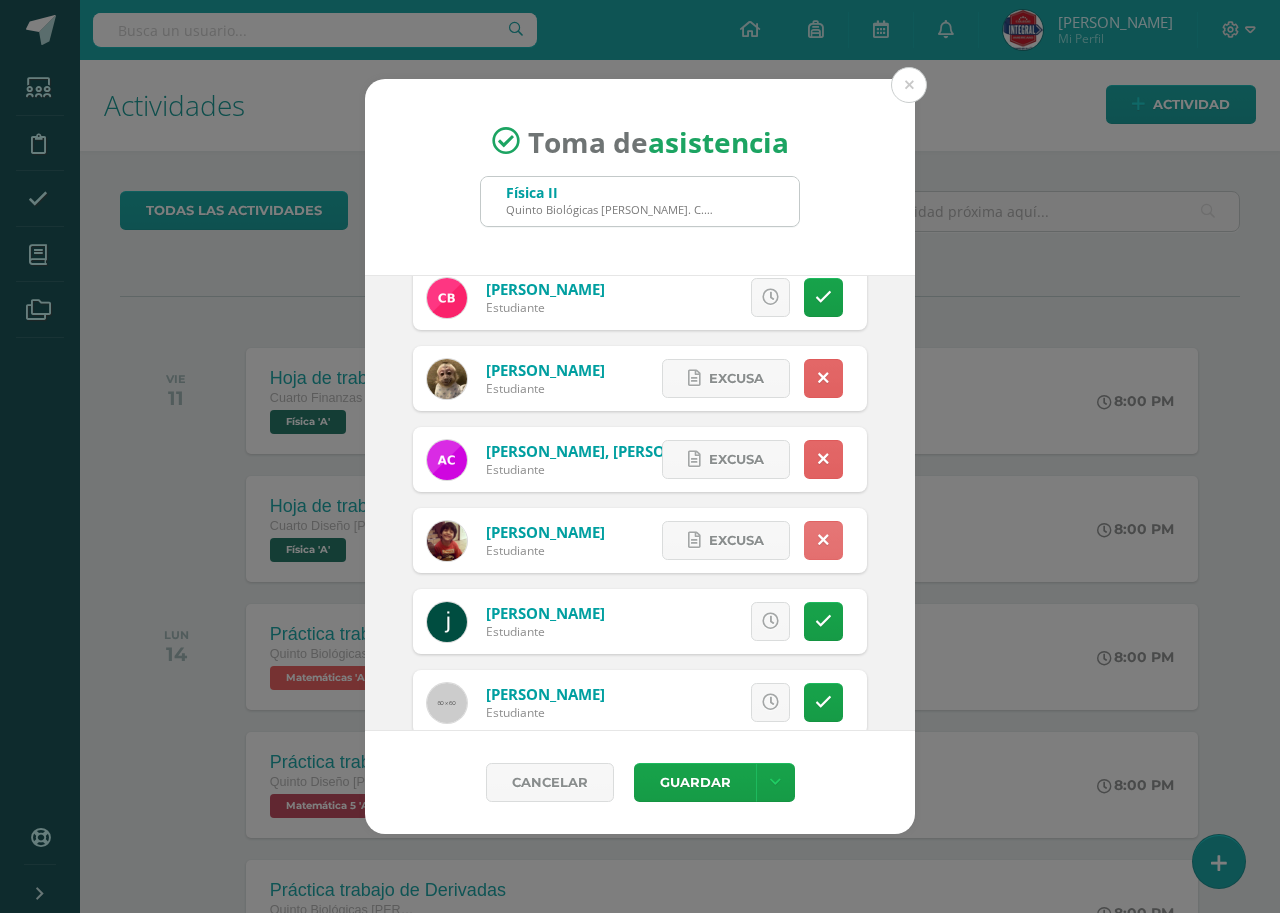 scroll, scrollTop: 200, scrollLeft: 0, axis: vertical 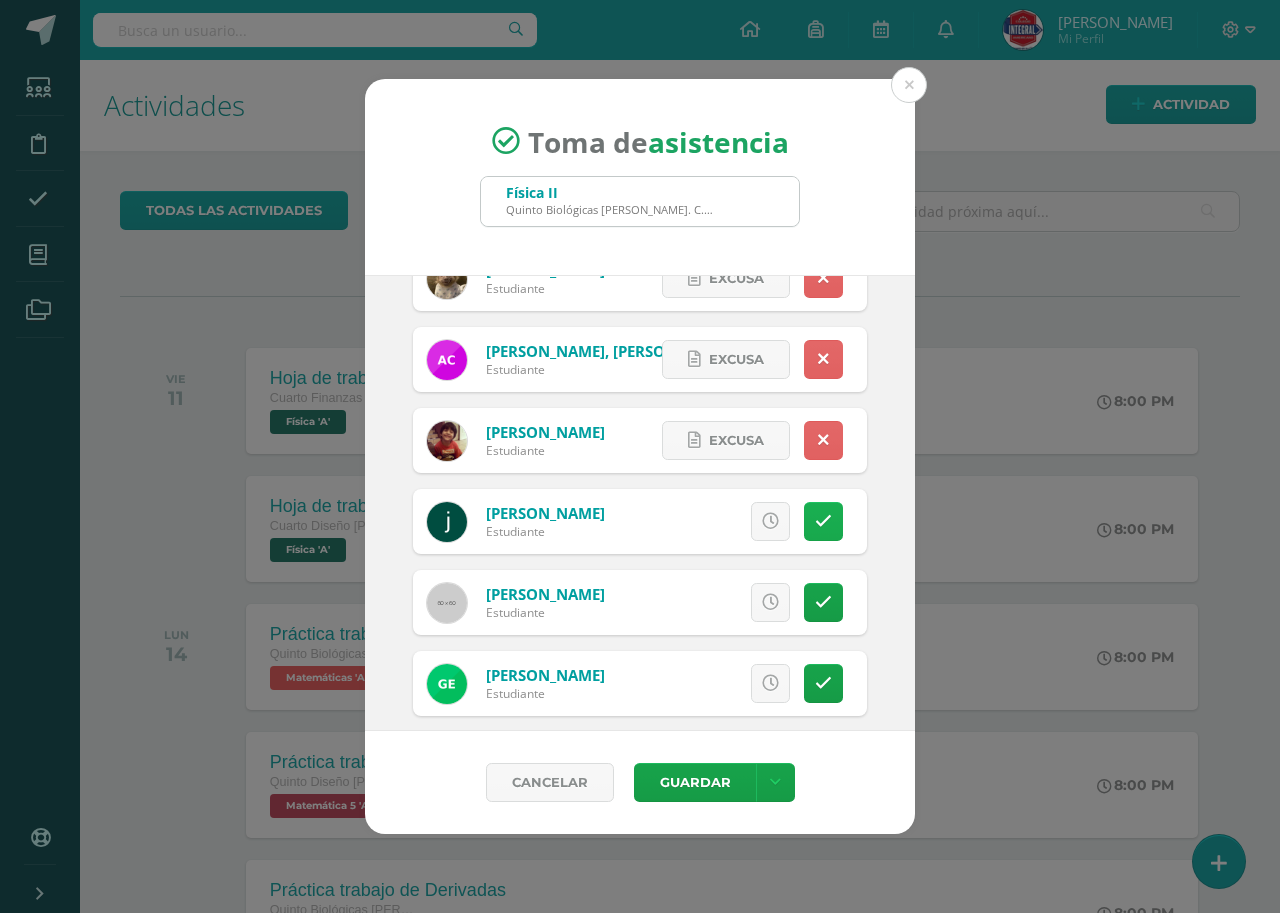 click at bounding box center [823, 521] 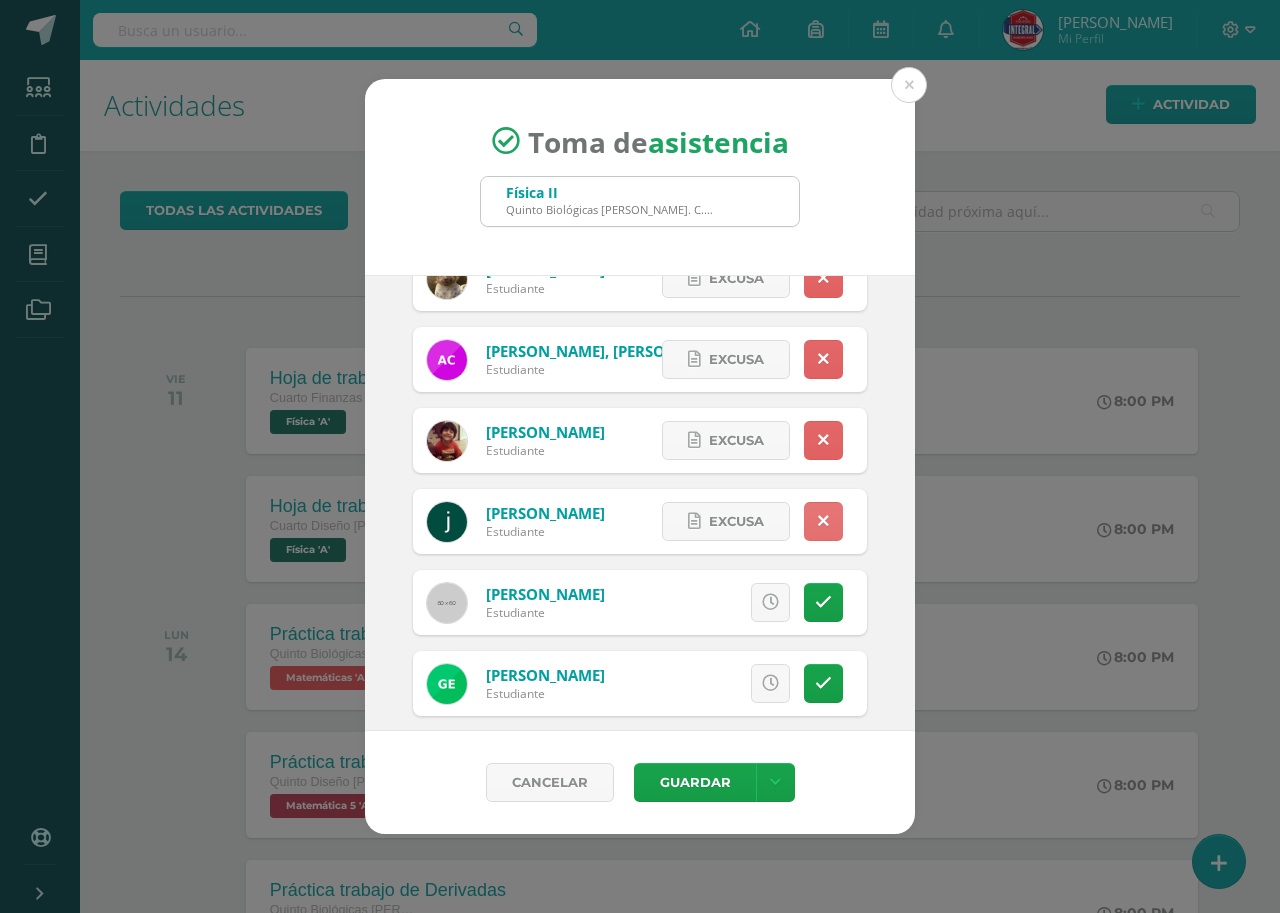 scroll, scrollTop: 300, scrollLeft: 0, axis: vertical 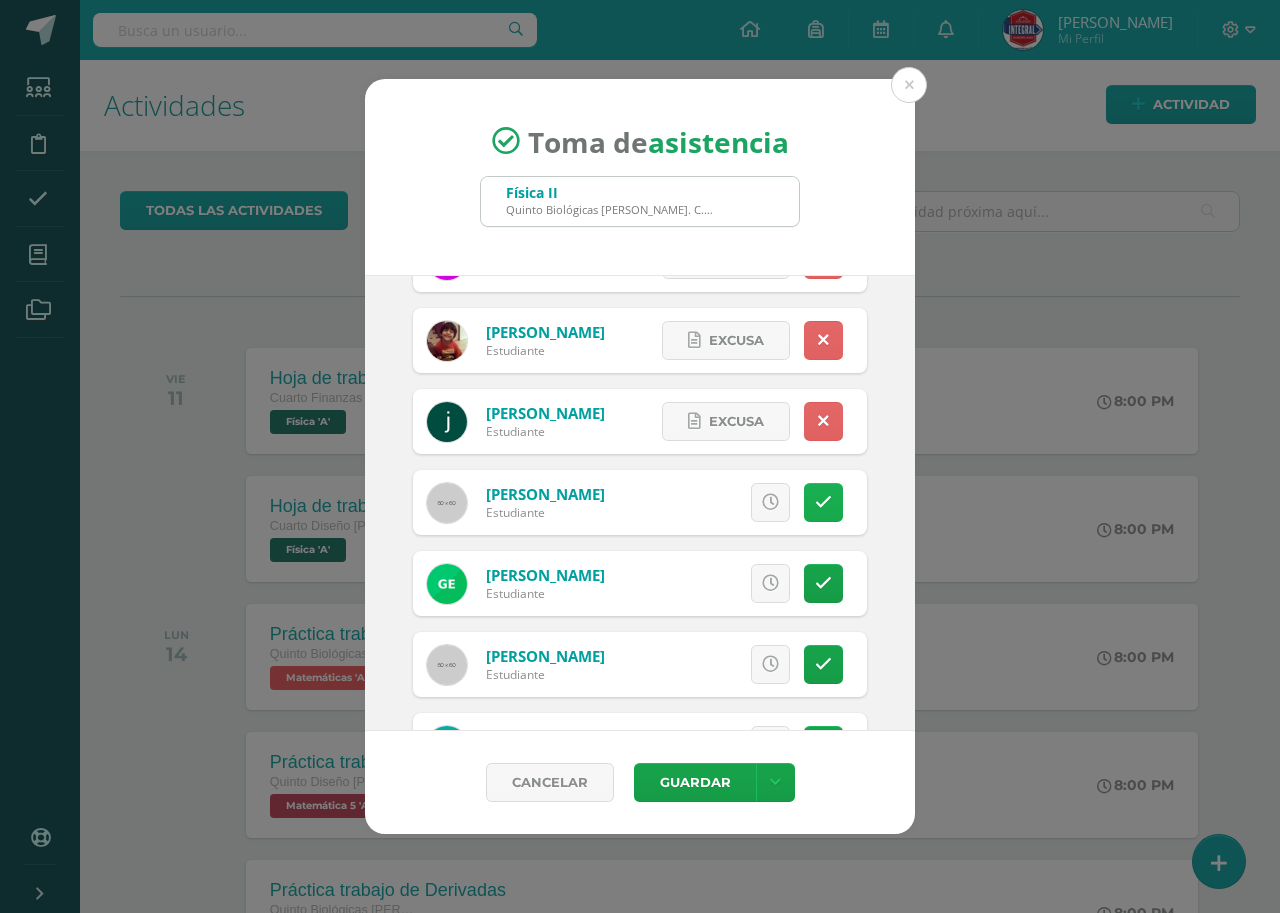 click at bounding box center (823, 502) 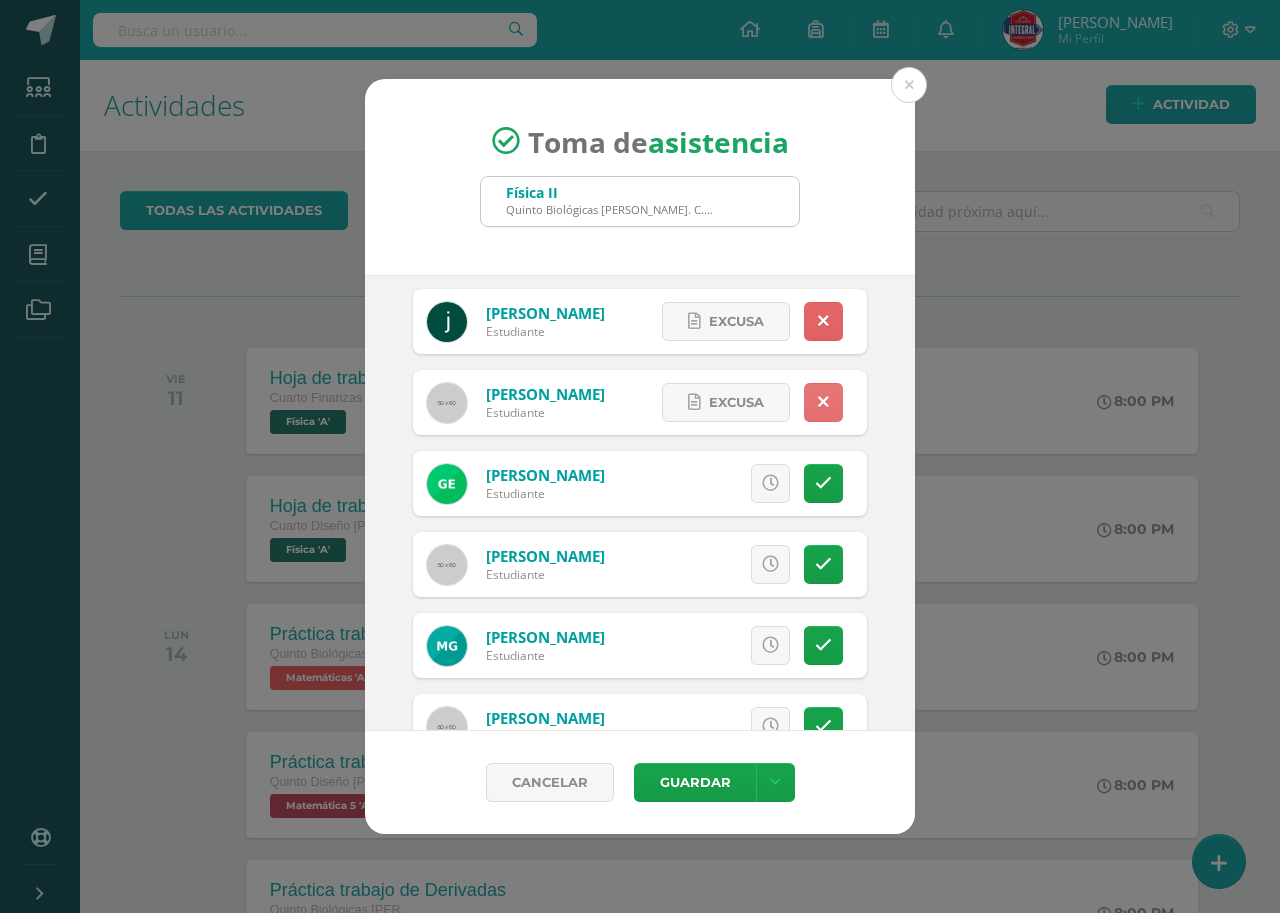 scroll, scrollTop: 500, scrollLeft: 0, axis: vertical 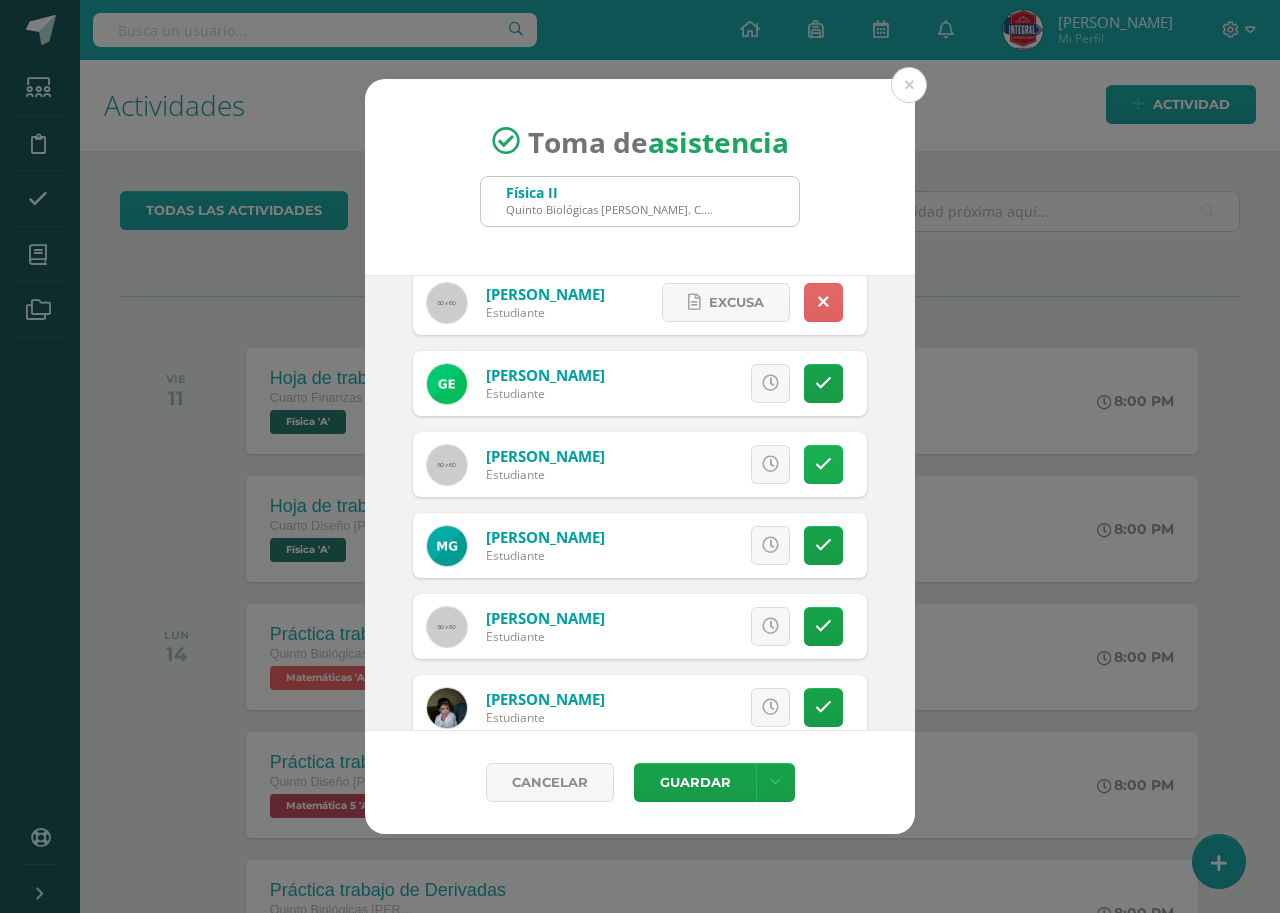 click at bounding box center [823, 464] 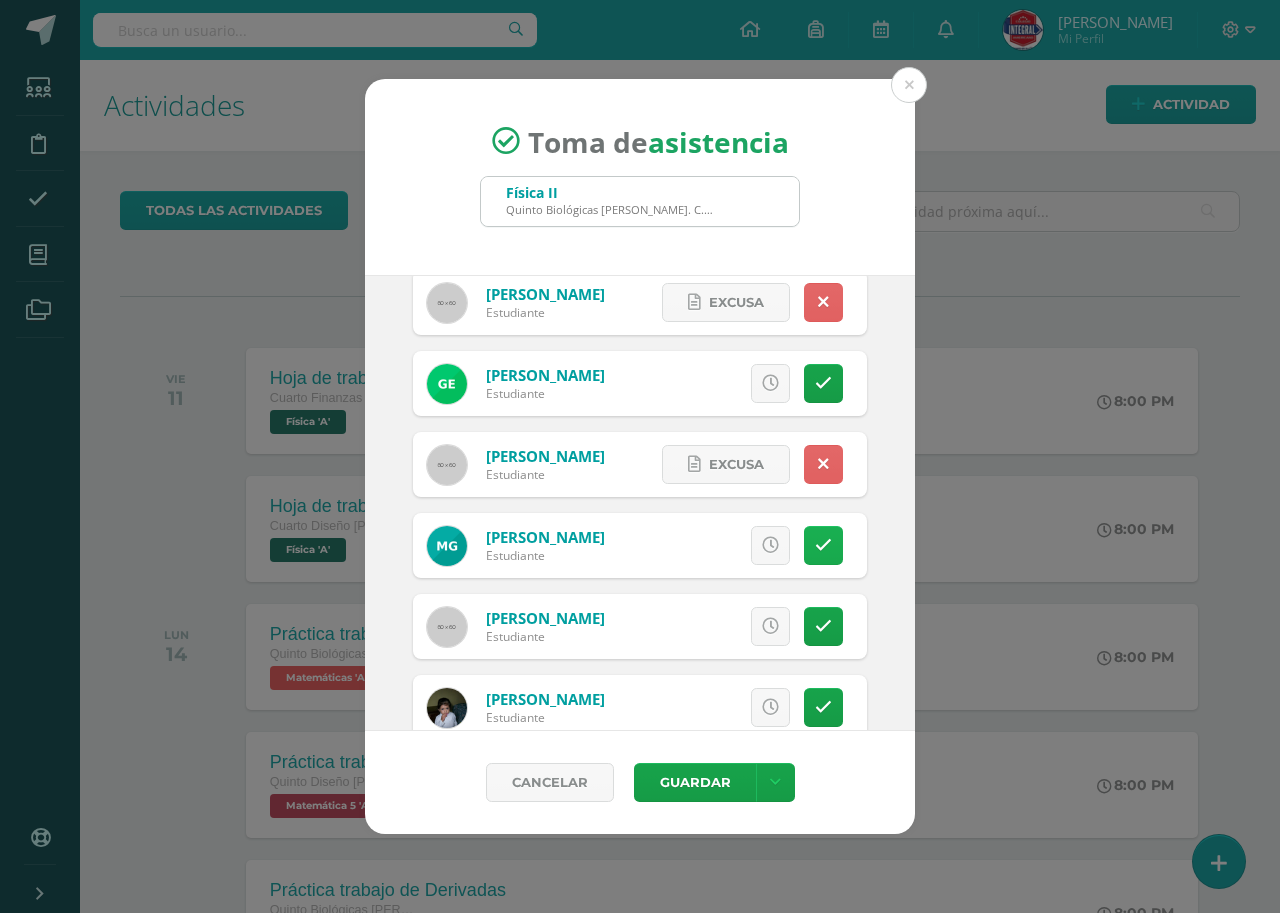 click at bounding box center (823, 545) 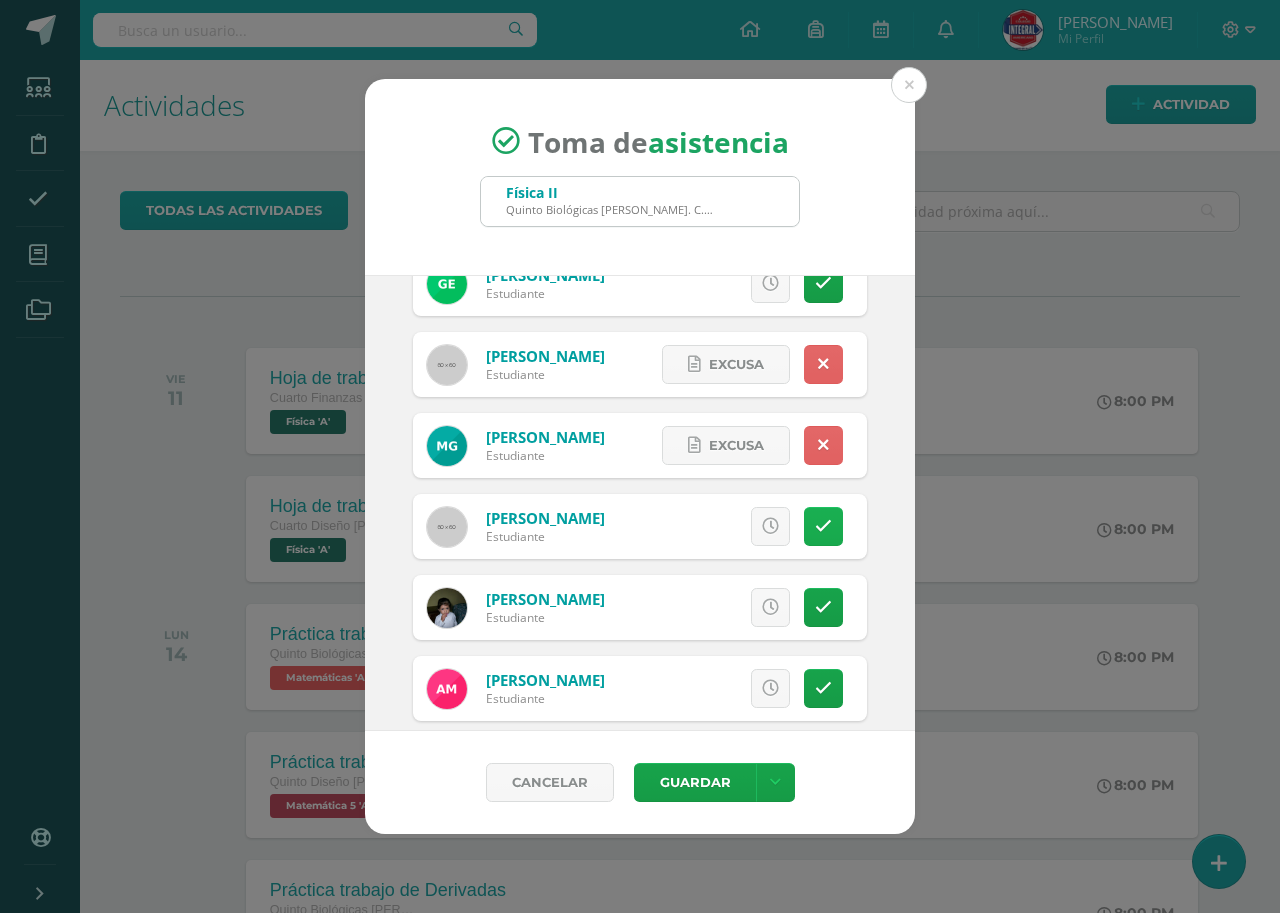 click at bounding box center (823, 526) 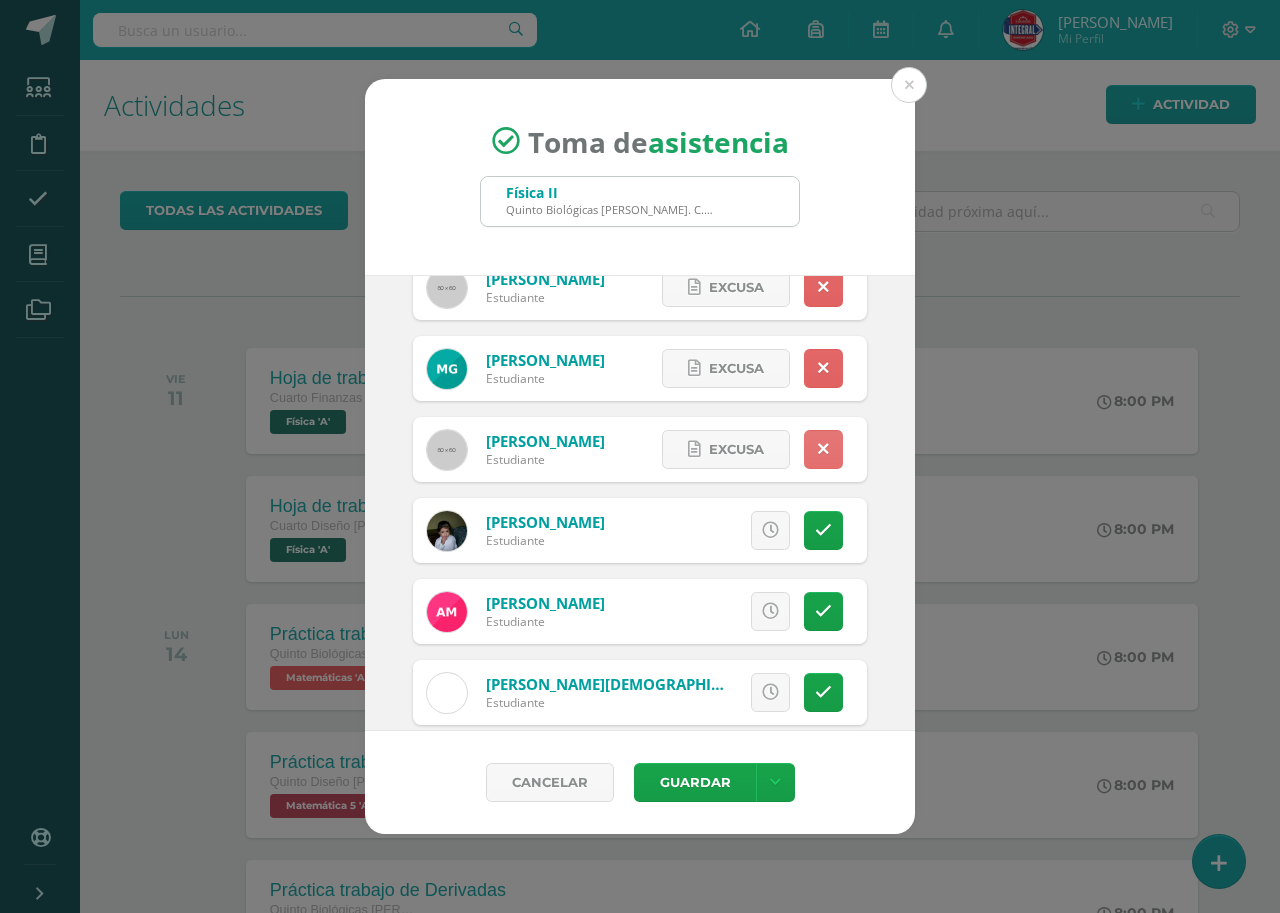 scroll, scrollTop: 700, scrollLeft: 0, axis: vertical 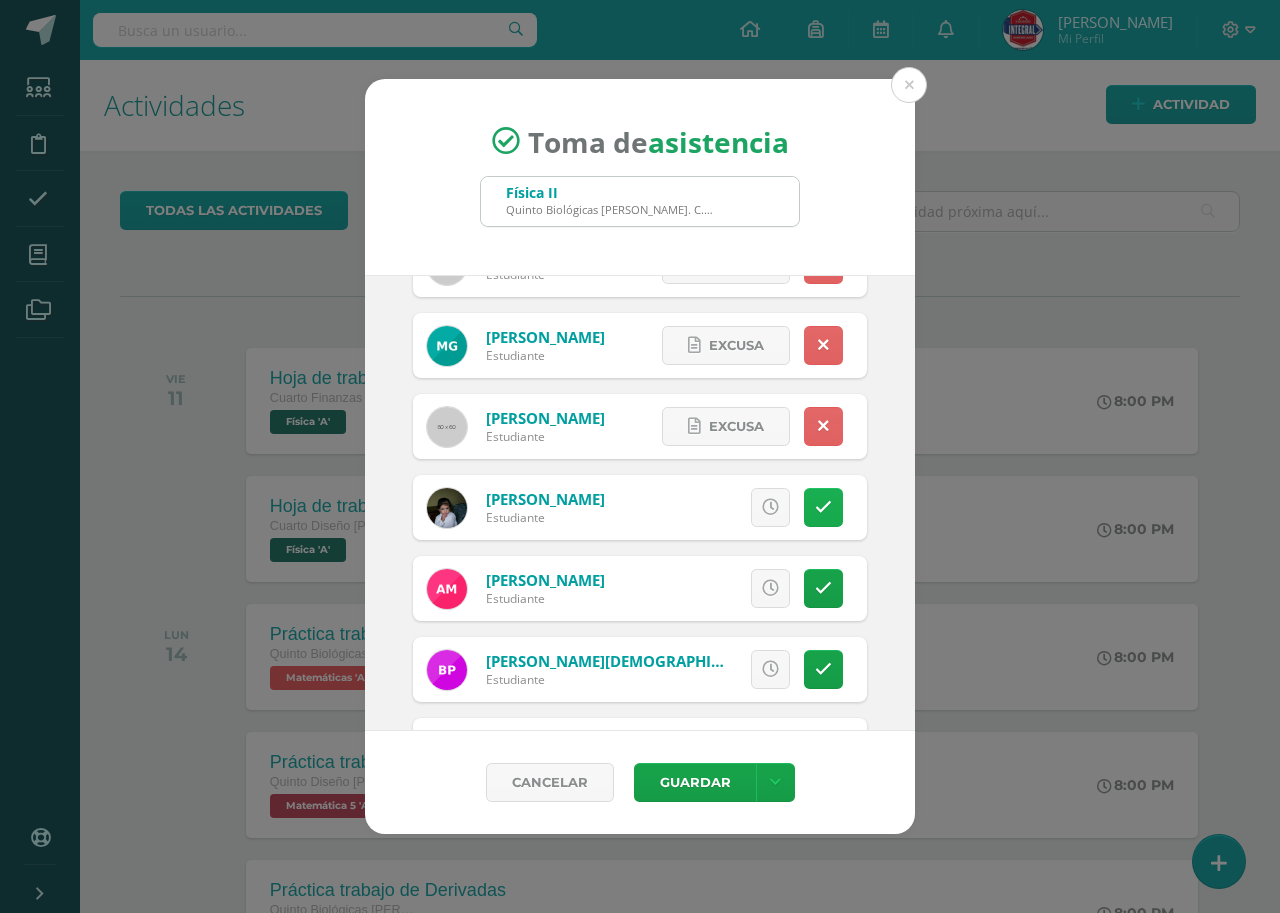 click at bounding box center (823, 507) 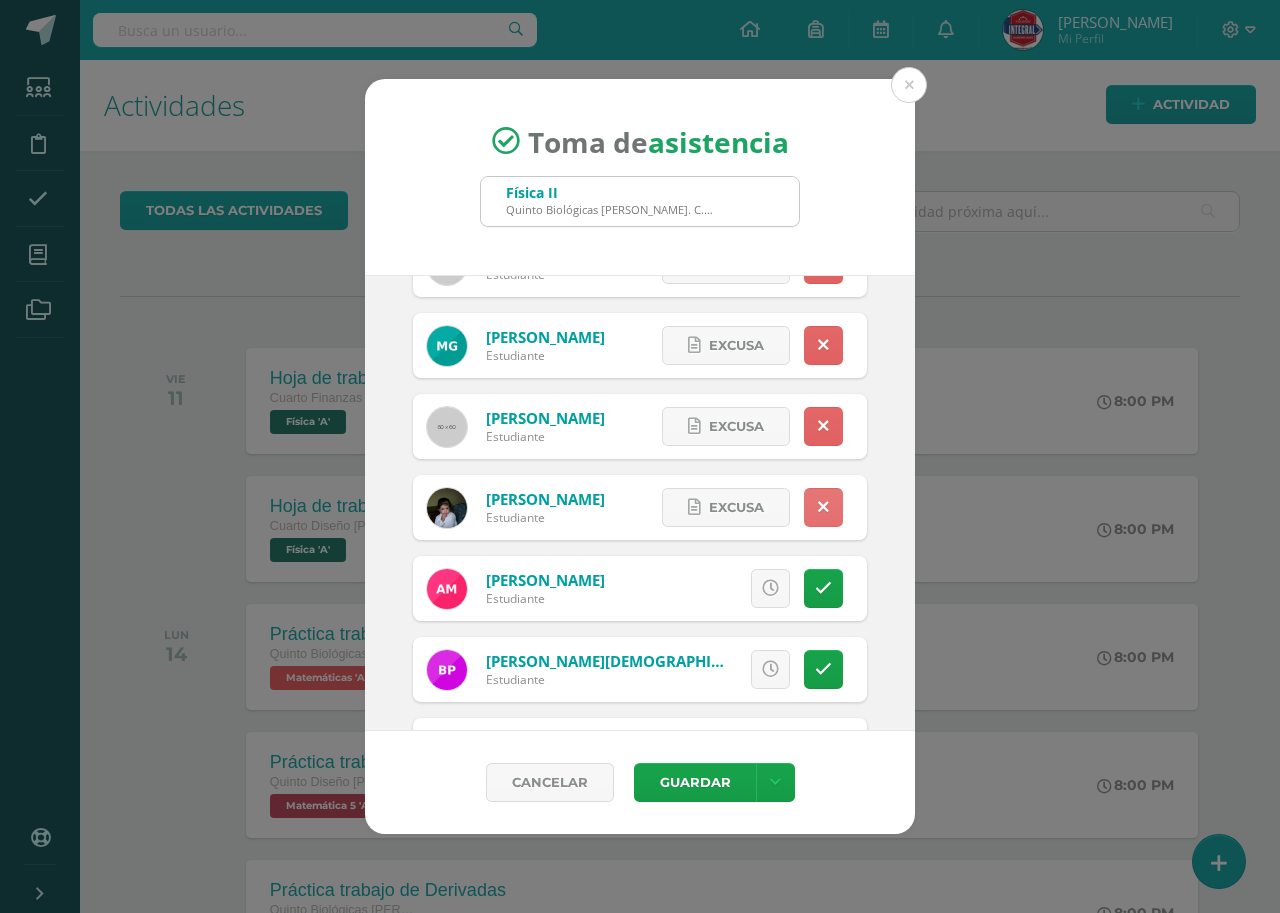scroll, scrollTop: 800, scrollLeft: 0, axis: vertical 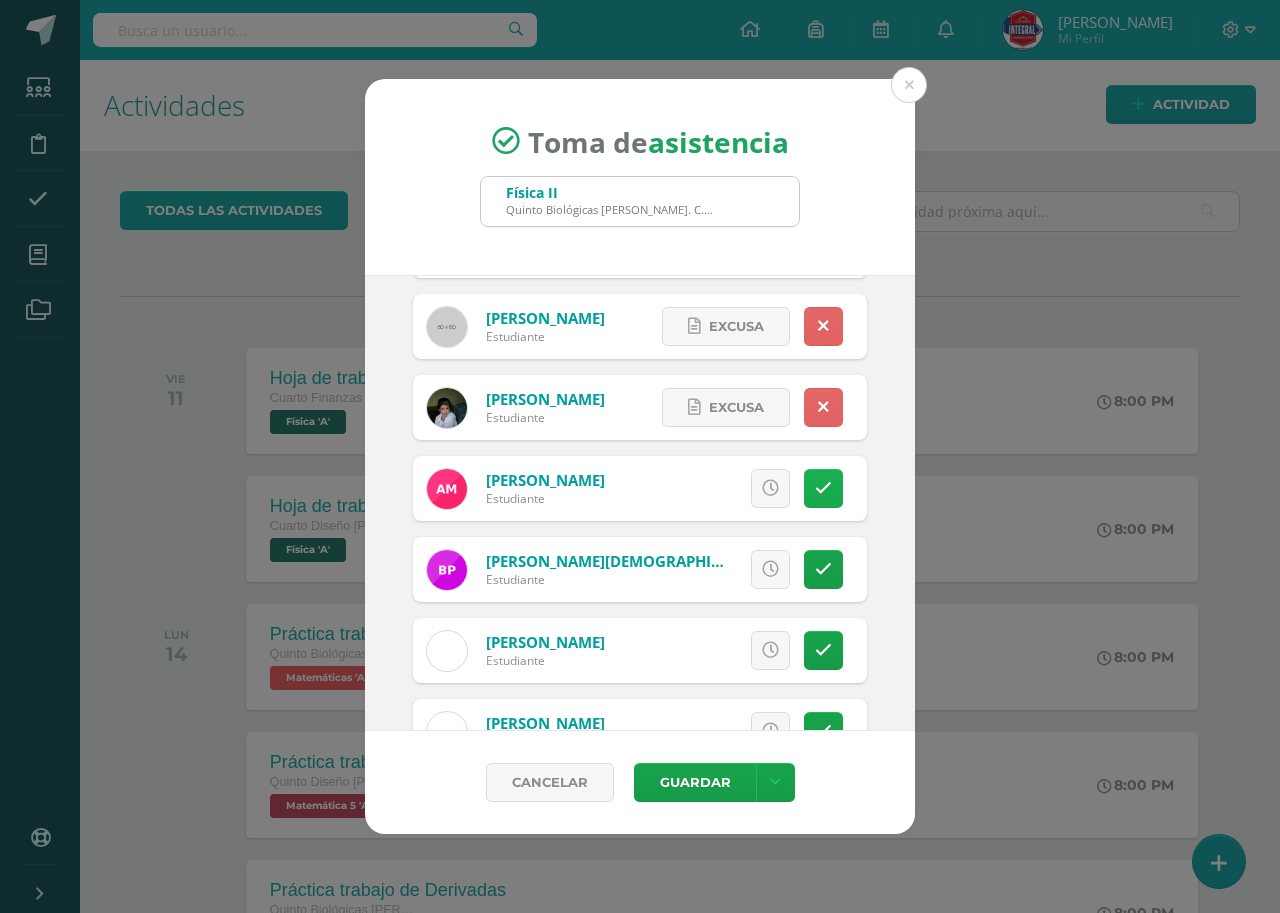 click at bounding box center [823, 488] 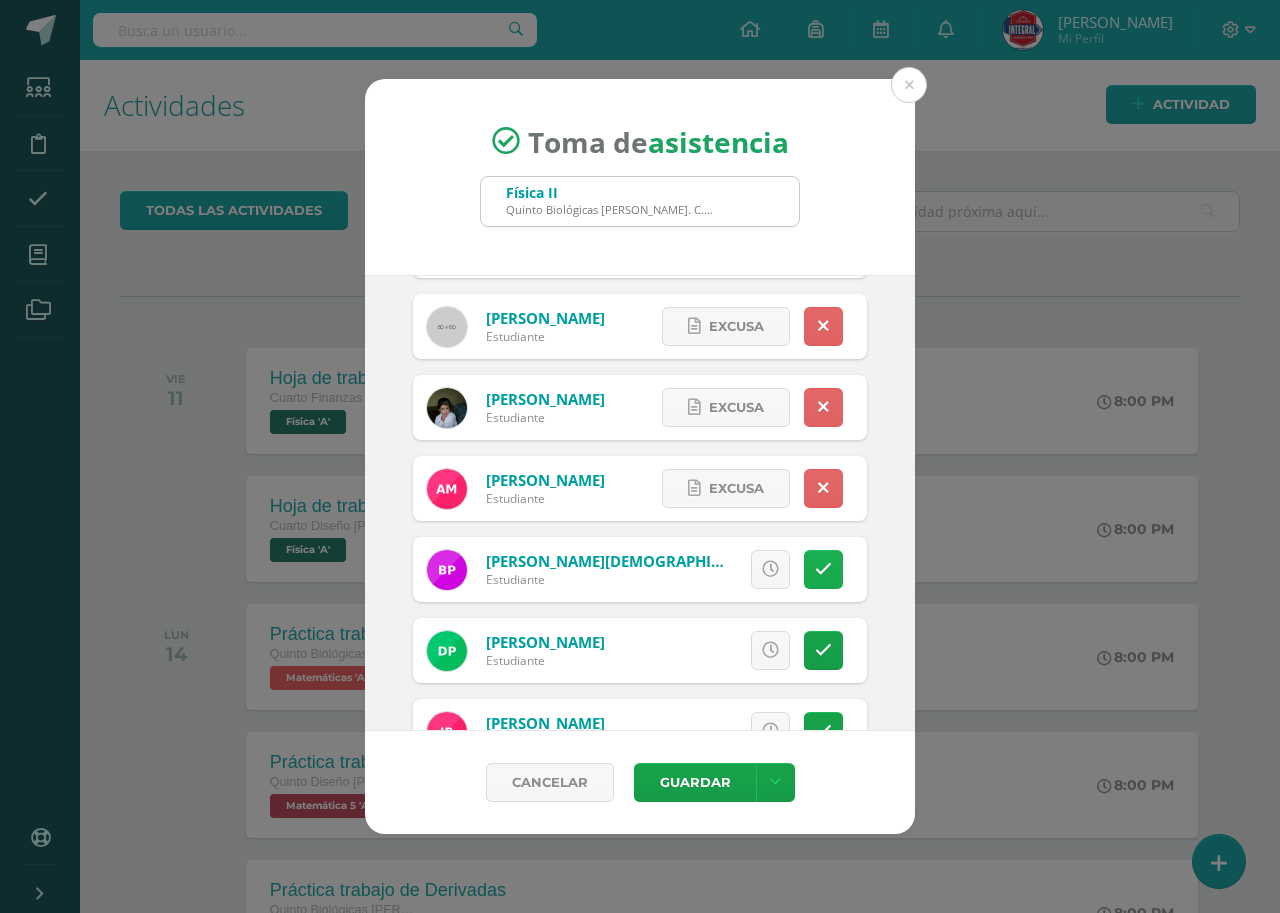 click at bounding box center [823, 569] 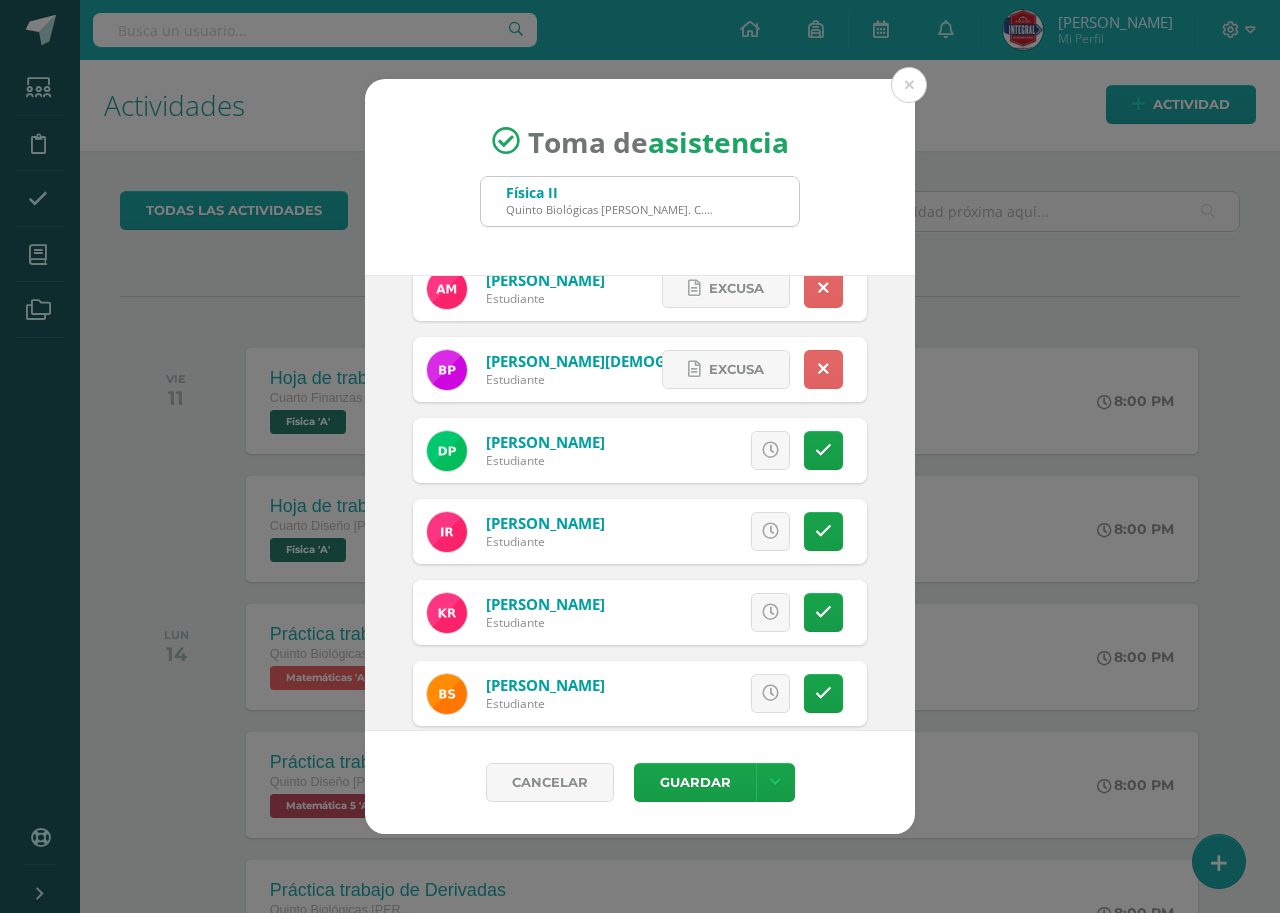 scroll, scrollTop: 1100, scrollLeft: 0, axis: vertical 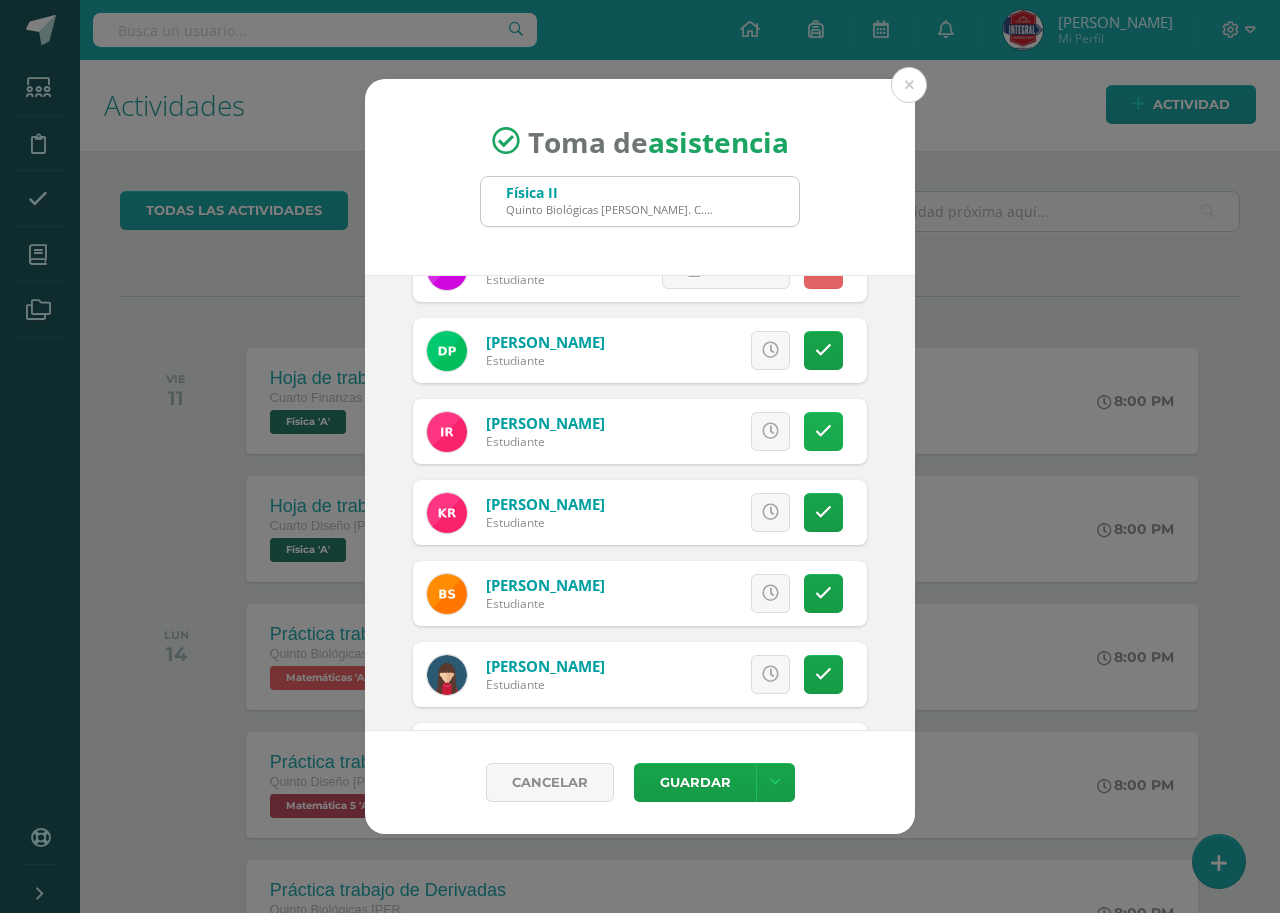 click at bounding box center [823, 431] 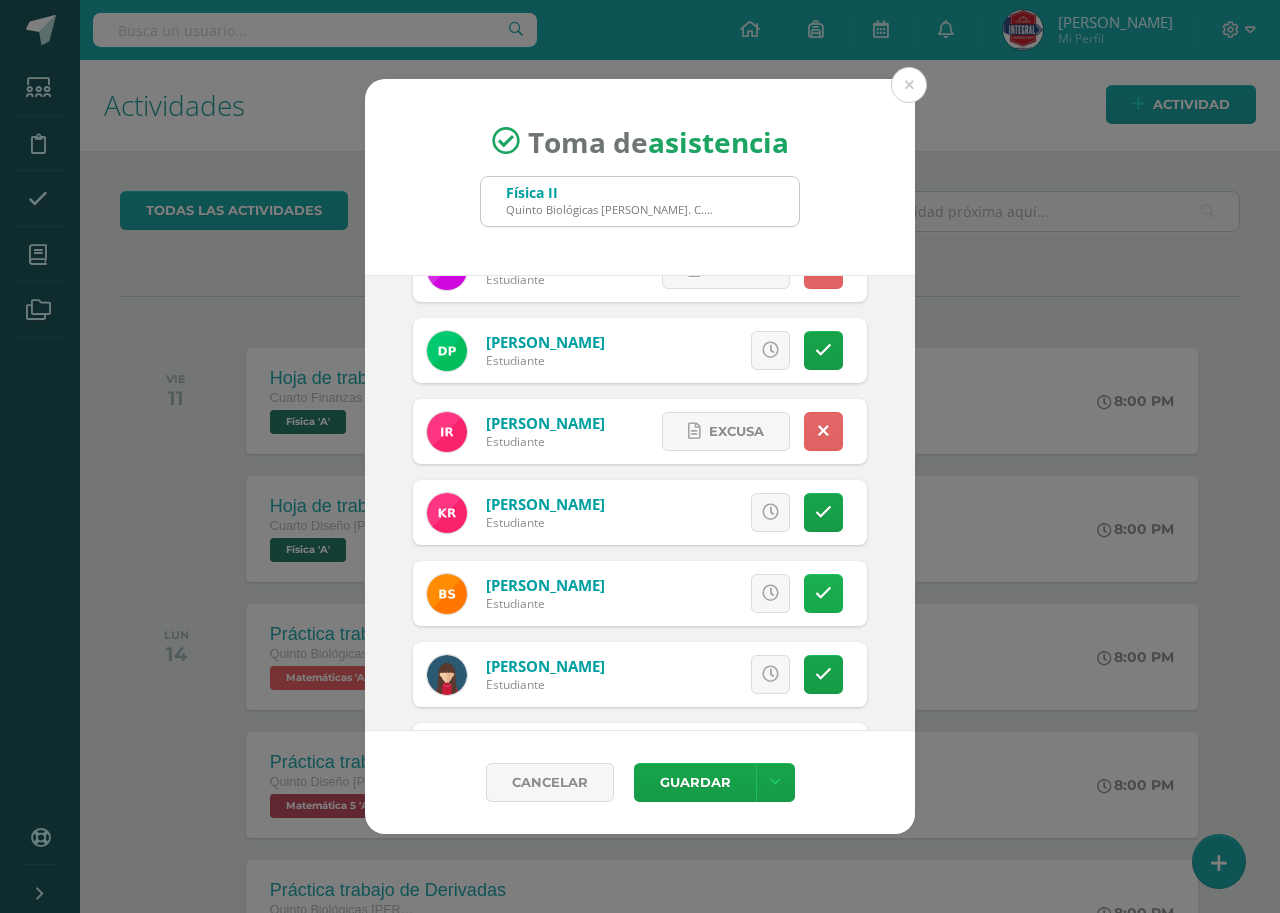 click at bounding box center (823, 593) 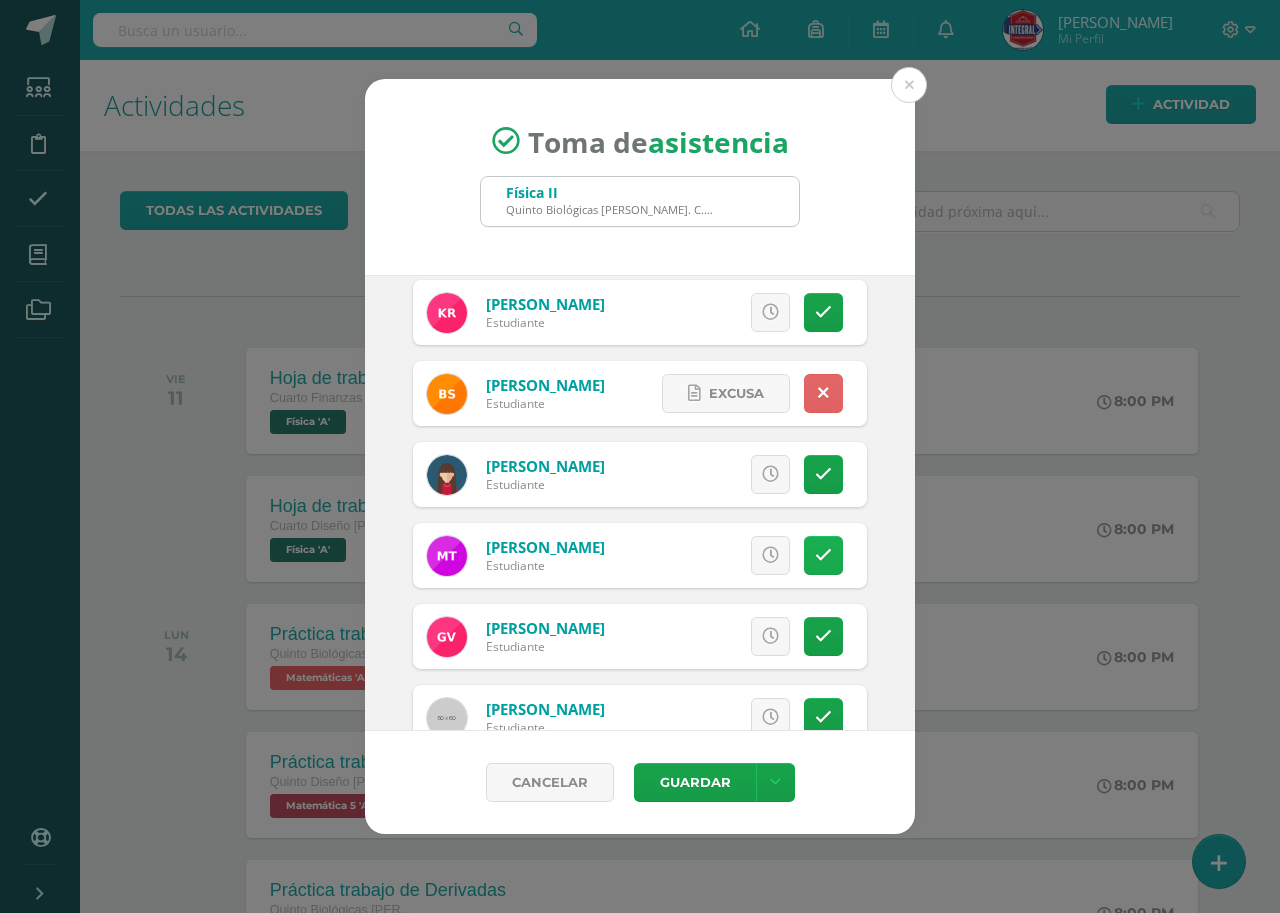 scroll, scrollTop: 1400, scrollLeft: 0, axis: vertical 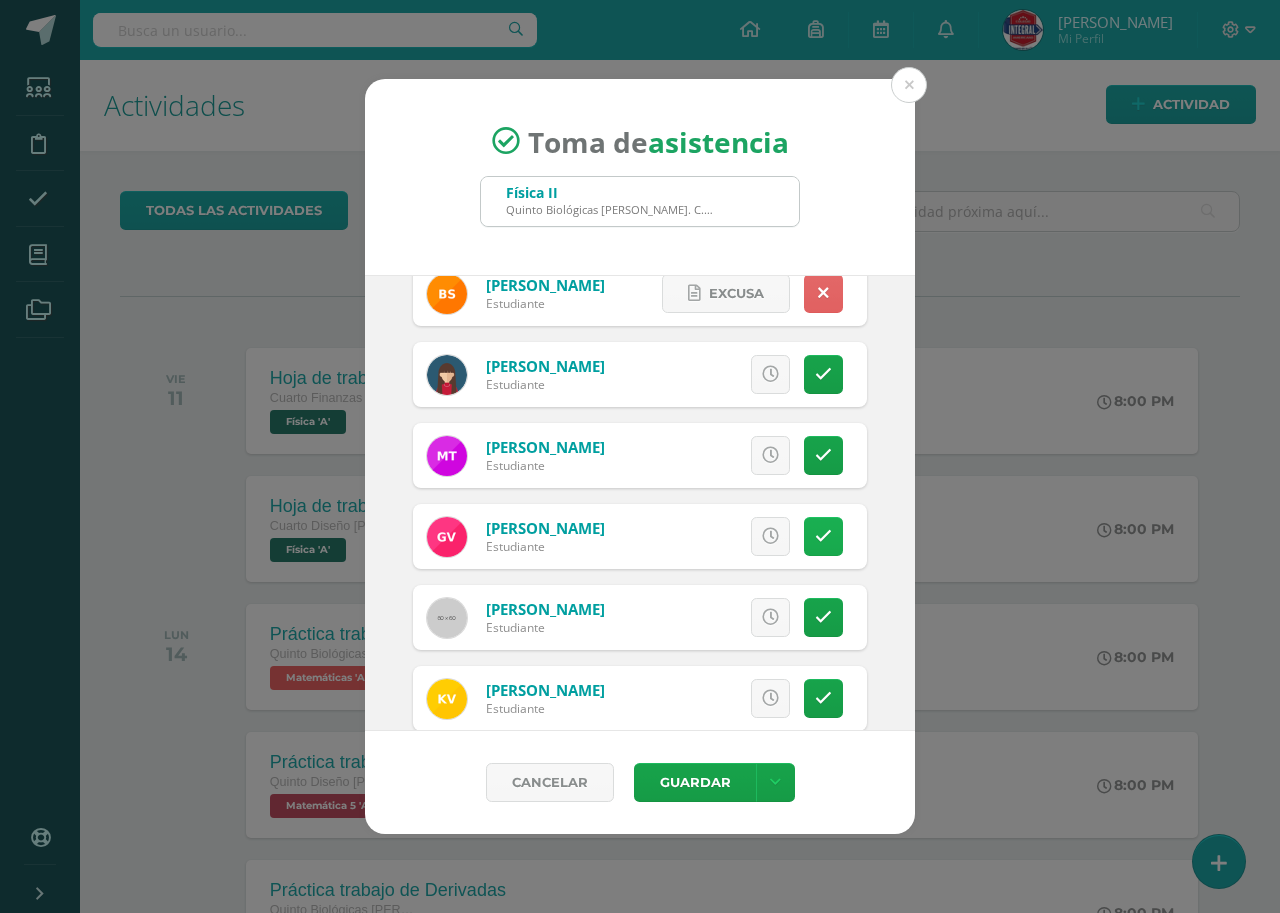 click at bounding box center [823, 536] 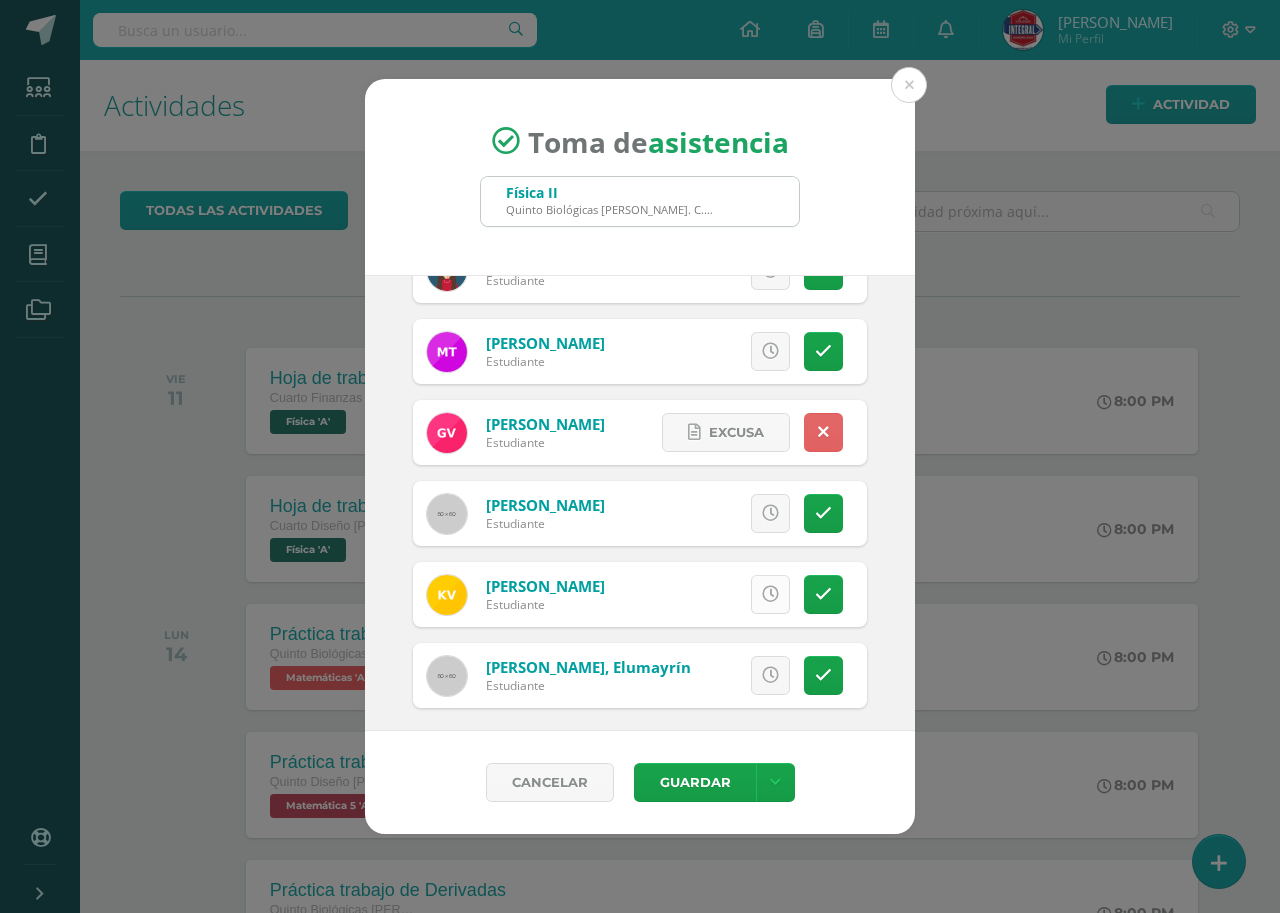 scroll, scrollTop: 1514, scrollLeft: 0, axis: vertical 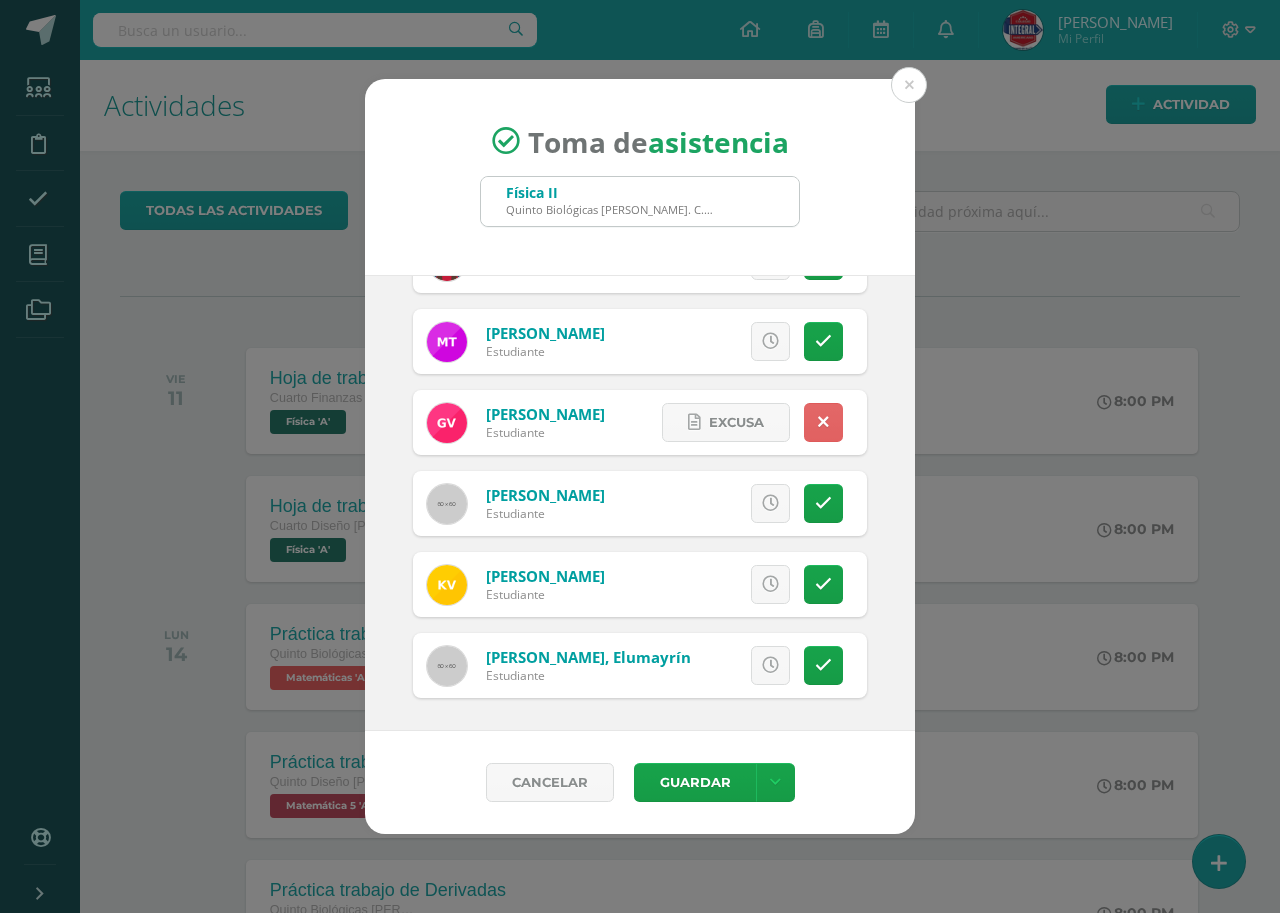 click on "Excusa
Detalles sobre excusa:
Añadir excusa a todas las inasistencias del día
Cancelar
Agregar" at bounding box center [723, 584] 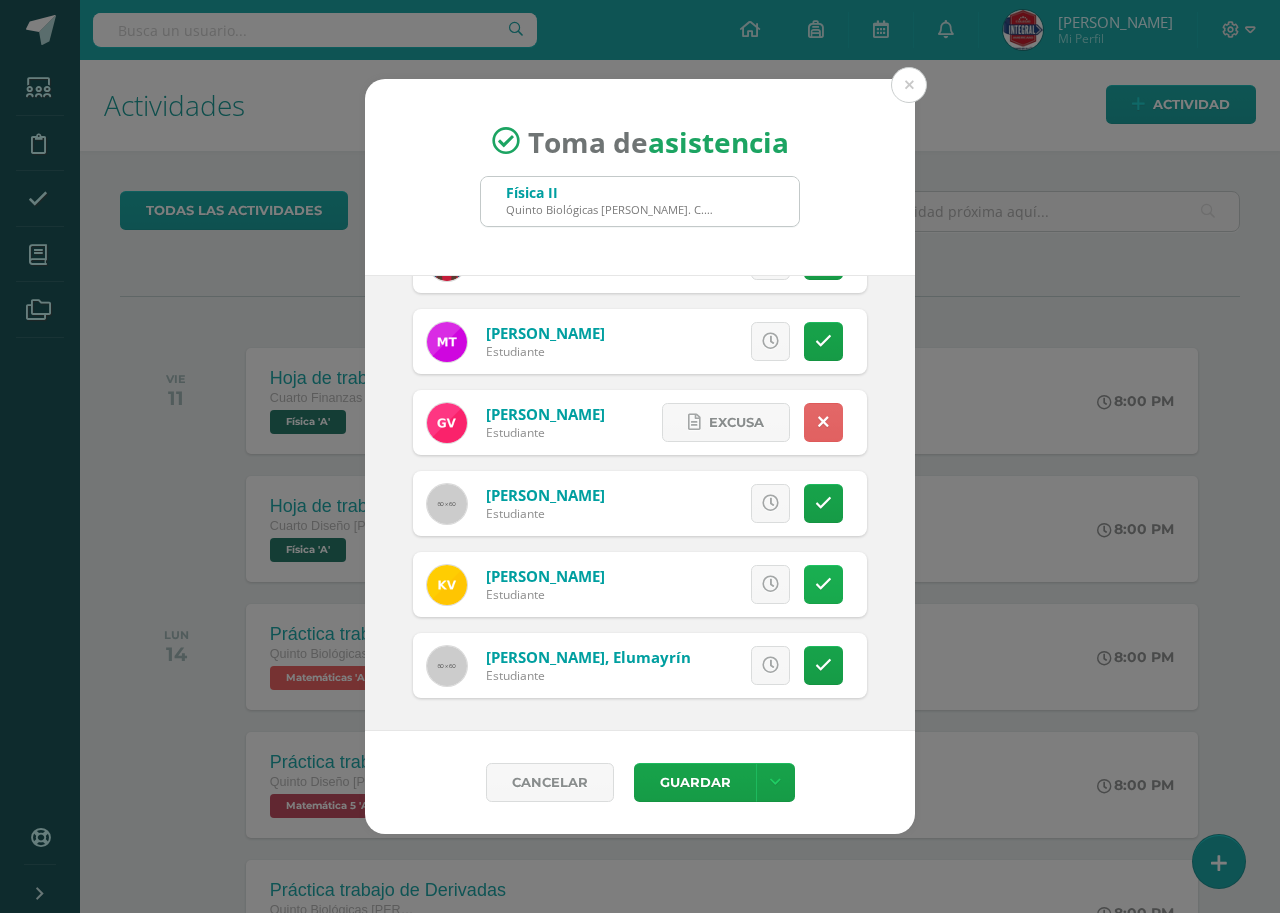 click at bounding box center [823, 584] 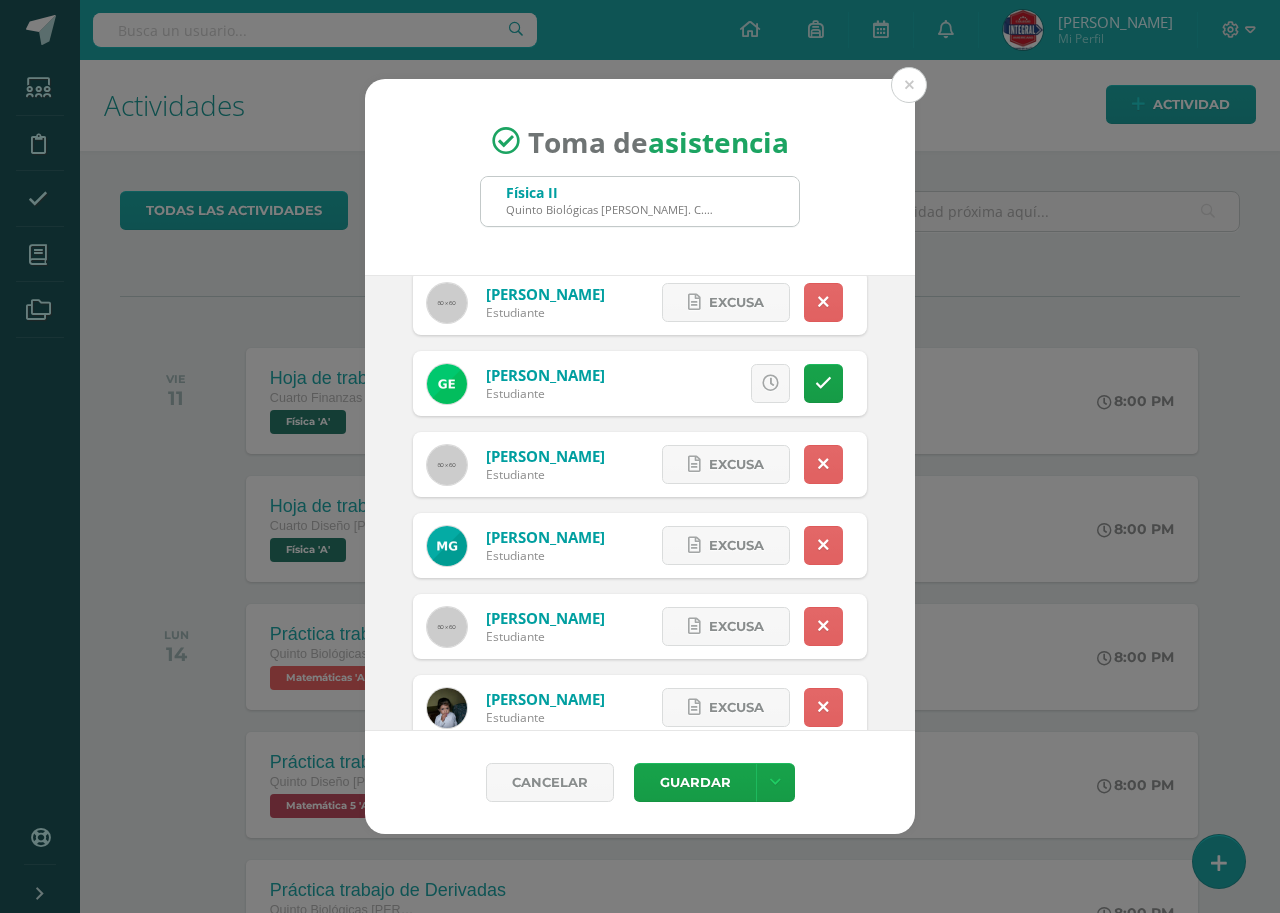 scroll, scrollTop: 0, scrollLeft: 0, axis: both 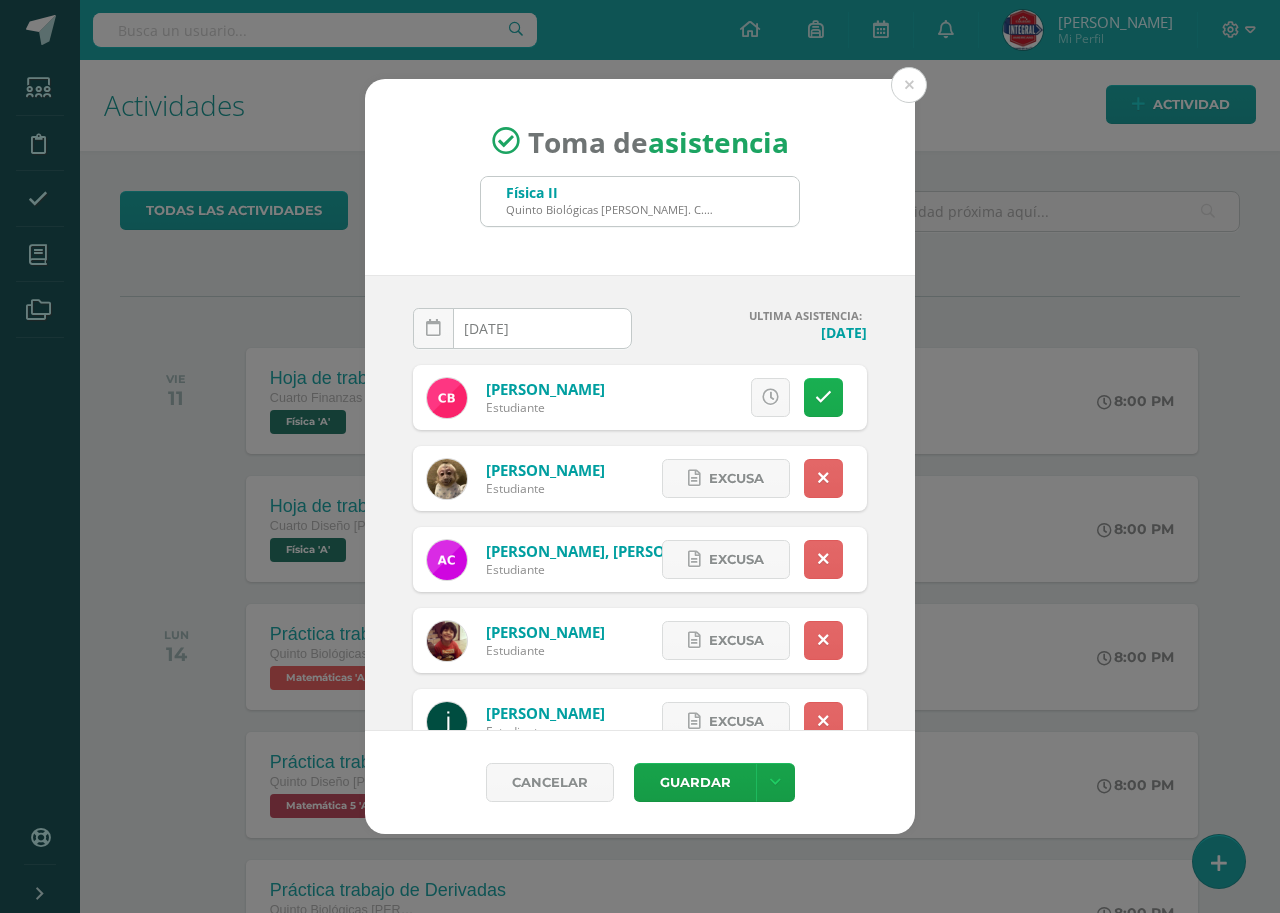 click at bounding box center [823, 397] 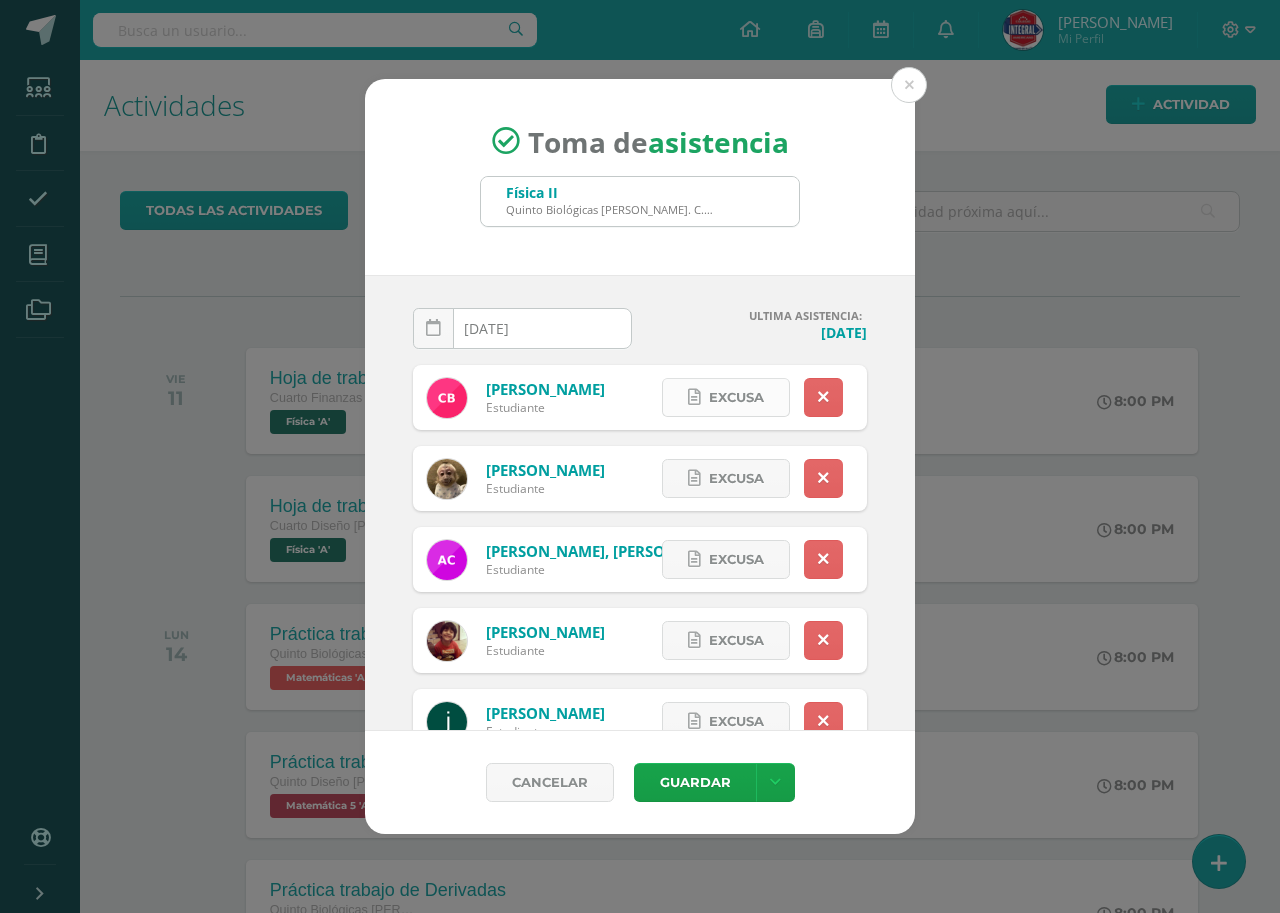 click on "Excusa" at bounding box center [736, 397] 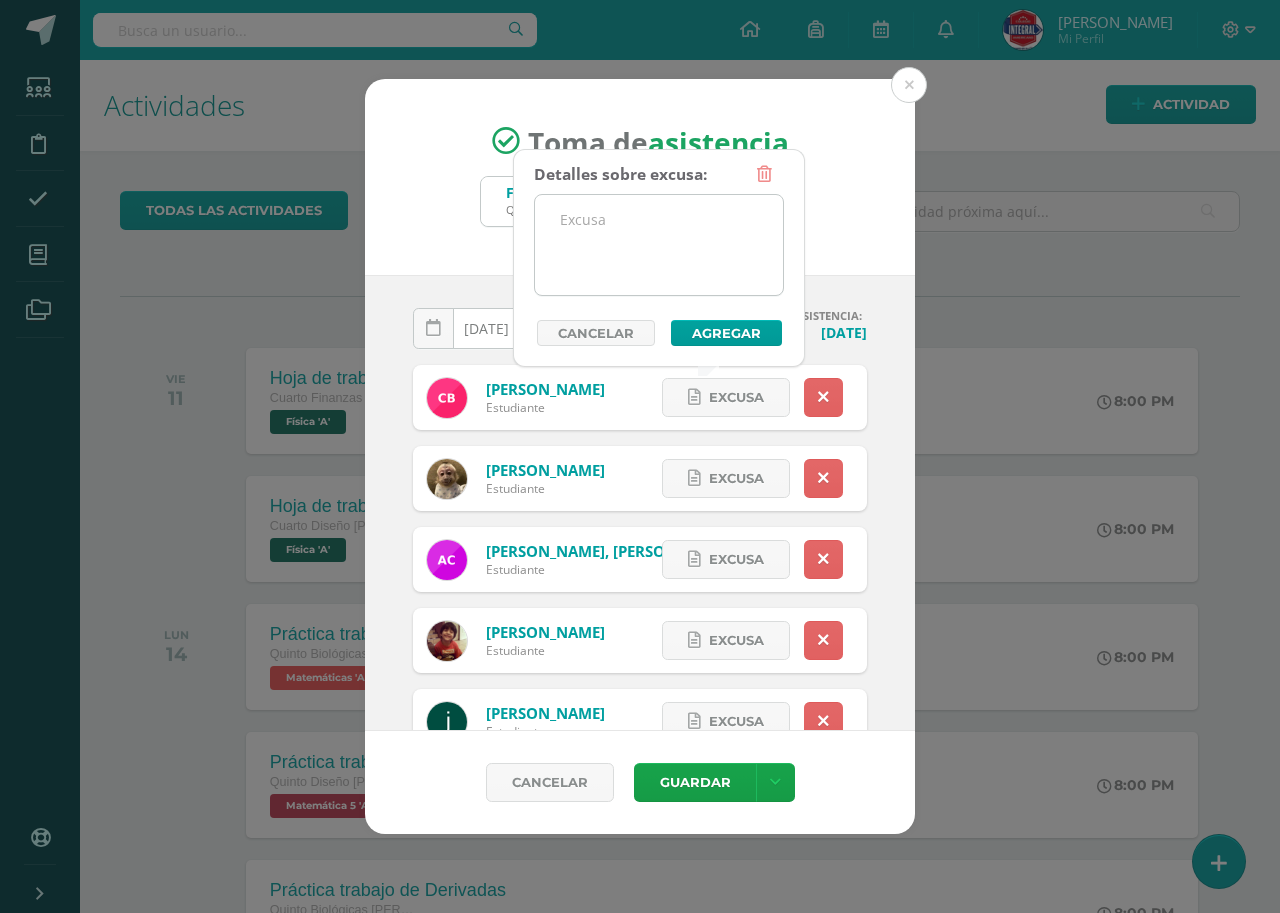 click at bounding box center (659, 245) 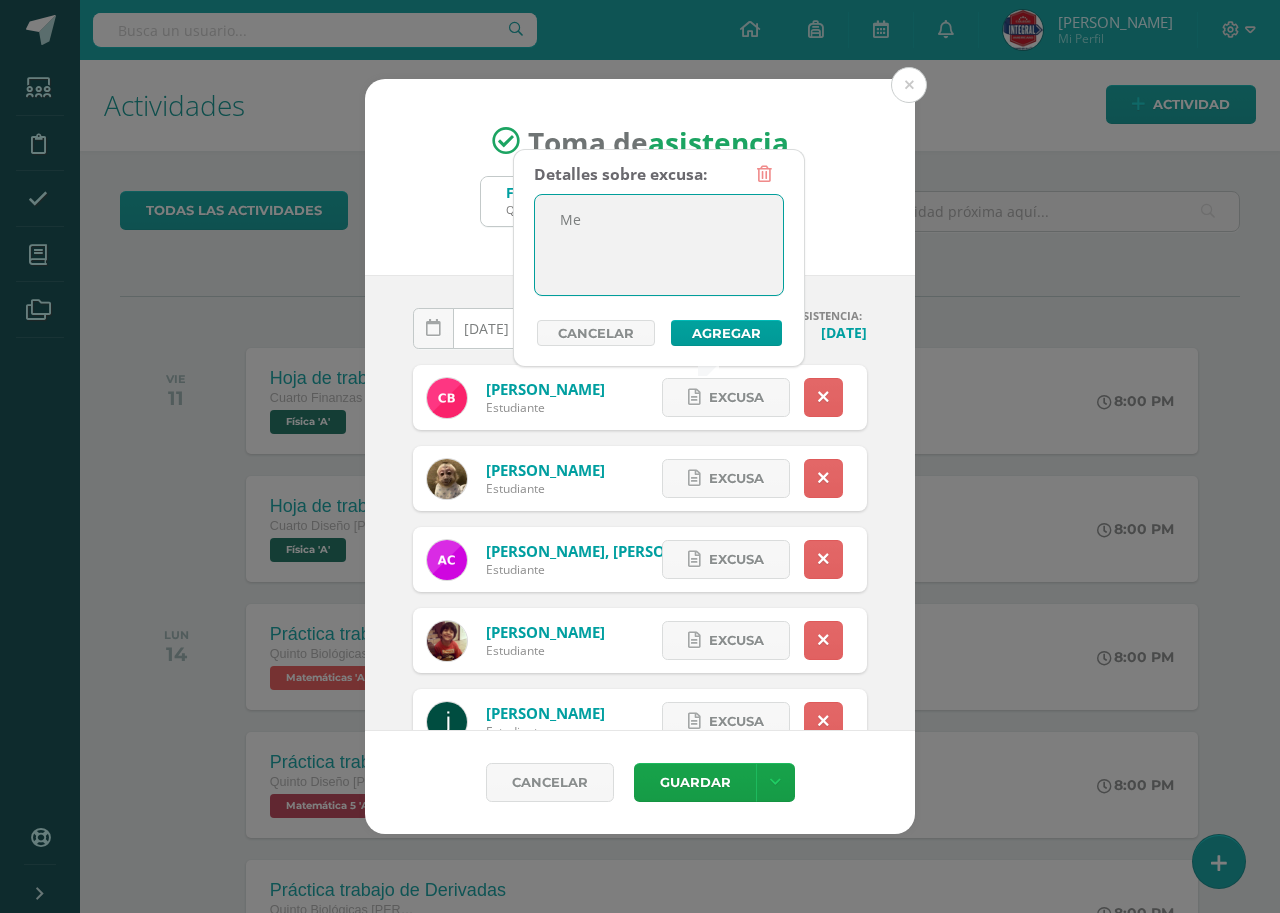type on "M" 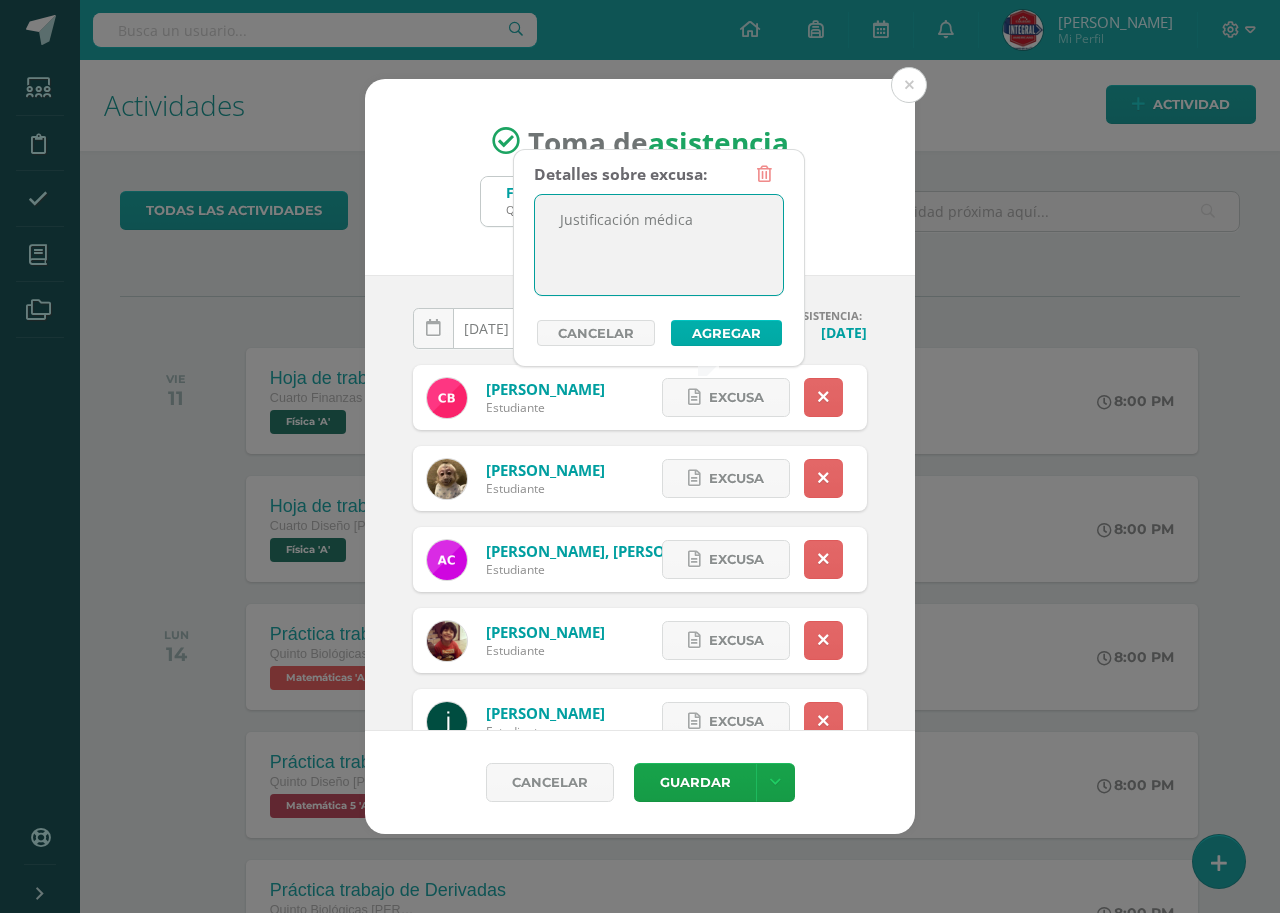 type on "Justificación médica" 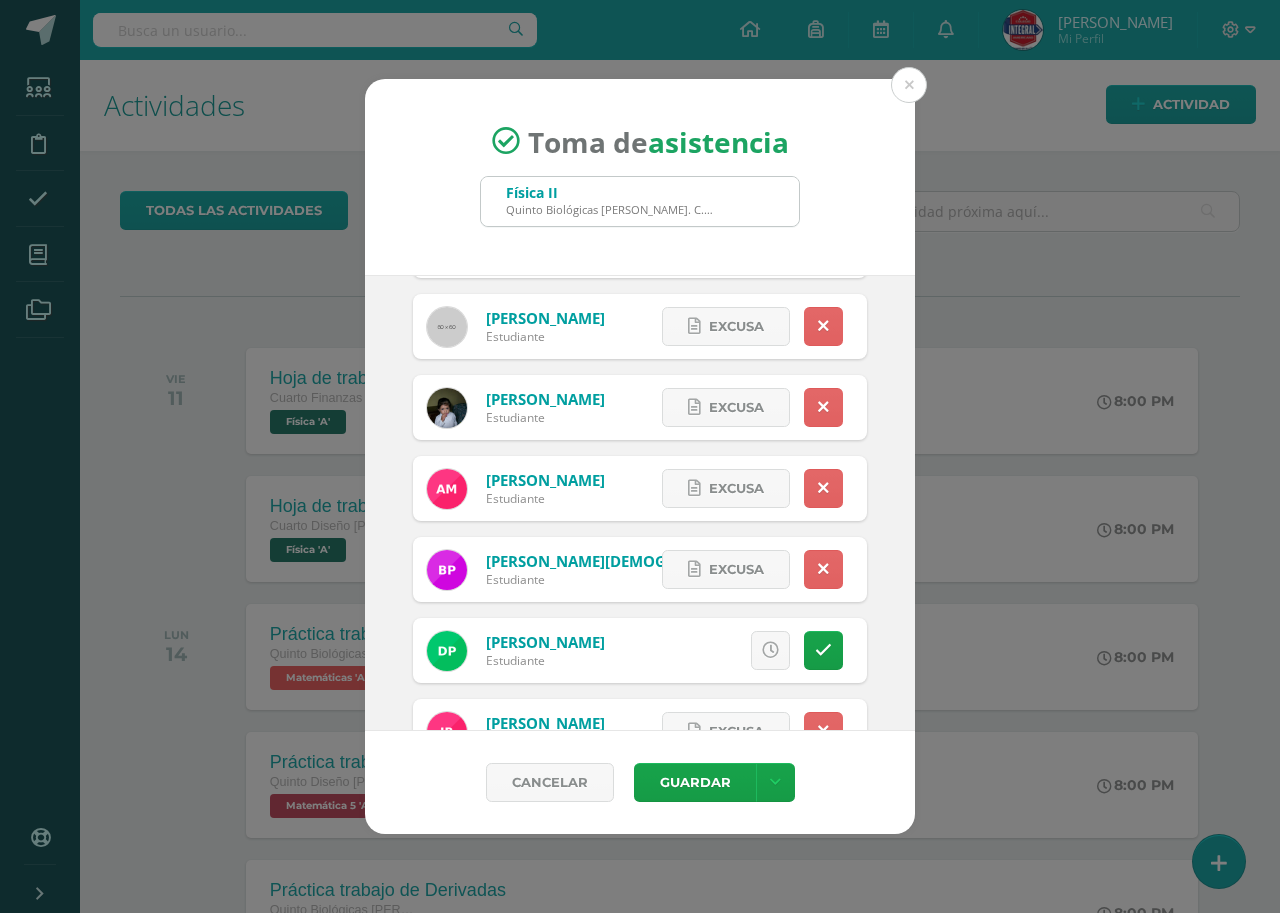 scroll, scrollTop: 1514, scrollLeft: 0, axis: vertical 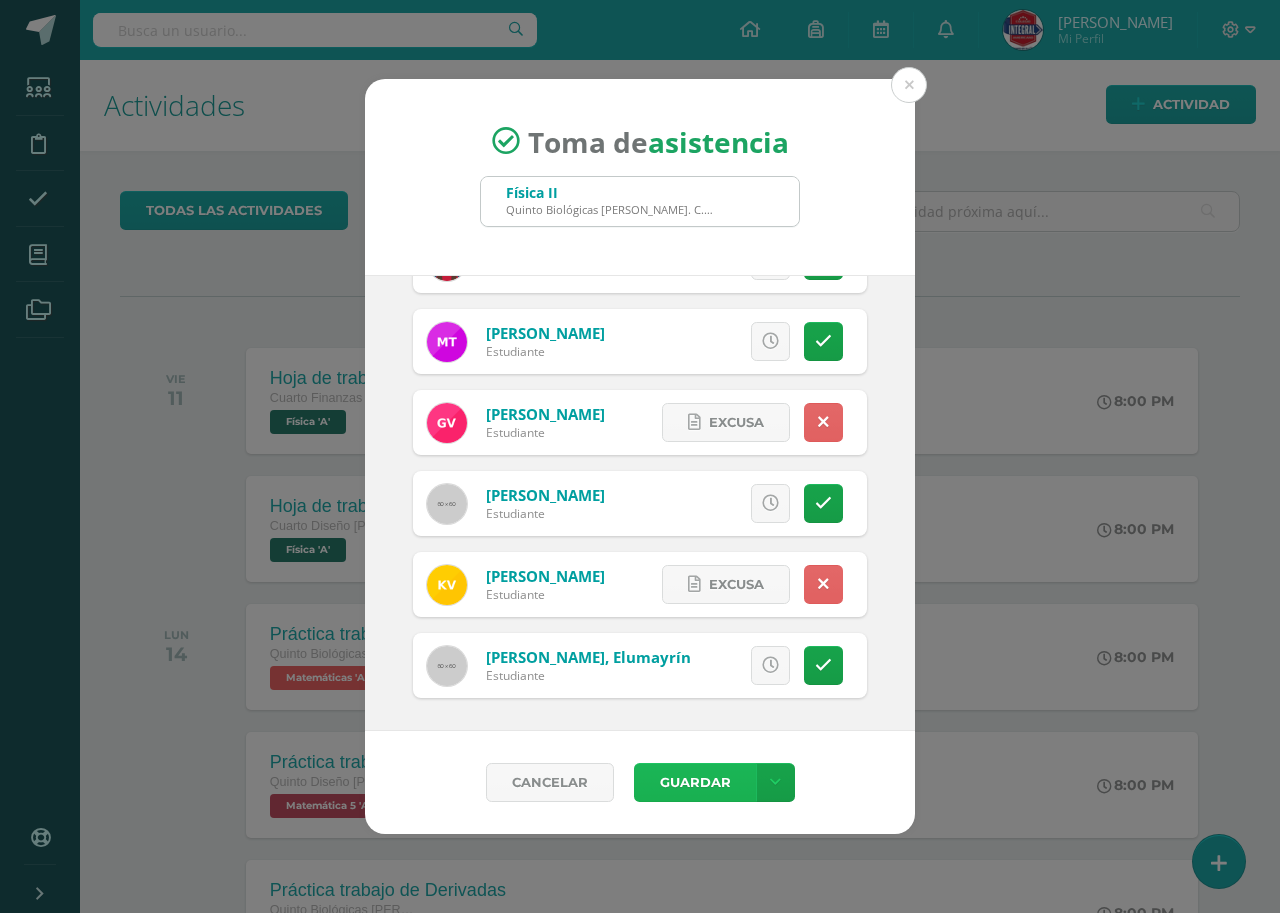 click on "Guardar" at bounding box center [695, 782] 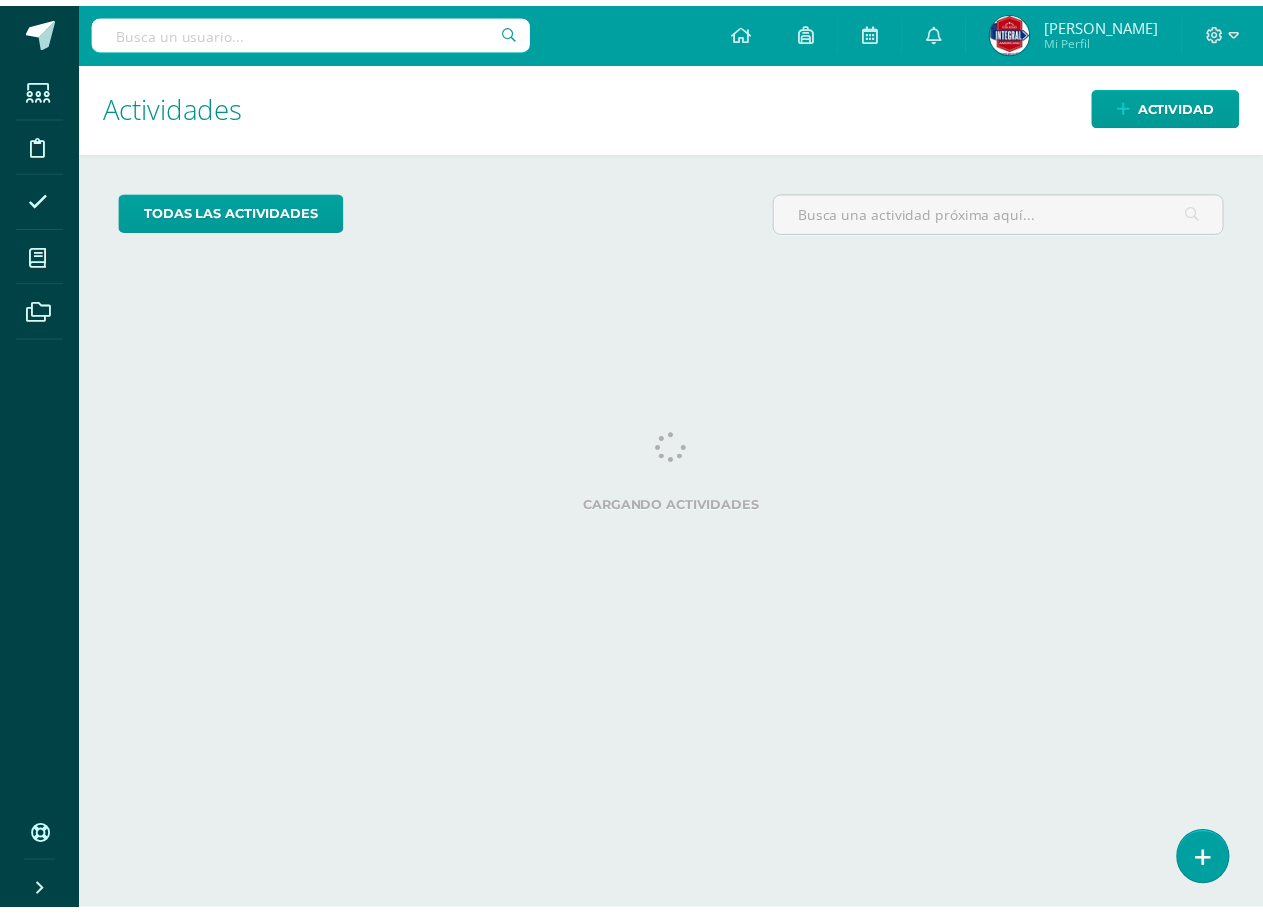 scroll, scrollTop: 0, scrollLeft: 0, axis: both 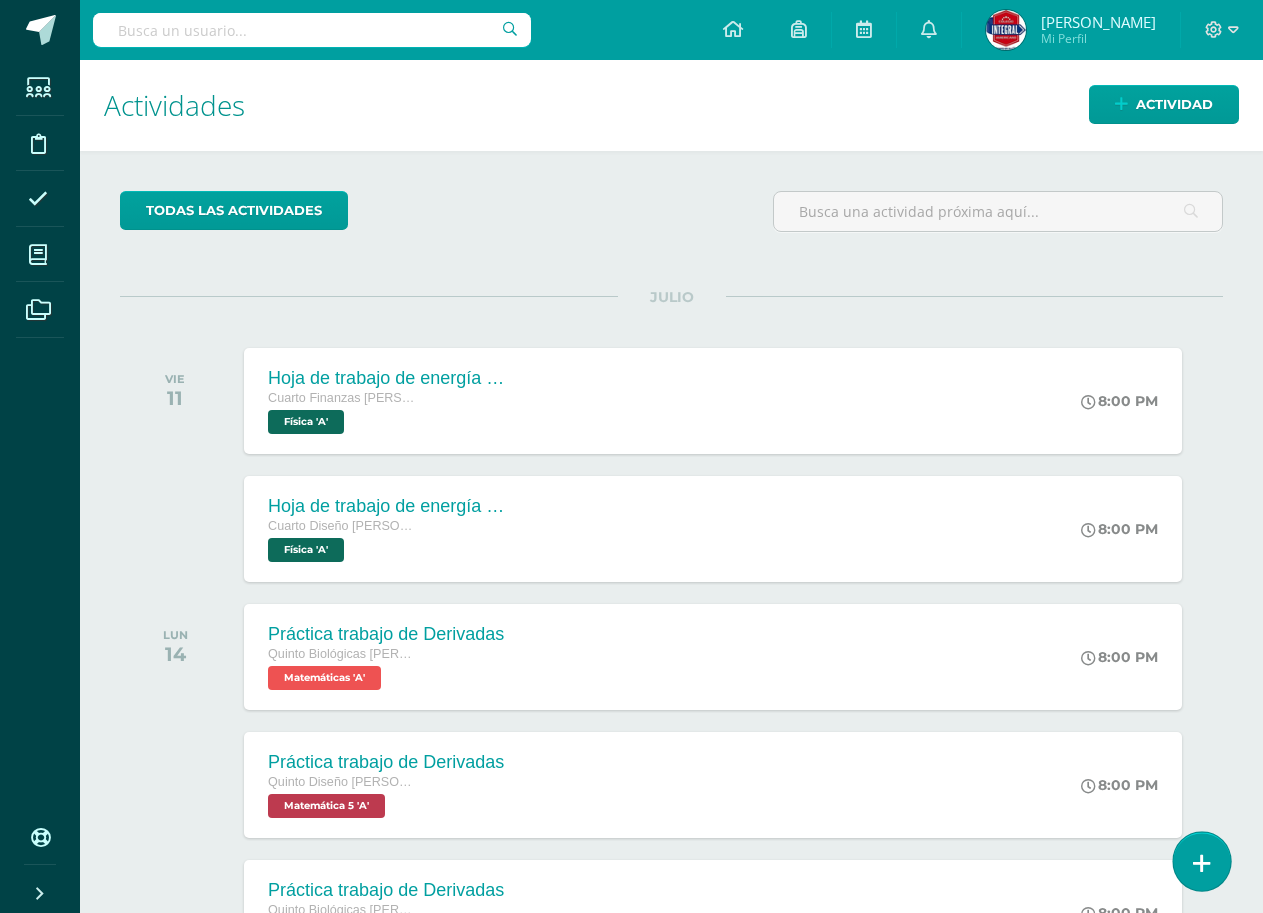 click at bounding box center [1201, 861] 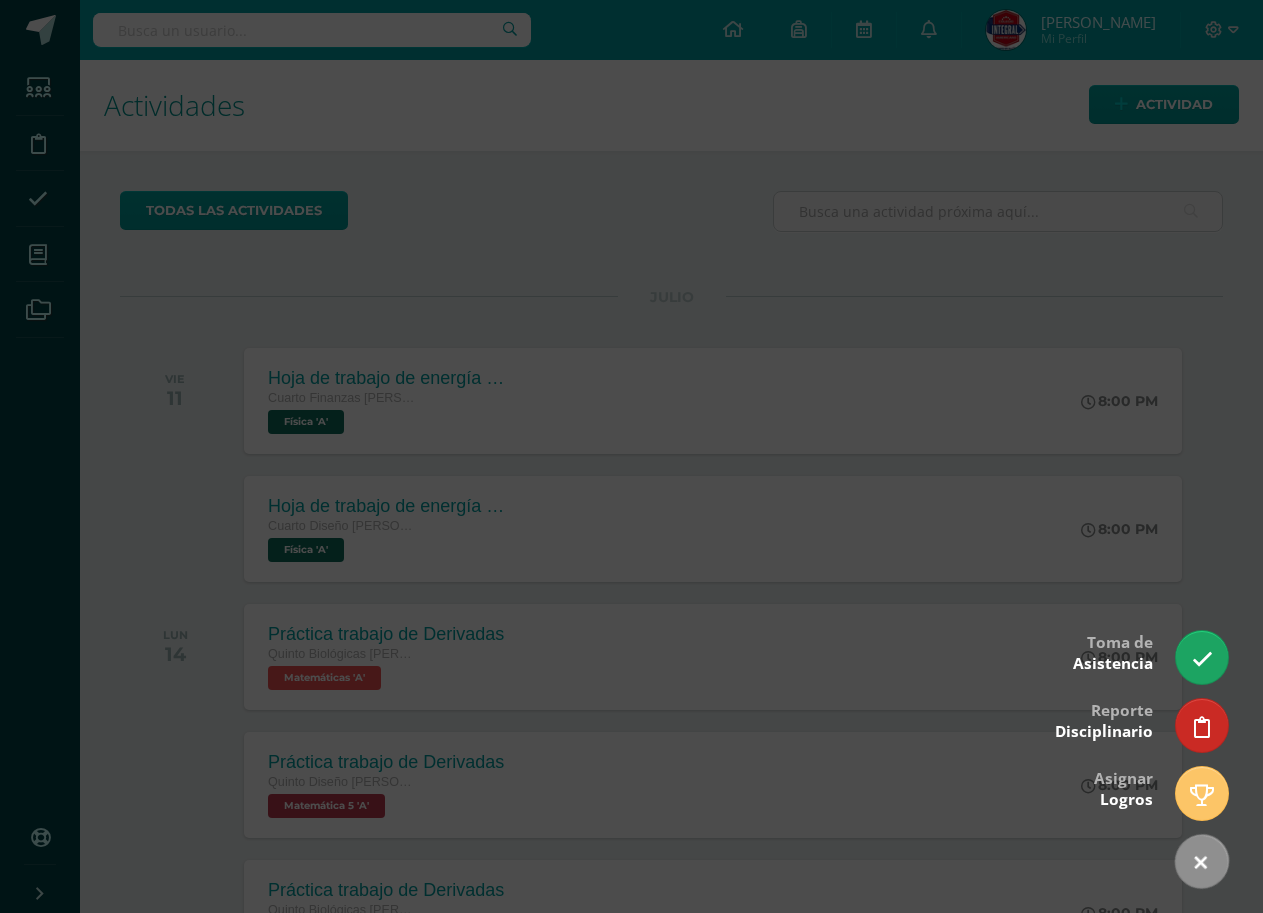 click at bounding box center (631, 456) 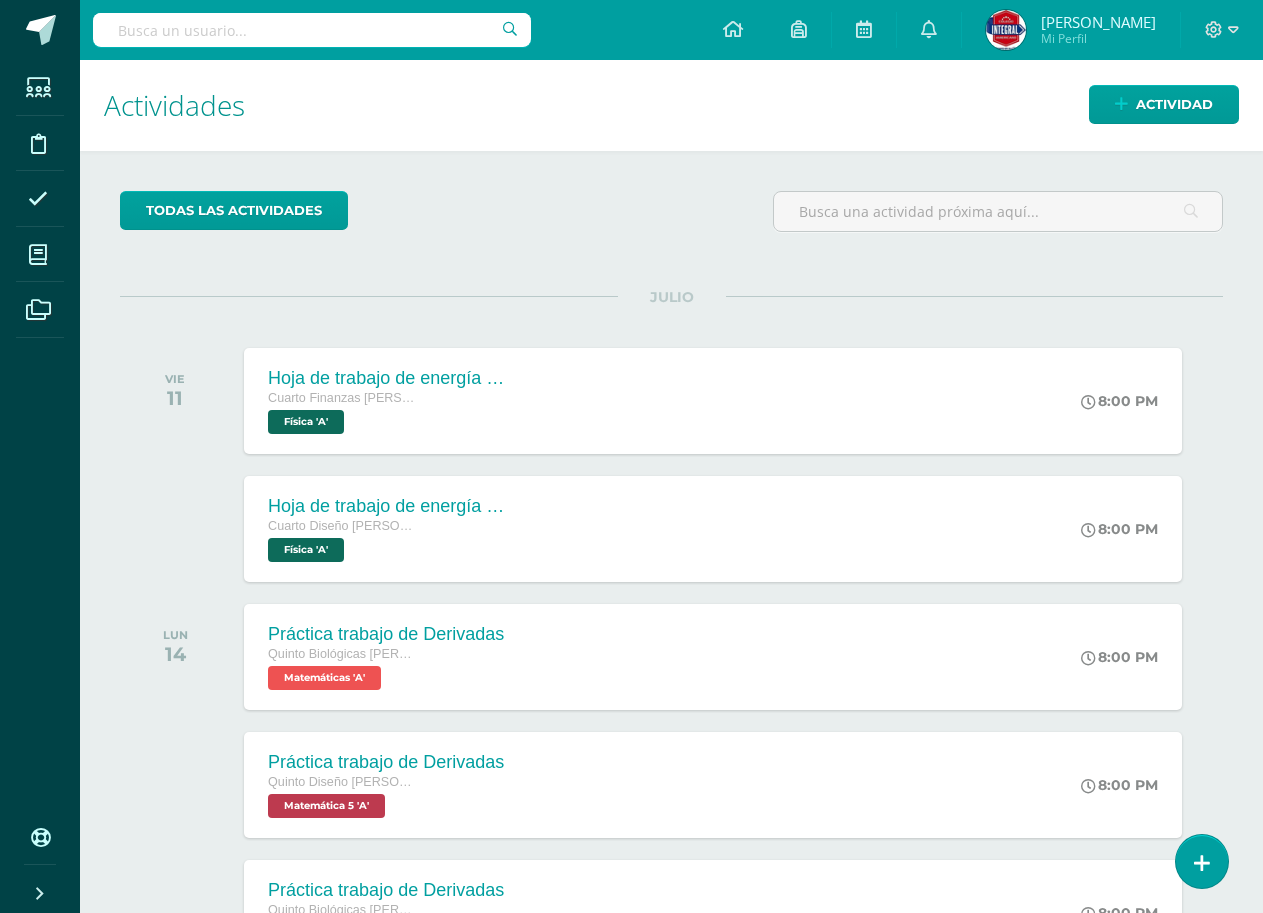 click on "todas las Actividades
No tienes actividades
Échale un vistazo a los demás períodos o  sal y disfruta del sol
JULIO
VIE
11
Hoja de trabajo de energía potencial
Cuarto Finanzas Bach. C.C.L.L.  en Finanzas y Administración
Física 'A'
8:00 PM" at bounding box center [671, 685] 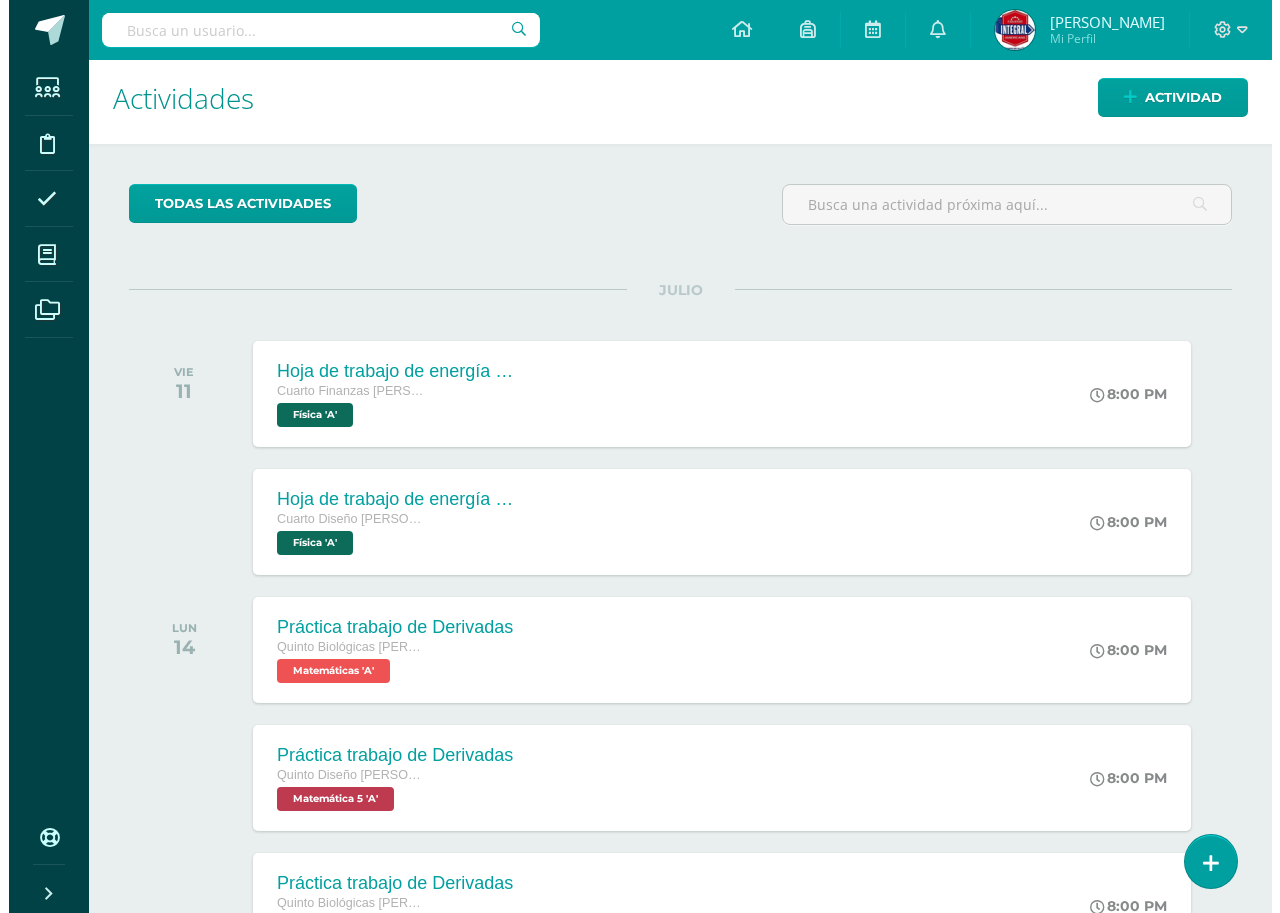 scroll, scrollTop: 0, scrollLeft: 0, axis: both 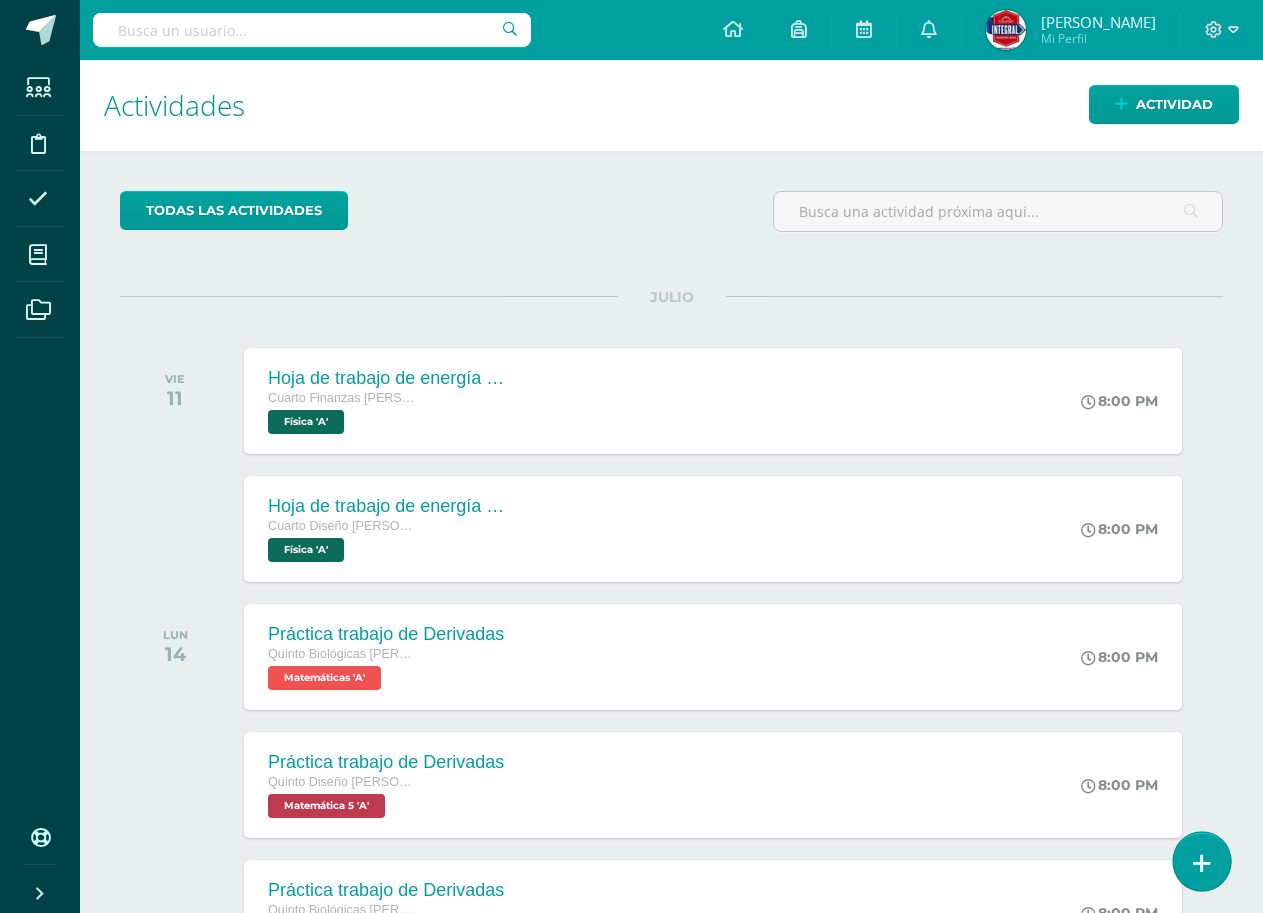 click at bounding box center (1201, 861) 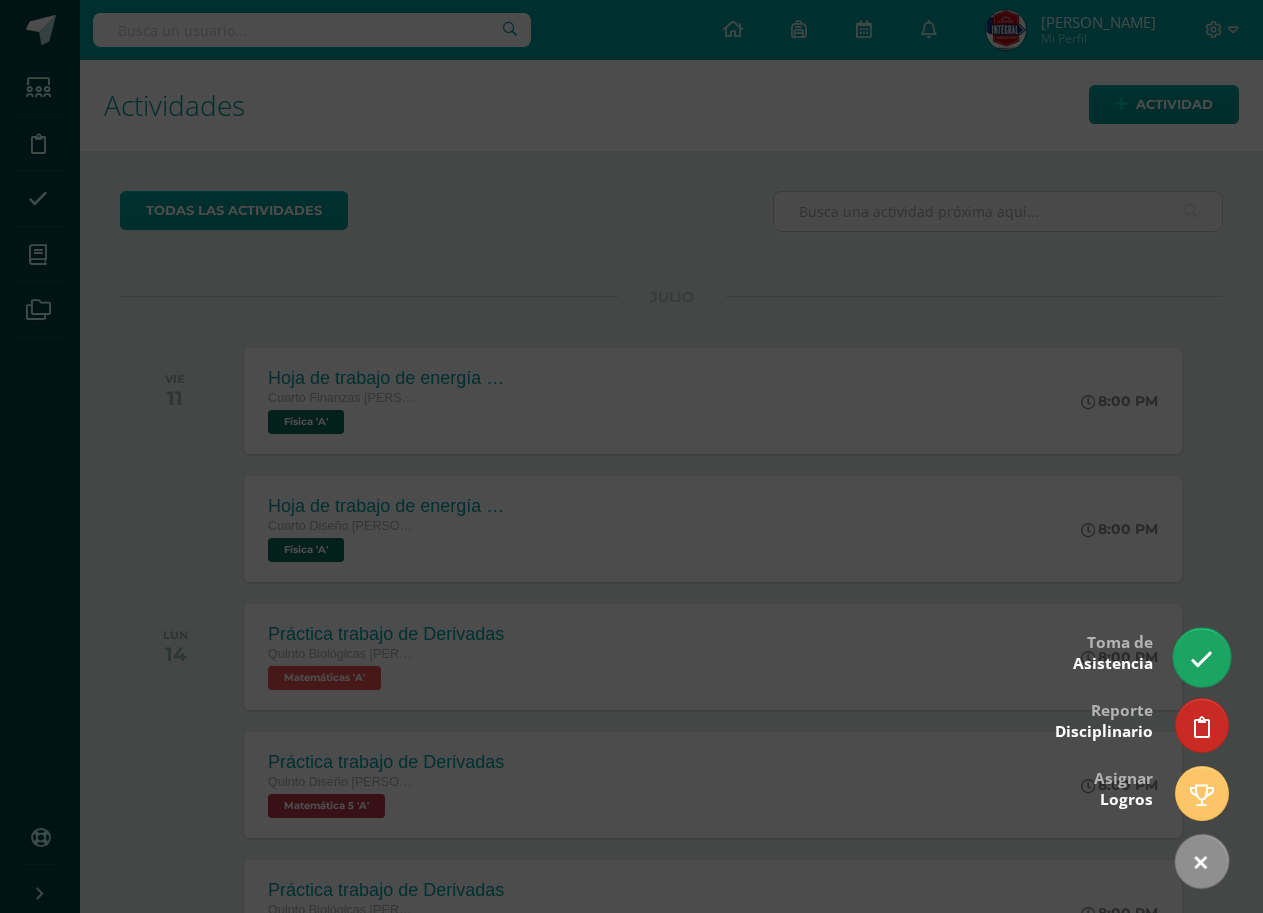 click at bounding box center (1201, 659) 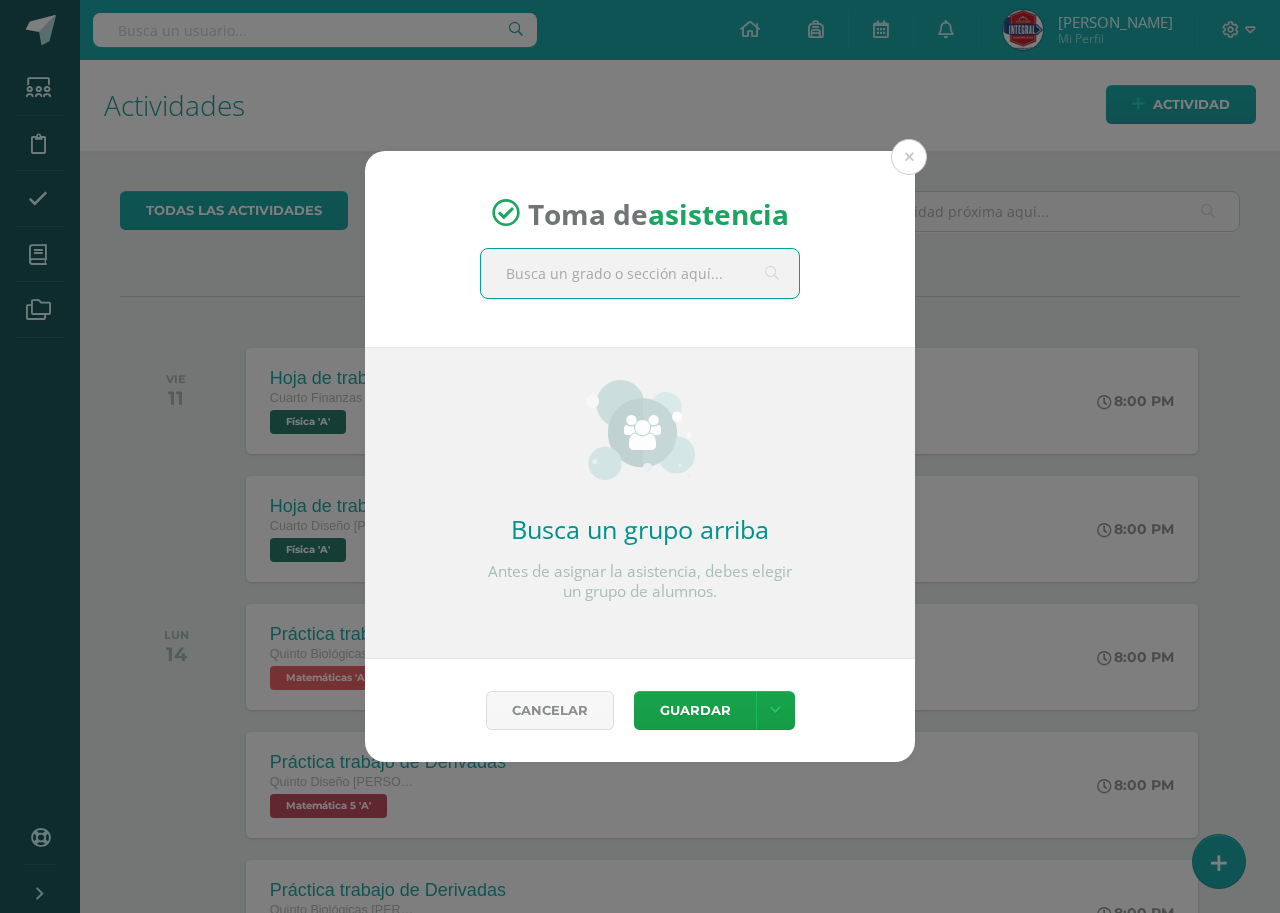 click at bounding box center [640, 273] 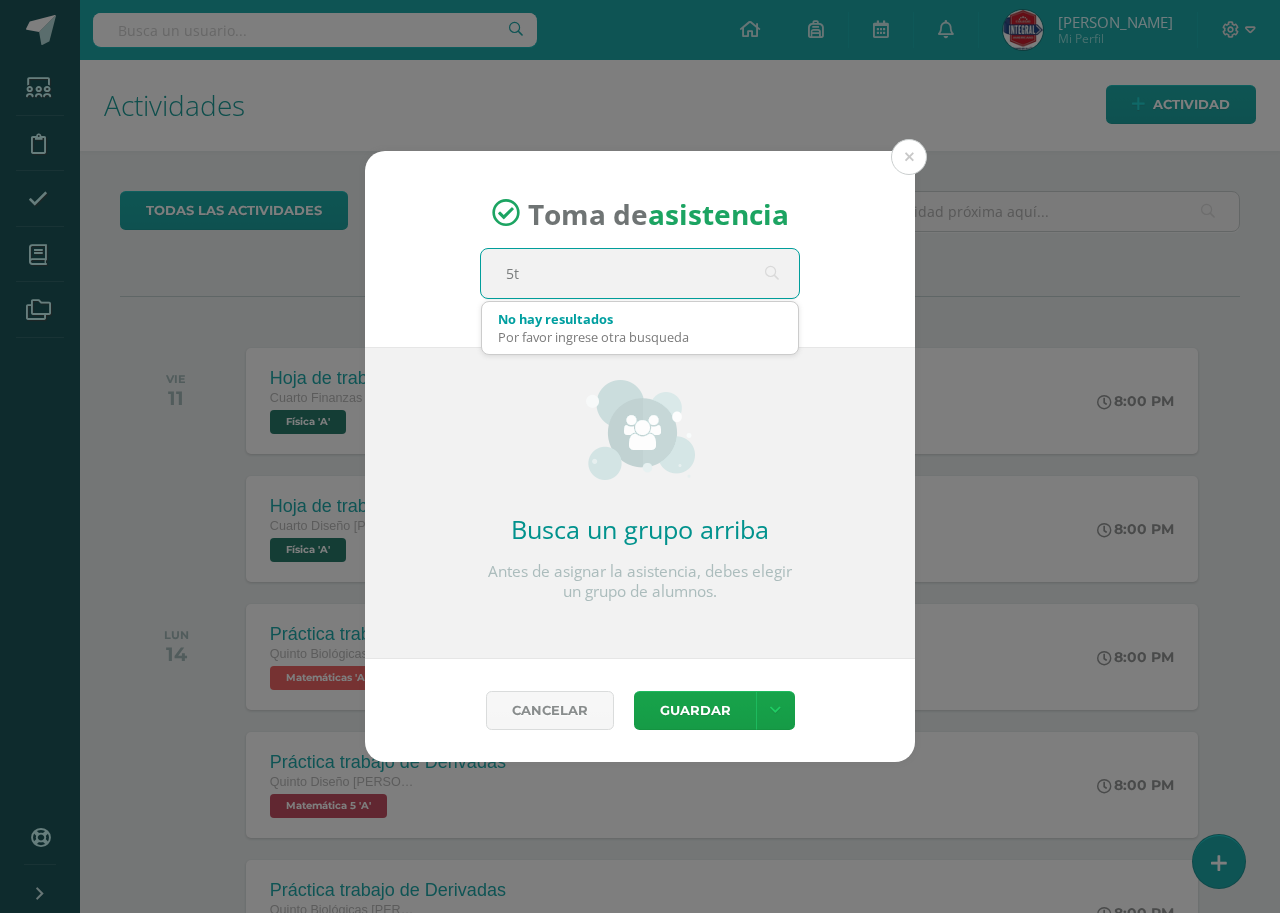 type on "5" 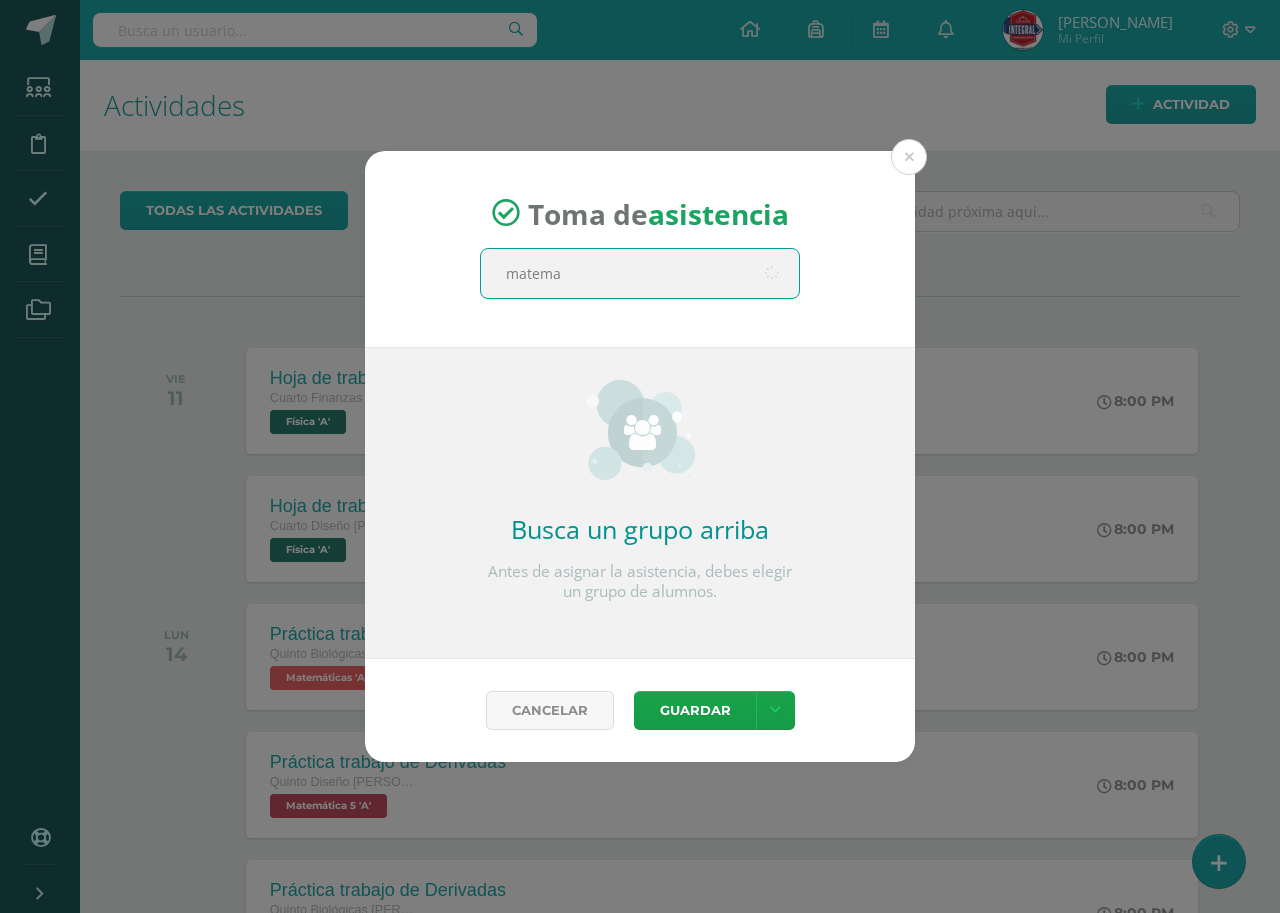 type on "matemat" 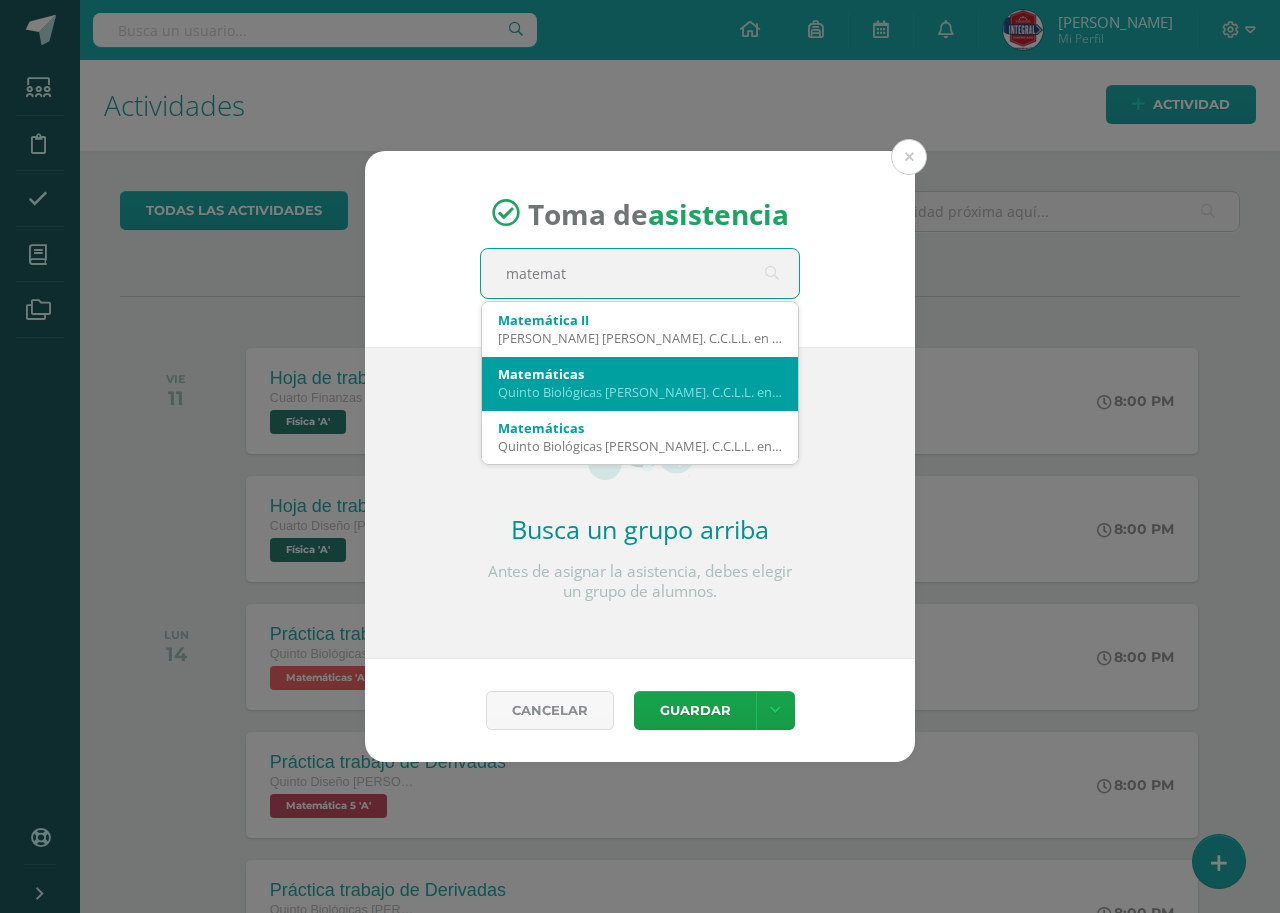 scroll, scrollTop: 108, scrollLeft: 0, axis: vertical 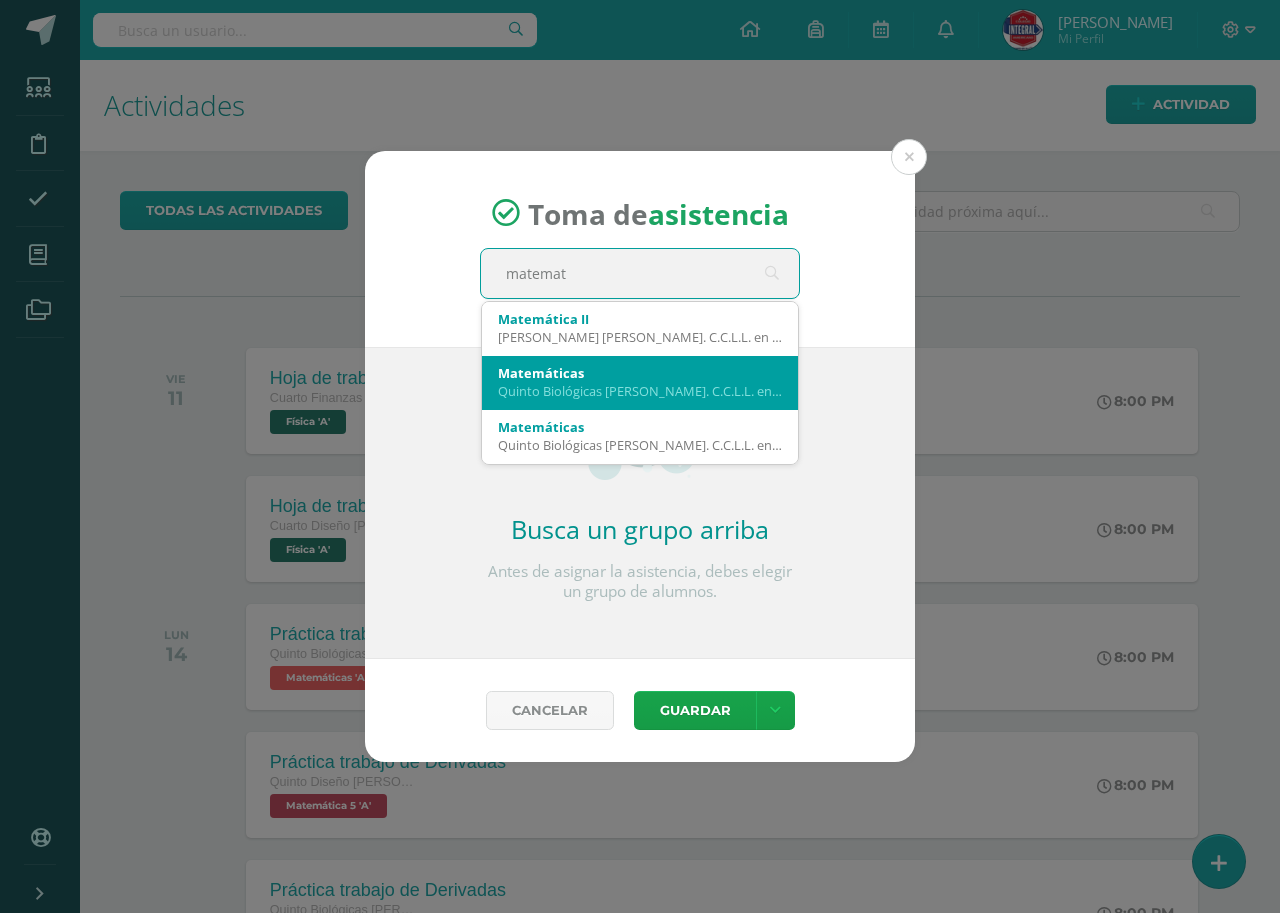 click on "Quinto Biológicas Bach. C.C.L.L.  en Ciencias Biológicas 'B'" at bounding box center (640, 391) 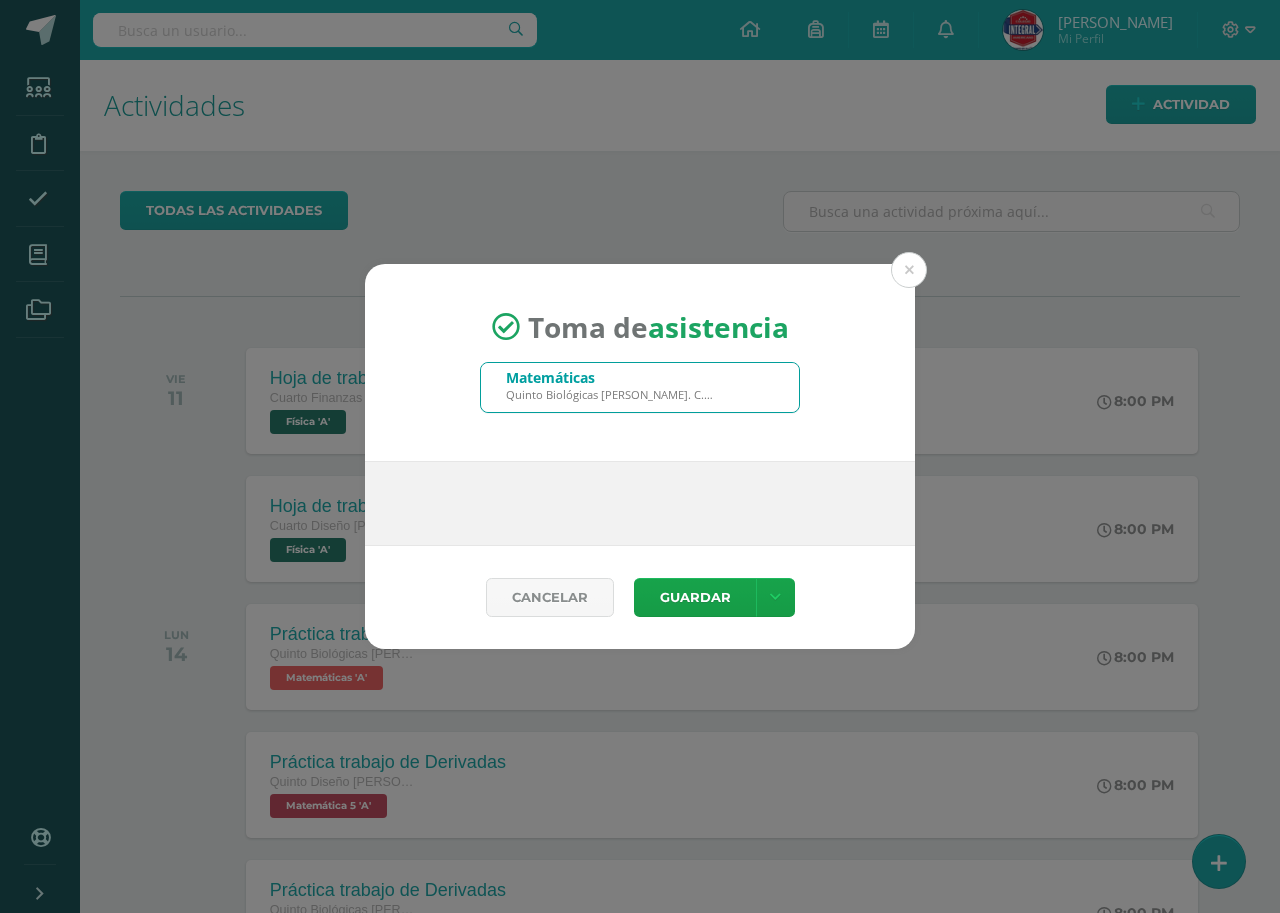 type 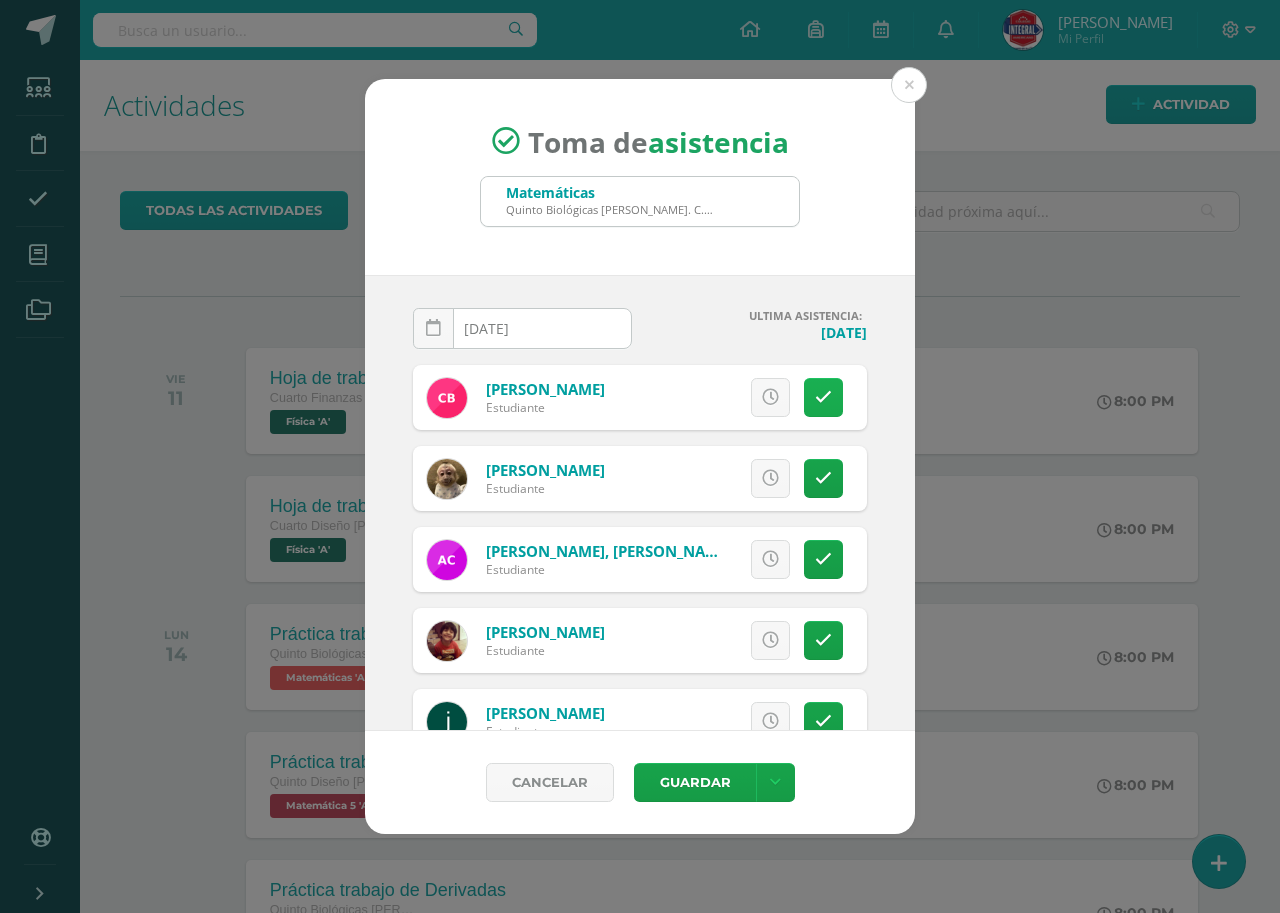 click at bounding box center (823, 397) 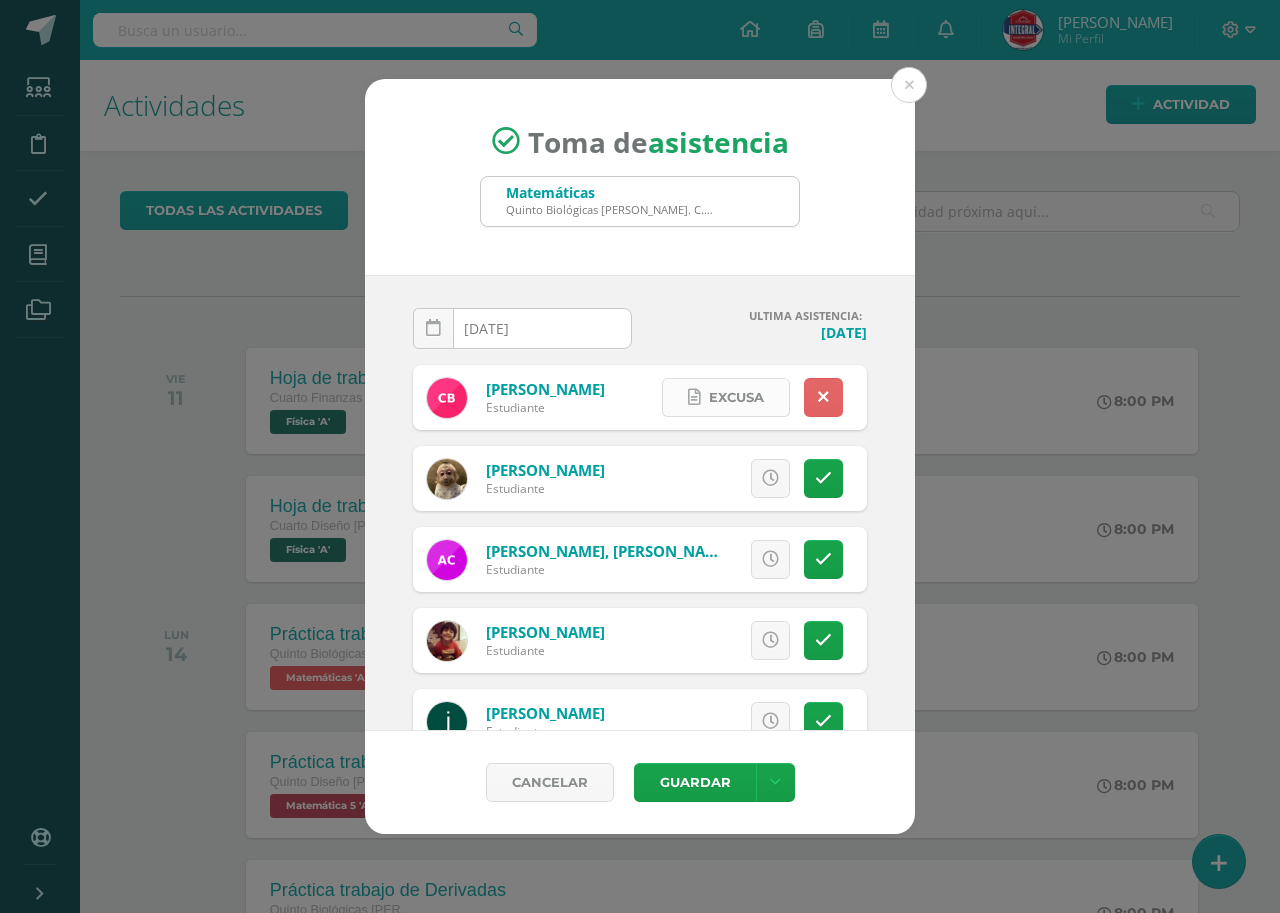 click on "Excusa" at bounding box center (736, 397) 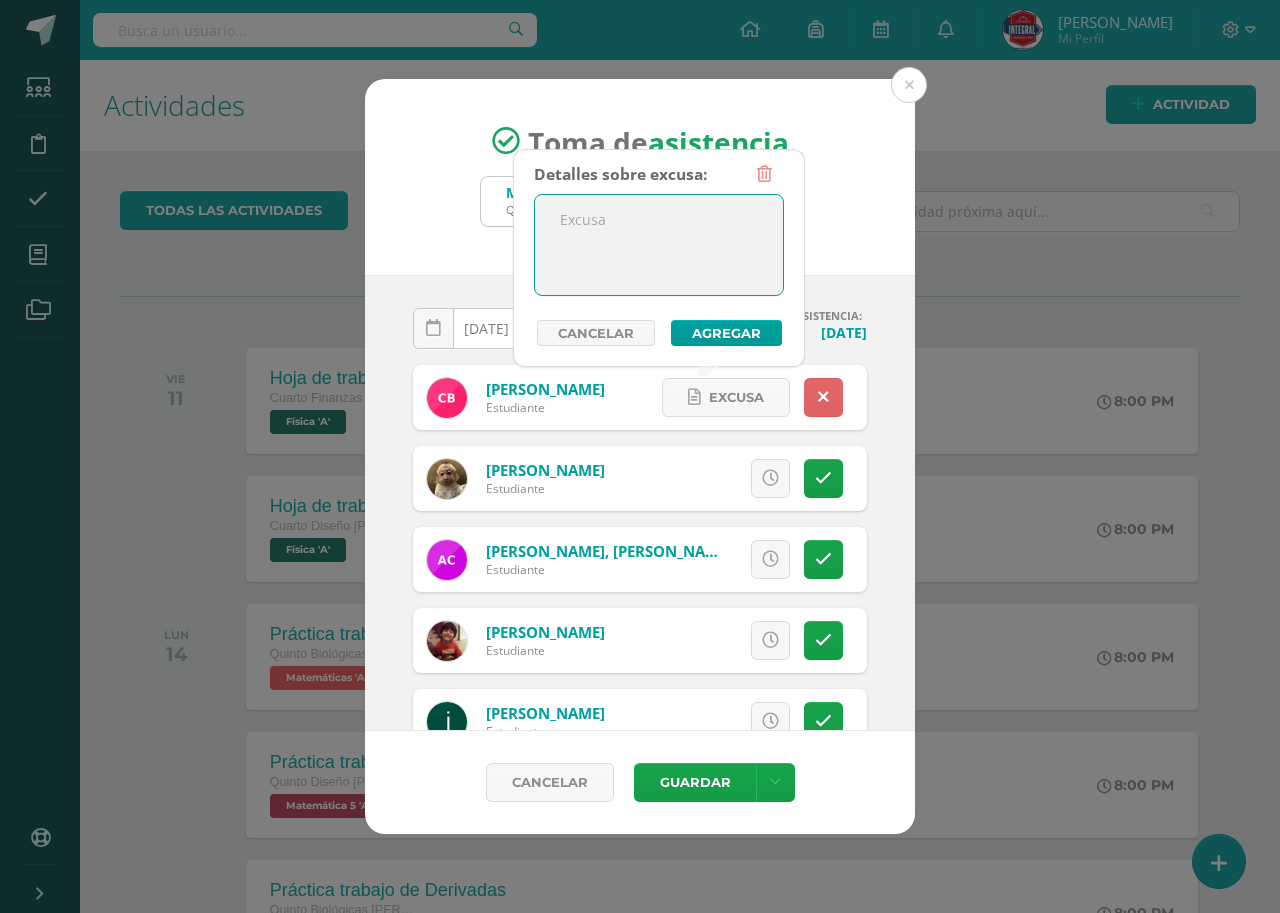 click at bounding box center [659, 245] 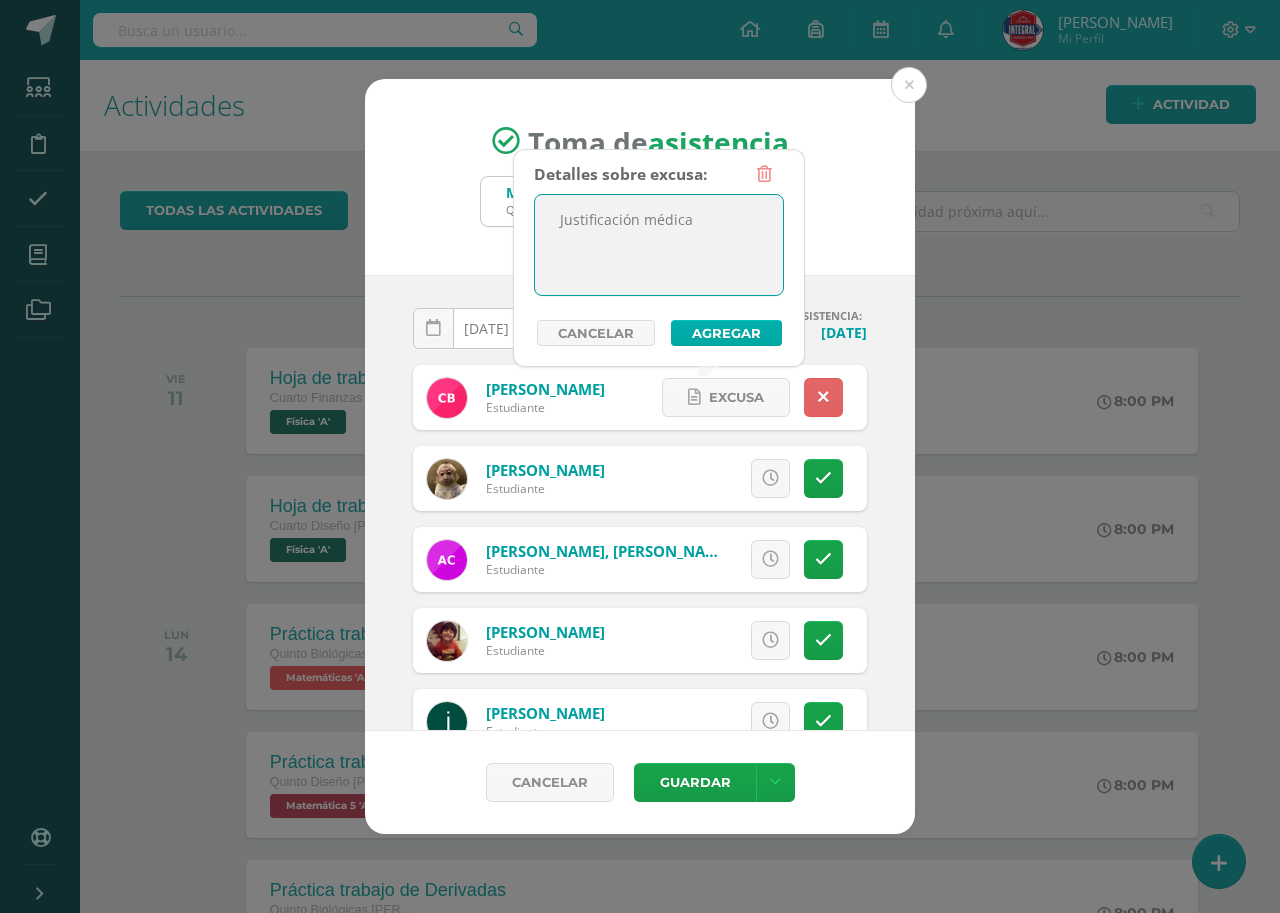 type on "Justificación médica" 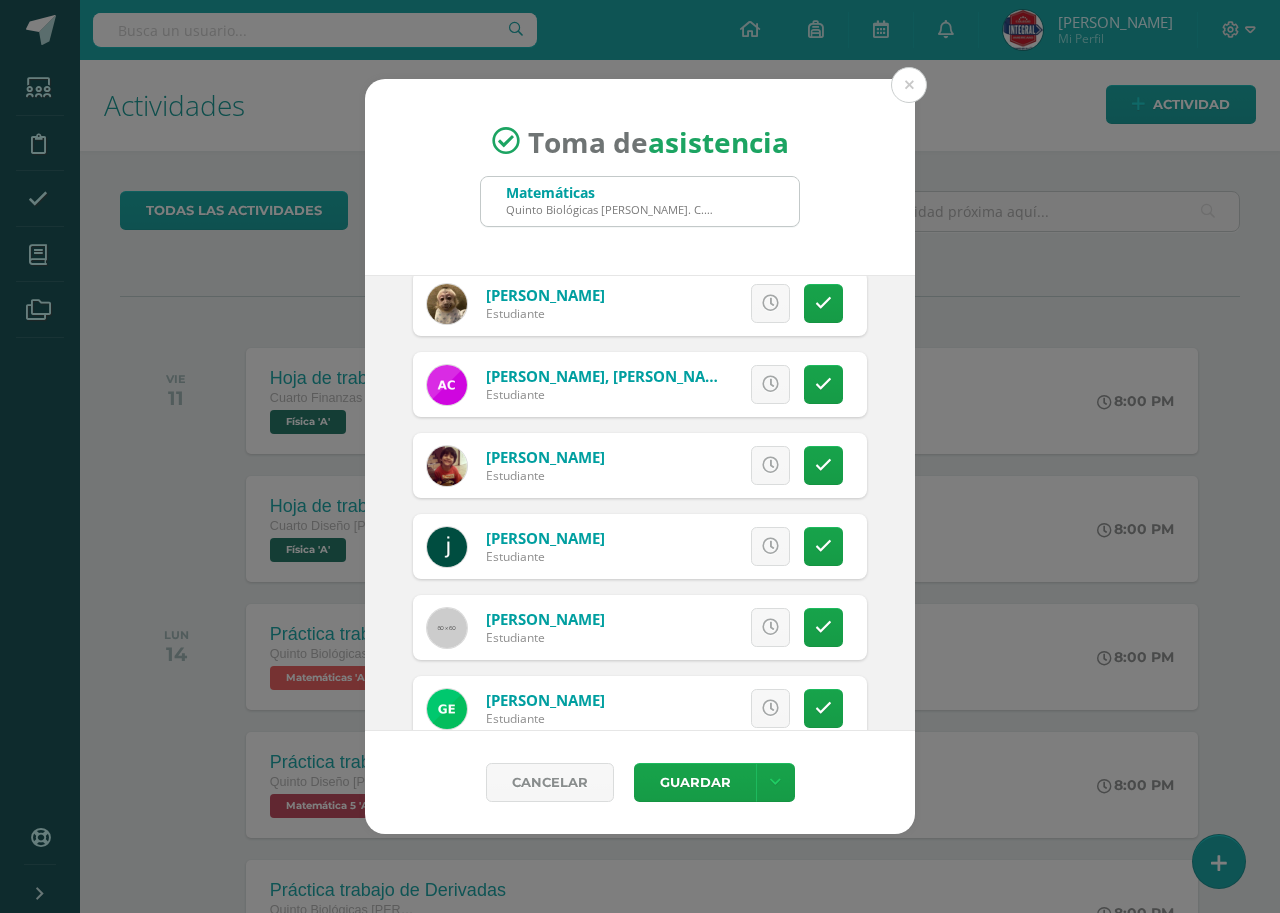 scroll, scrollTop: 100, scrollLeft: 0, axis: vertical 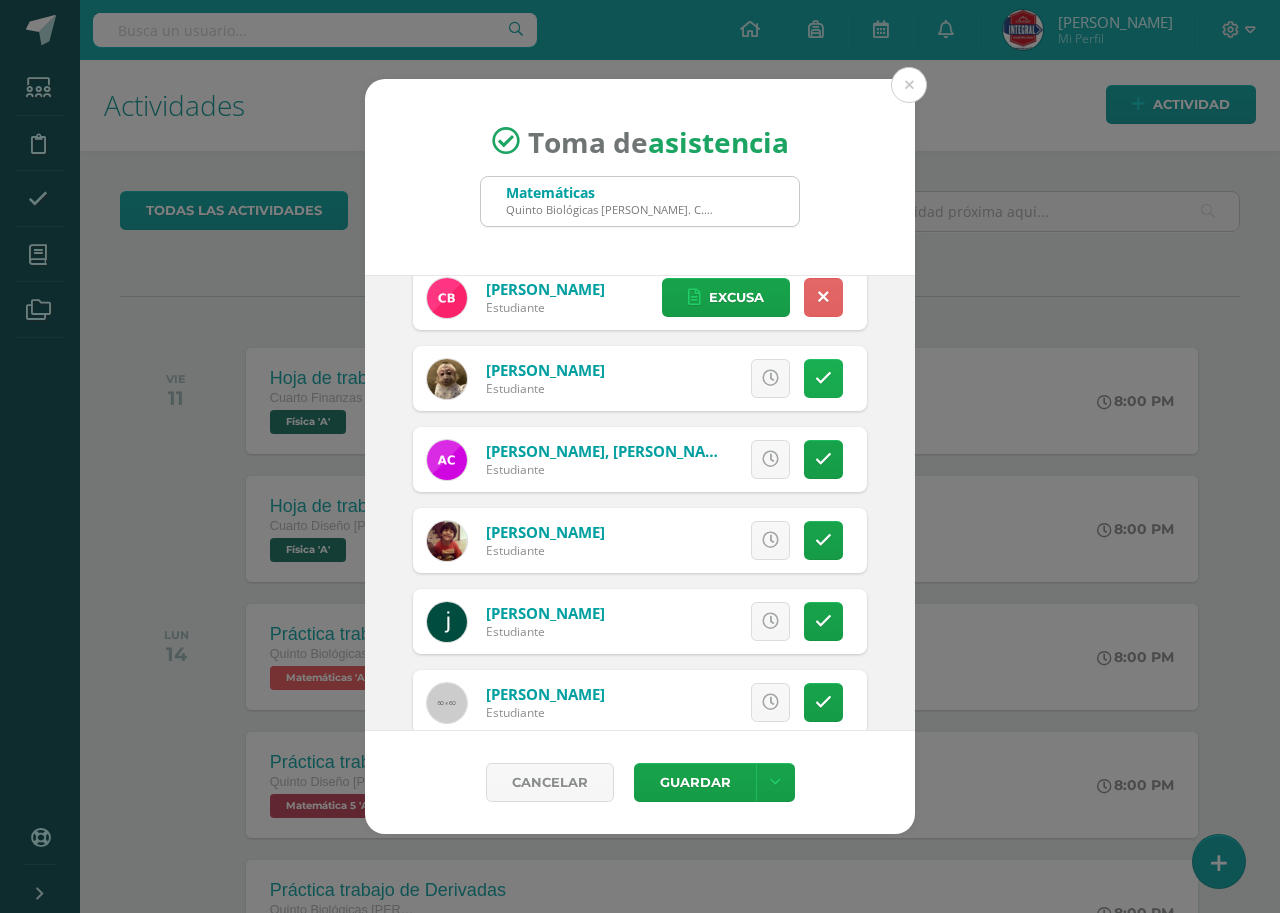 click at bounding box center (823, 378) 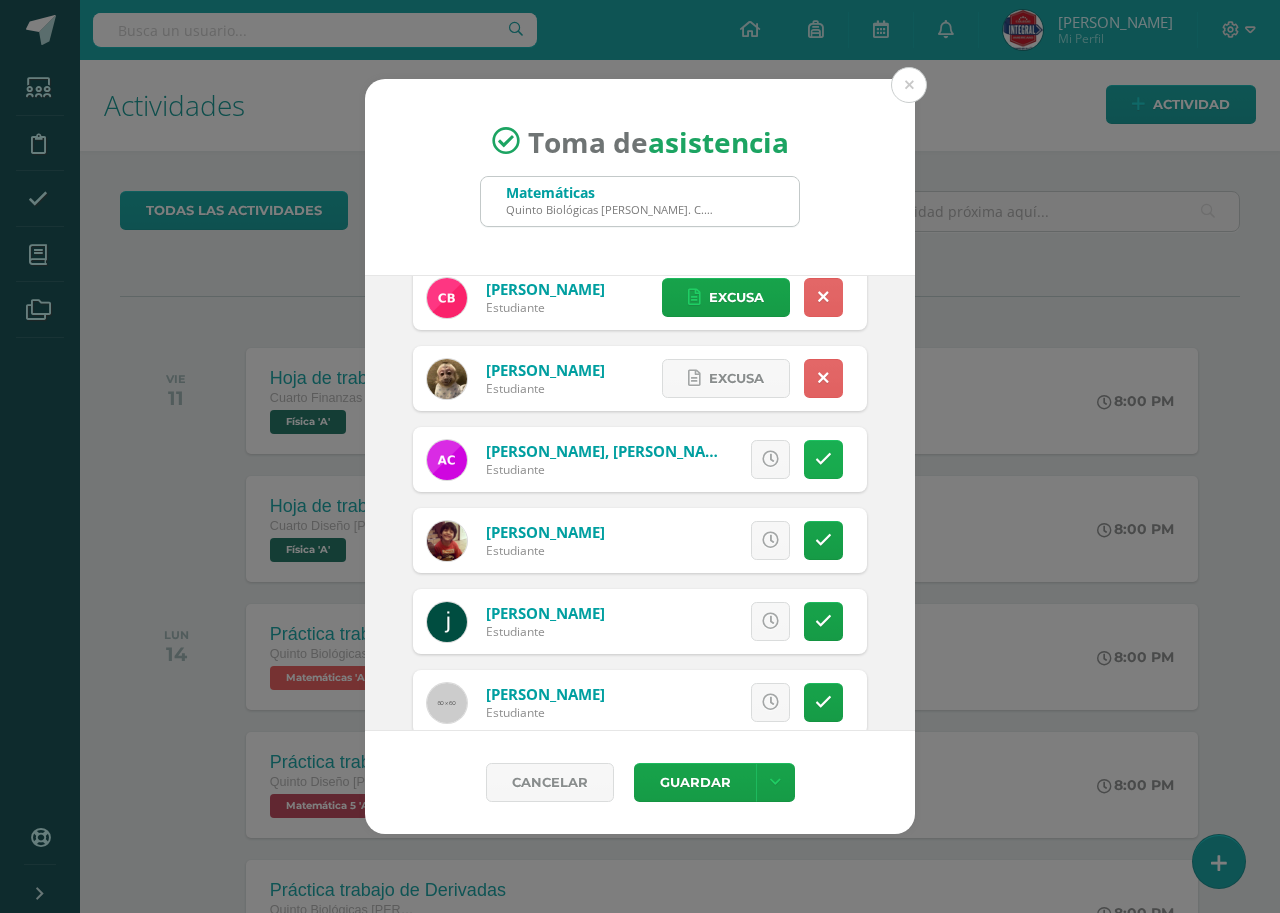 click at bounding box center [823, 459] 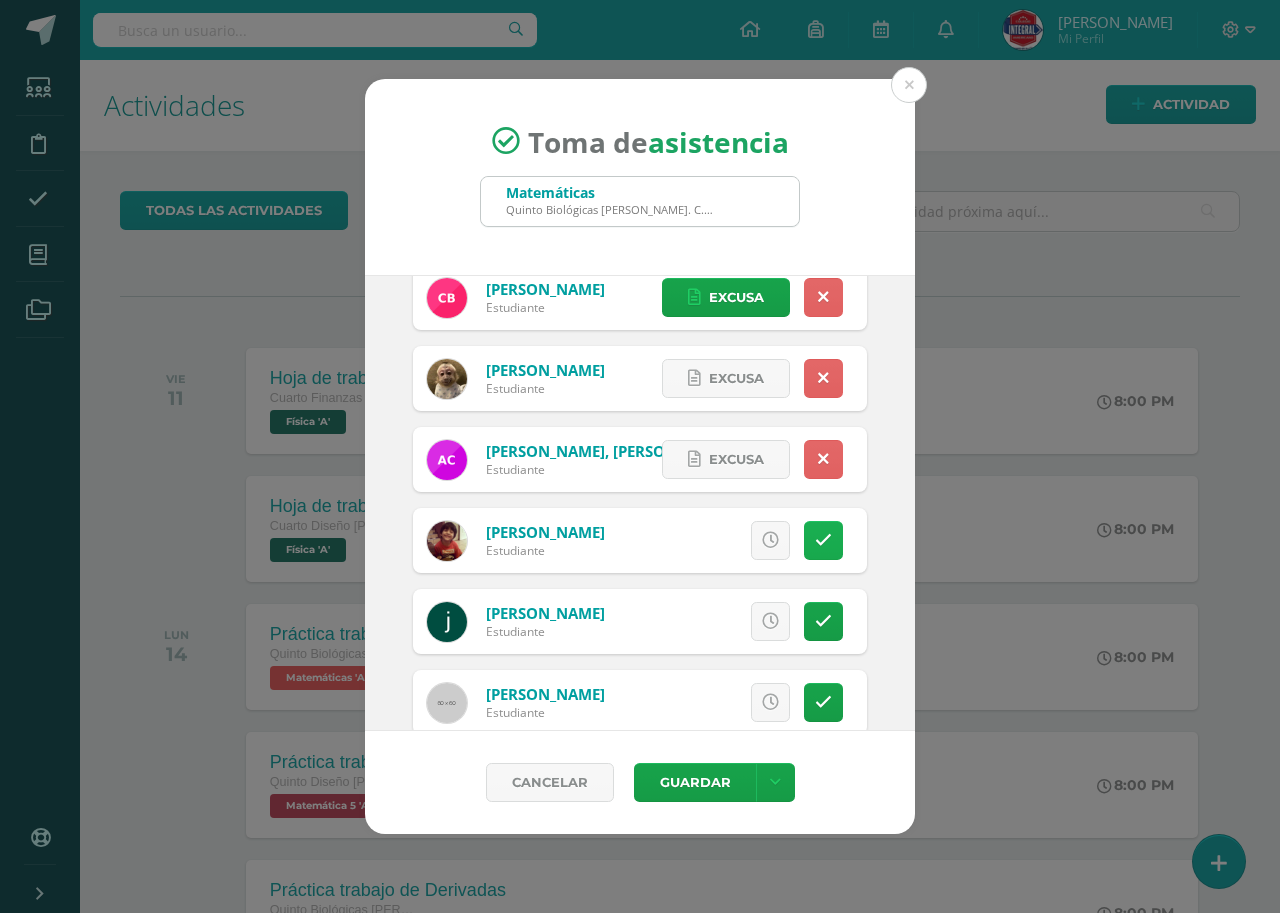 click at bounding box center [823, 540] 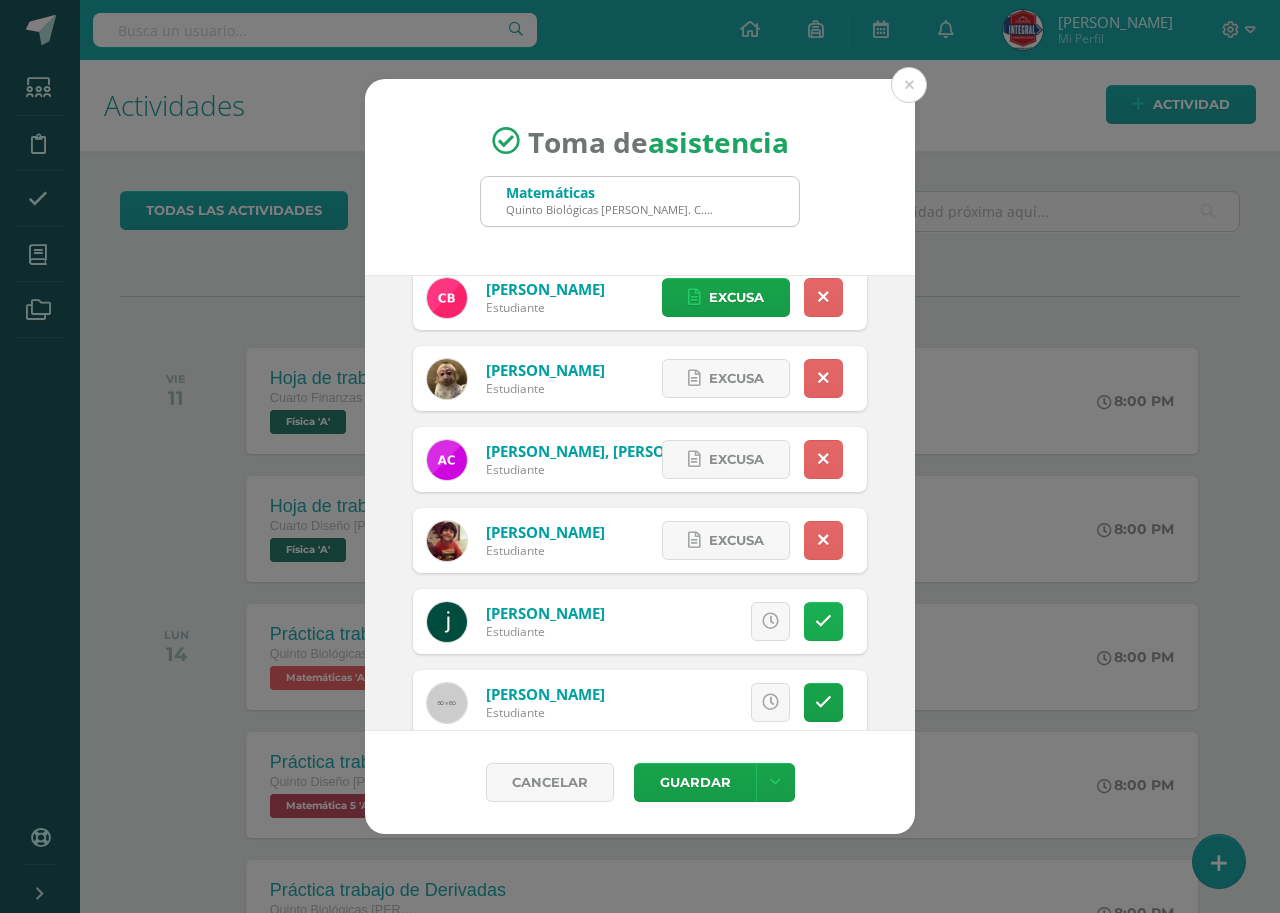 click at bounding box center [823, 621] 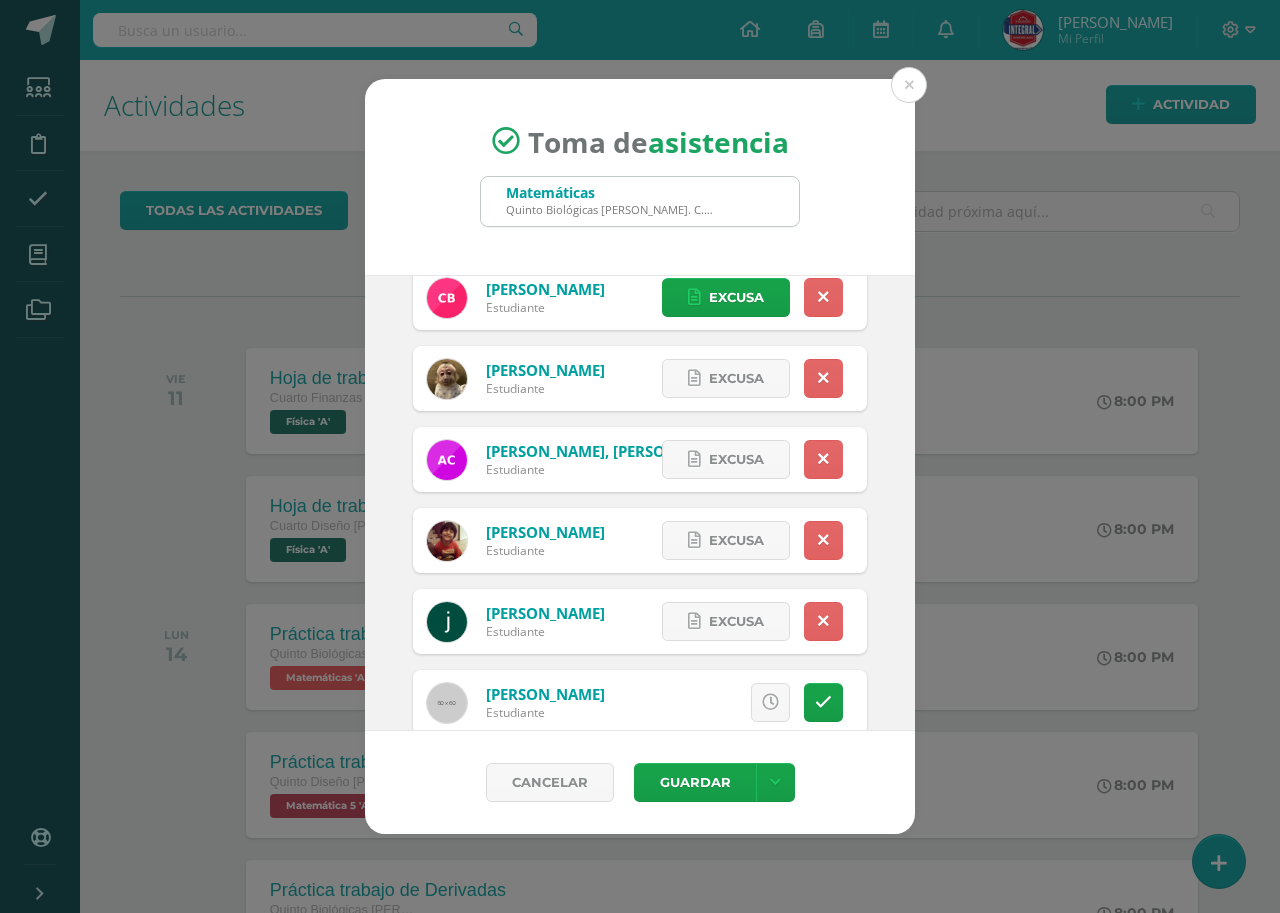 scroll, scrollTop: 200, scrollLeft: 0, axis: vertical 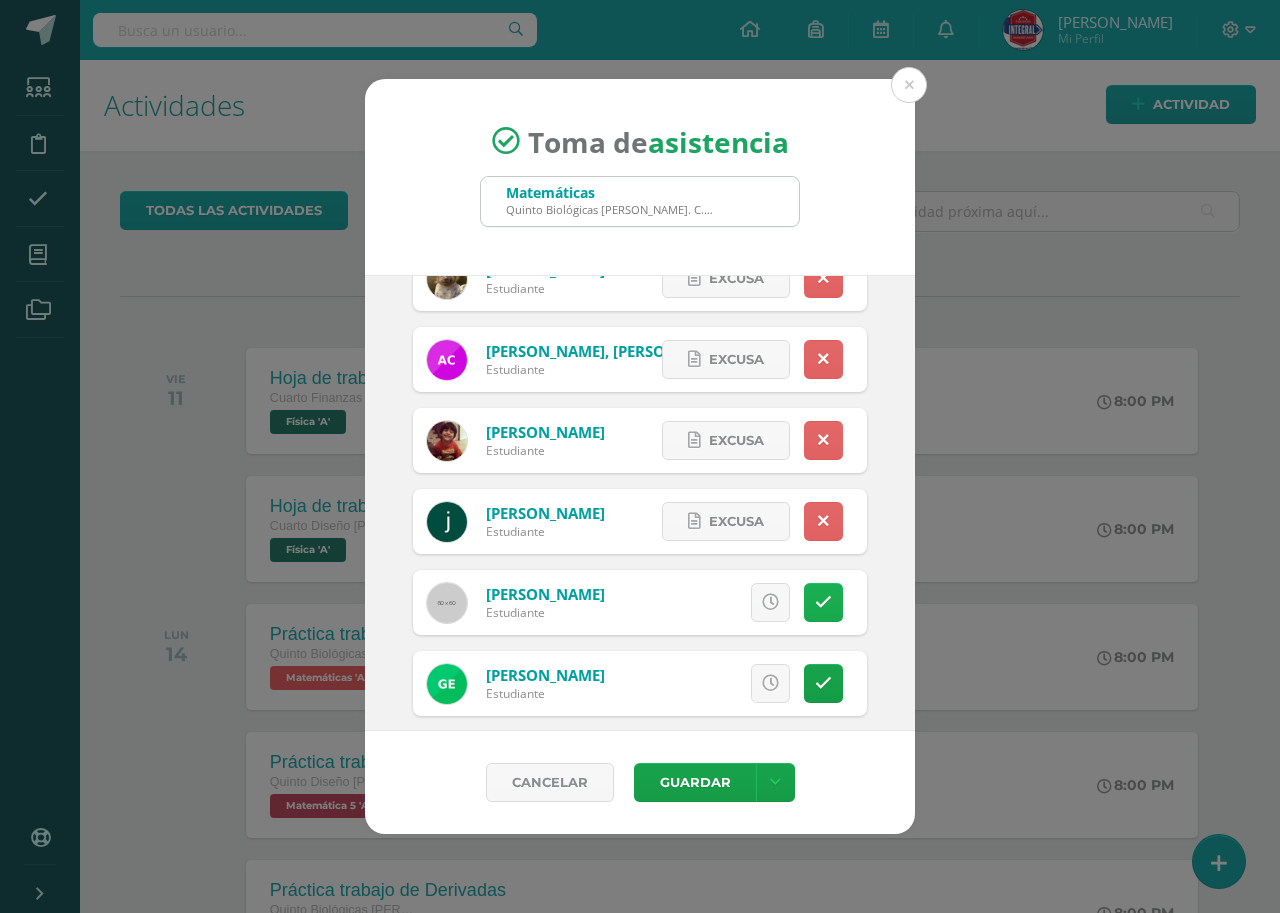 drag, startPoint x: 820, startPoint y: 577, endPoint x: 805, endPoint y: 600, distance: 27.45906 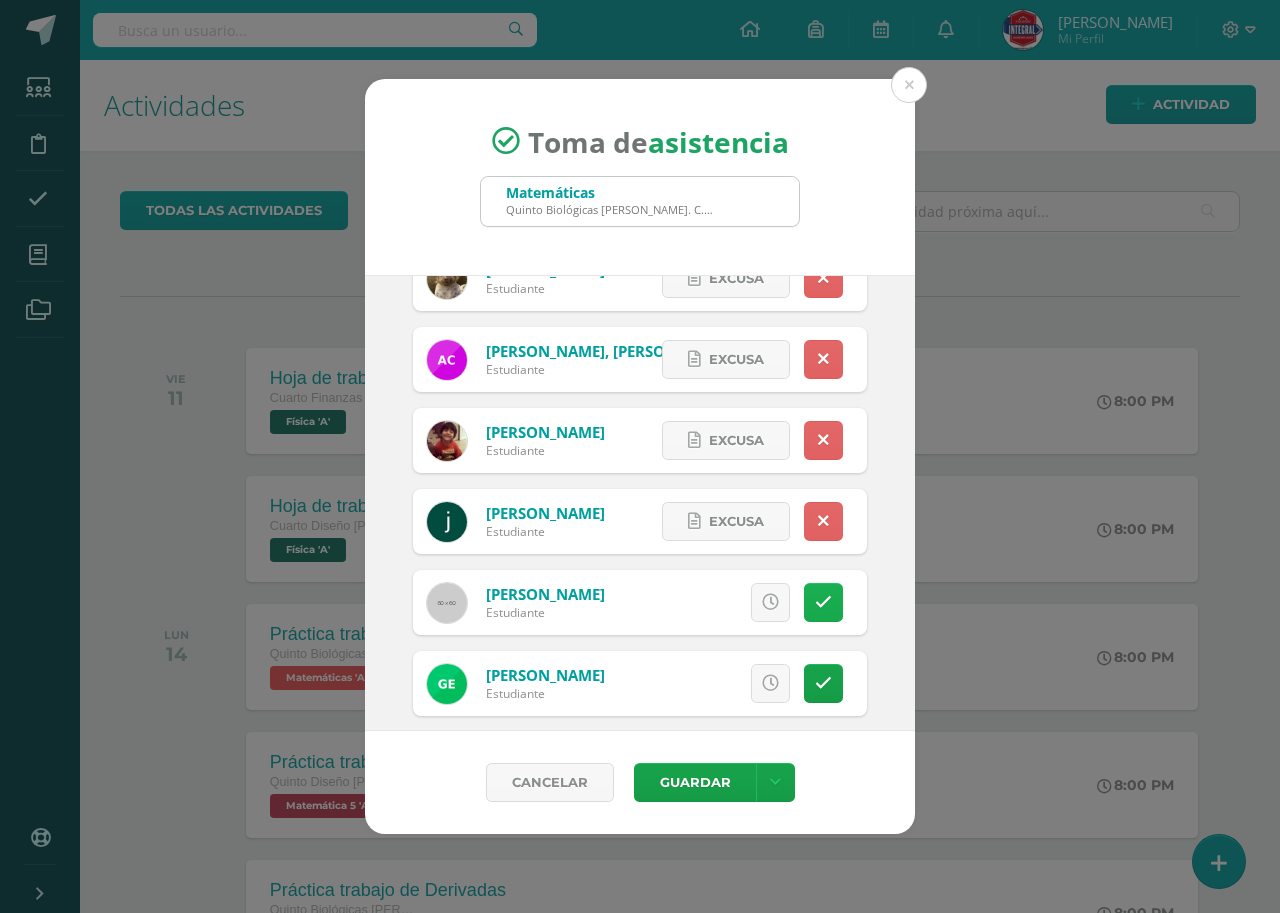 click on "Excusa
Detalles sobre excusa:
Añadir excusa a todas las inasistencias del día
Cancelar
Agregar" at bounding box center [723, 602] 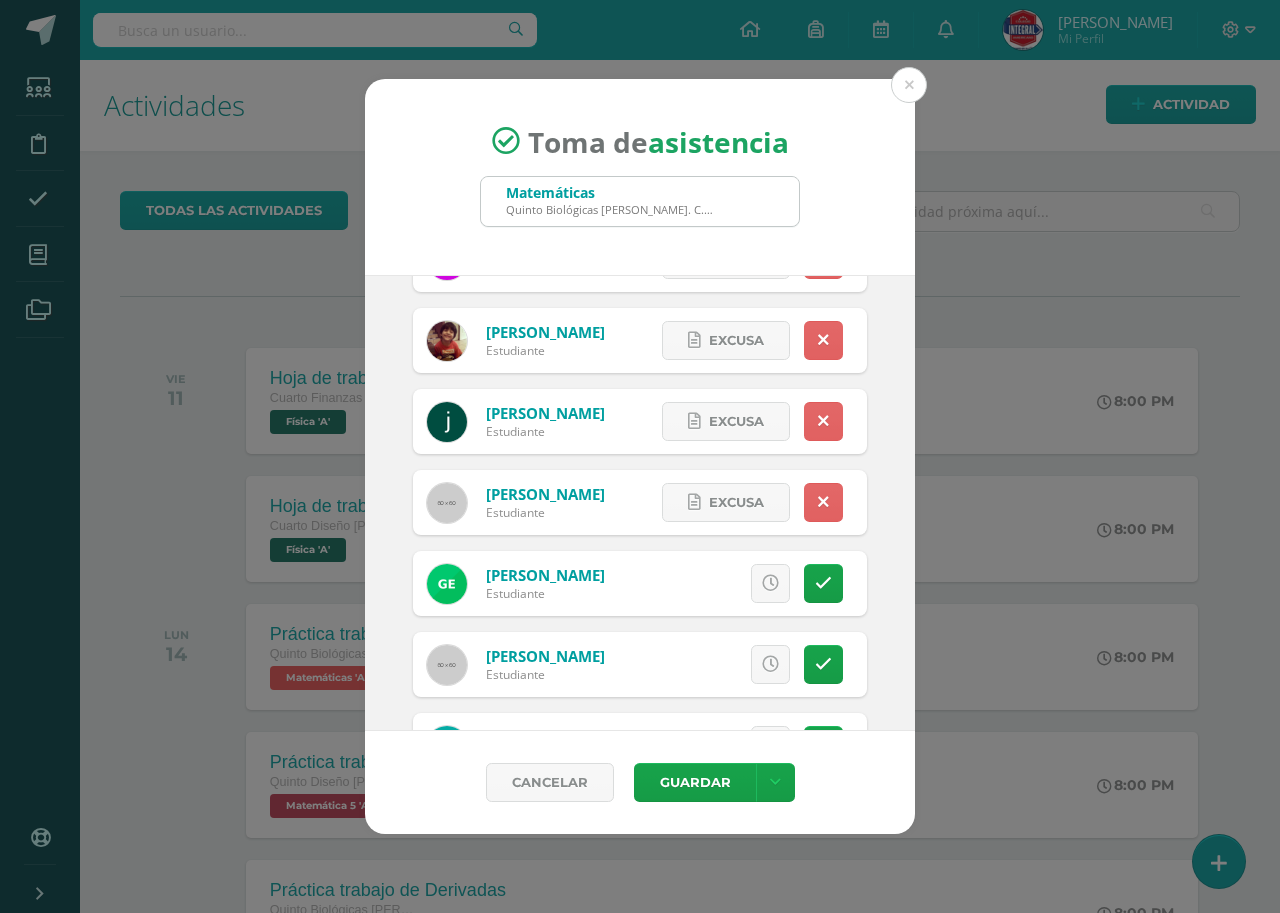 scroll, scrollTop: 500, scrollLeft: 0, axis: vertical 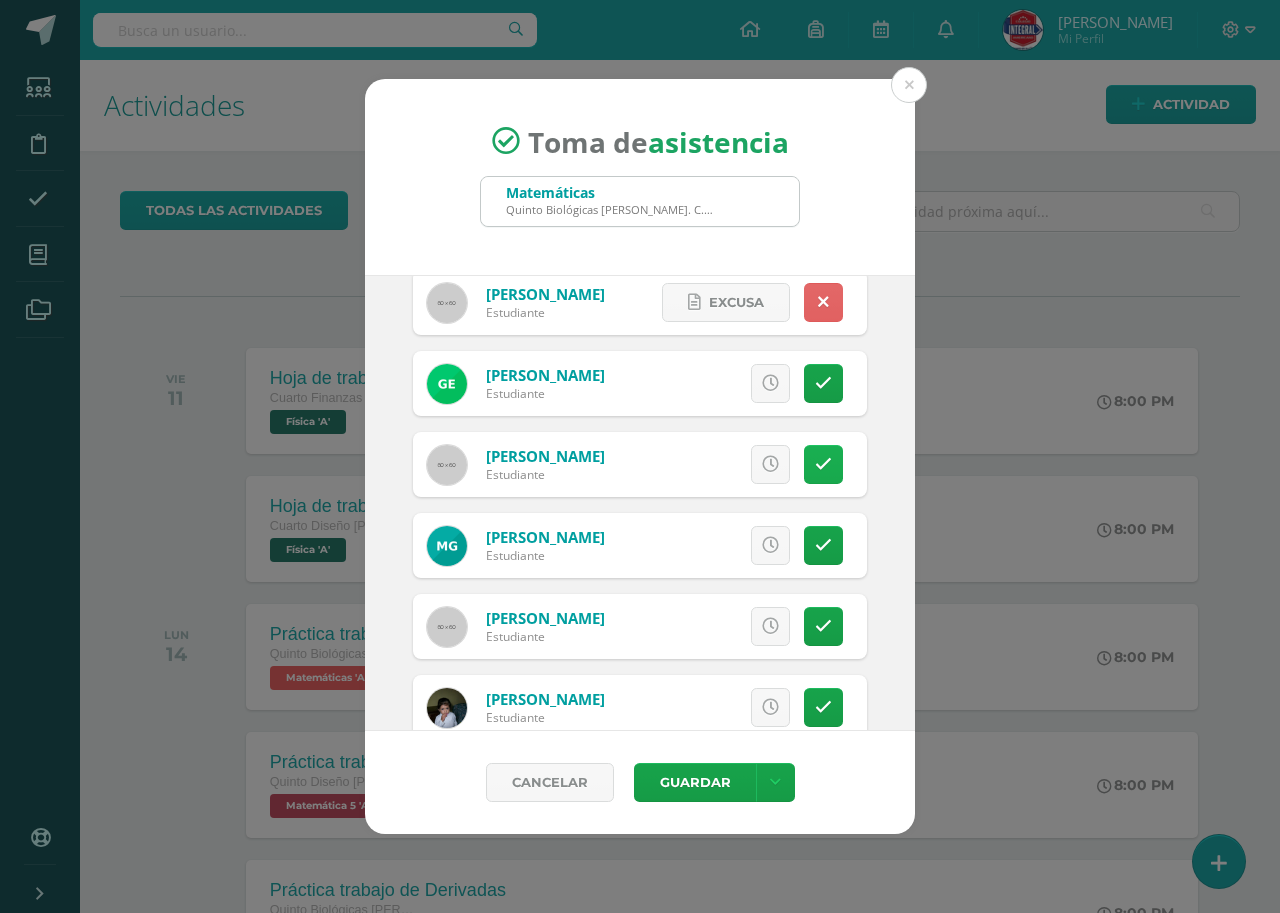 click at bounding box center [823, 464] 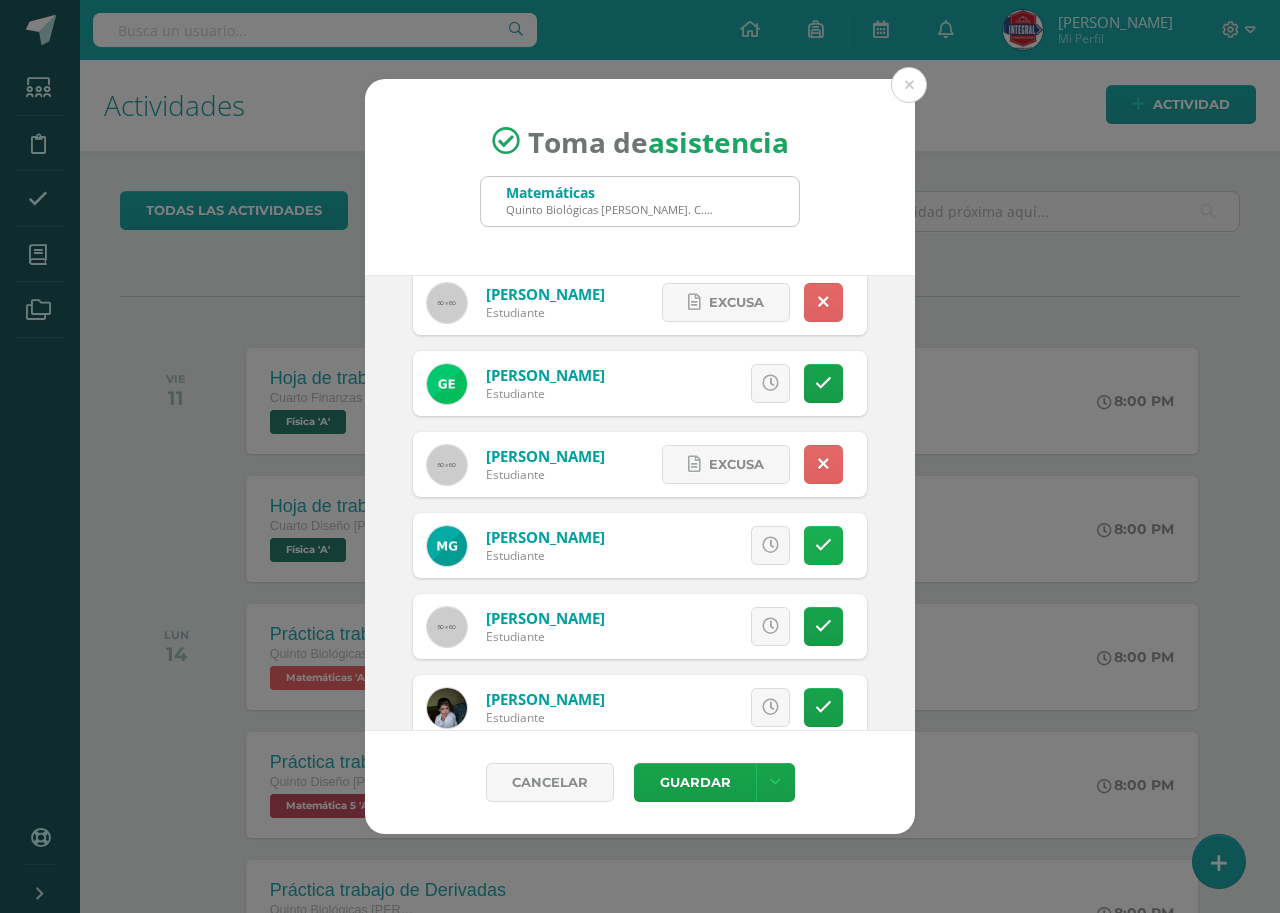click at bounding box center [823, 545] 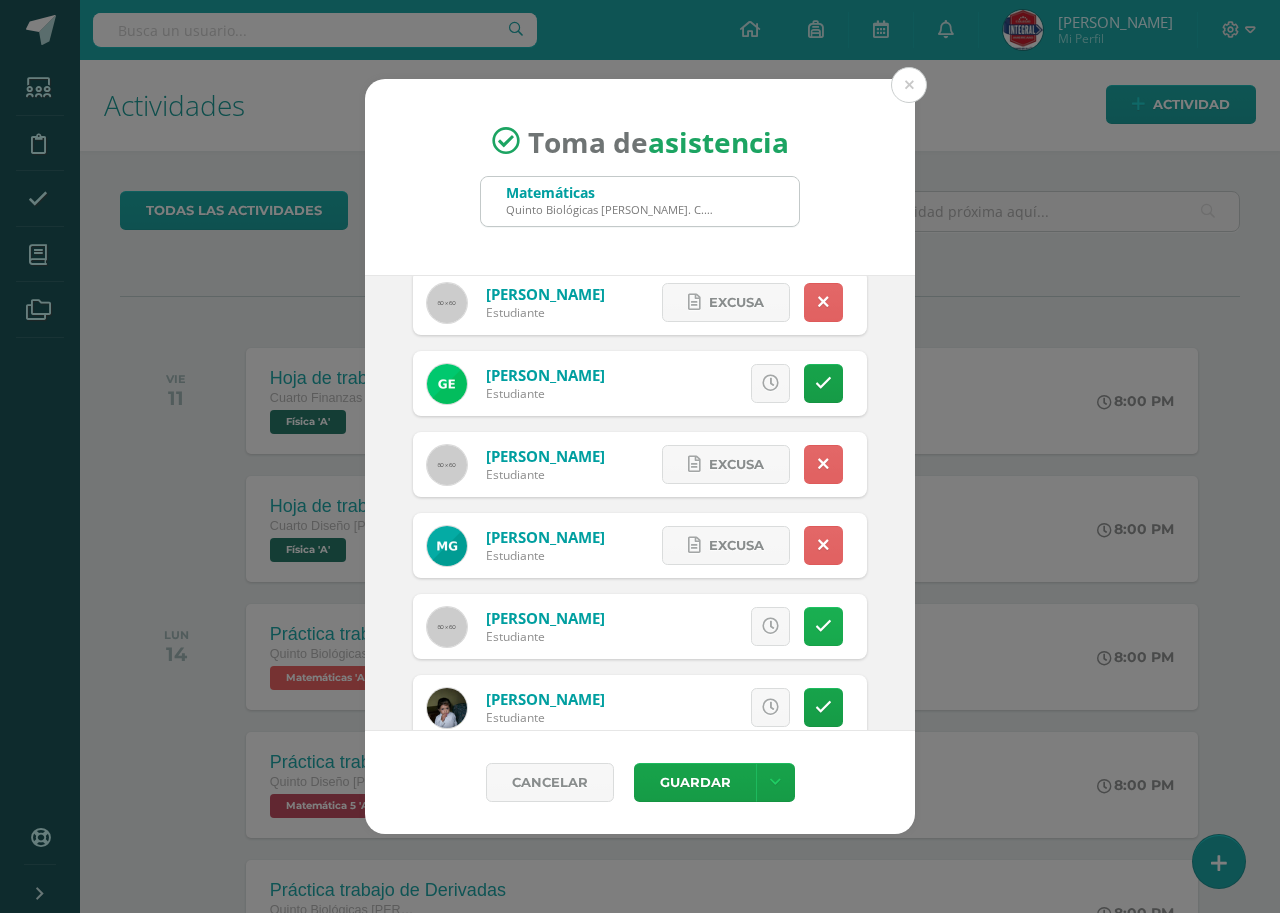 click at bounding box center [823, 626] 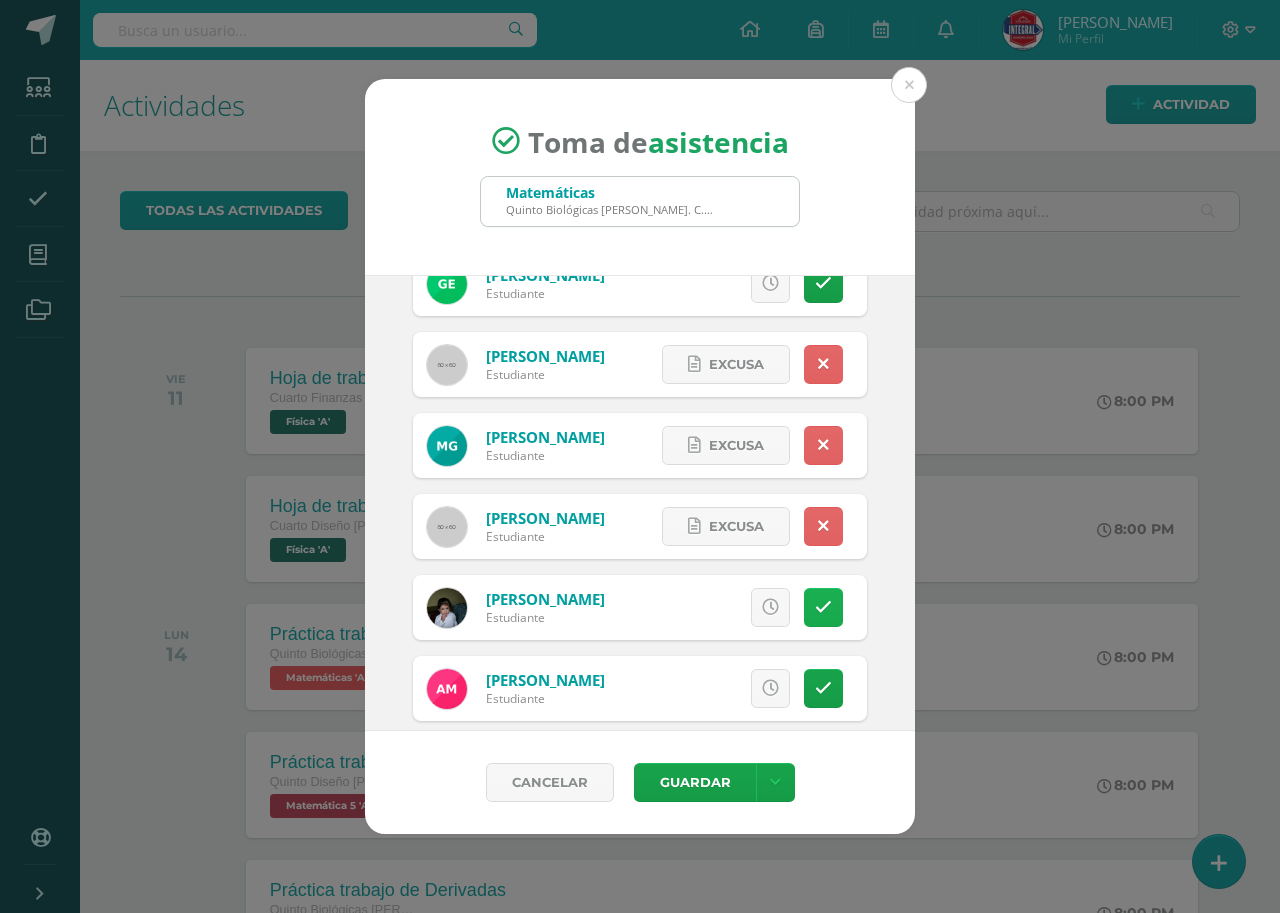 click at bounding box center (823, 607) 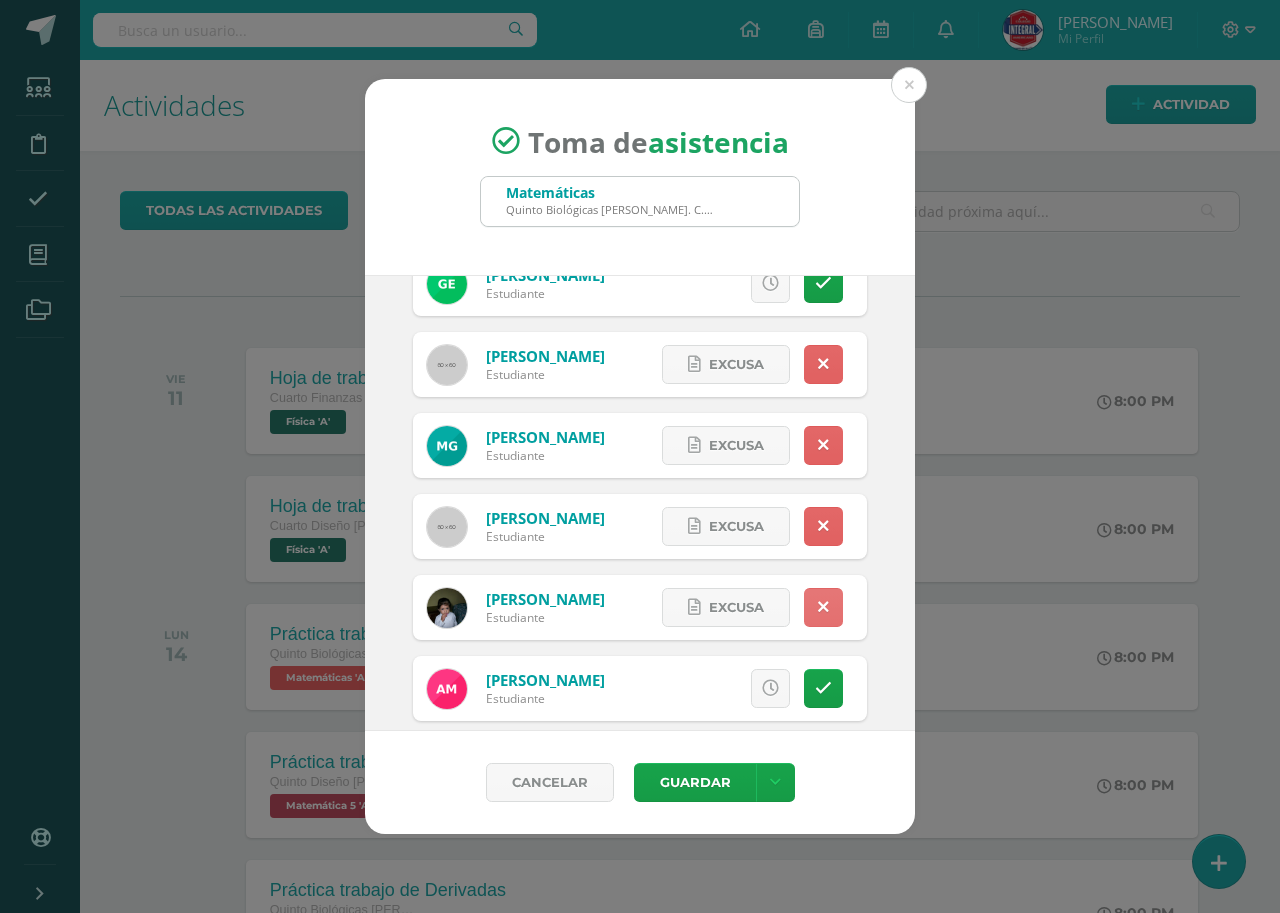 scroll, scrollTop: 700, scrollLeft: 0, axis: vertical 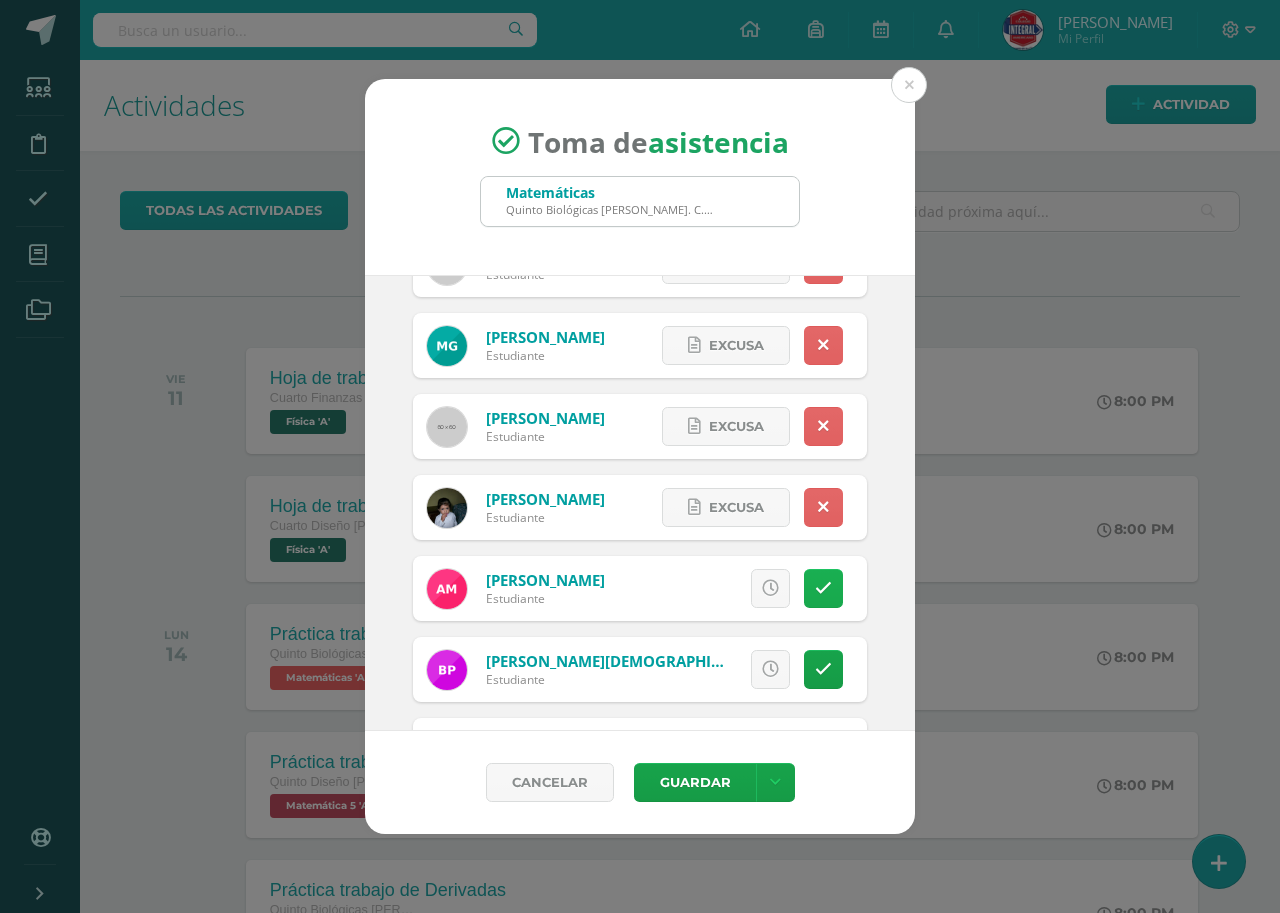 click at bounding box center (823, 588) 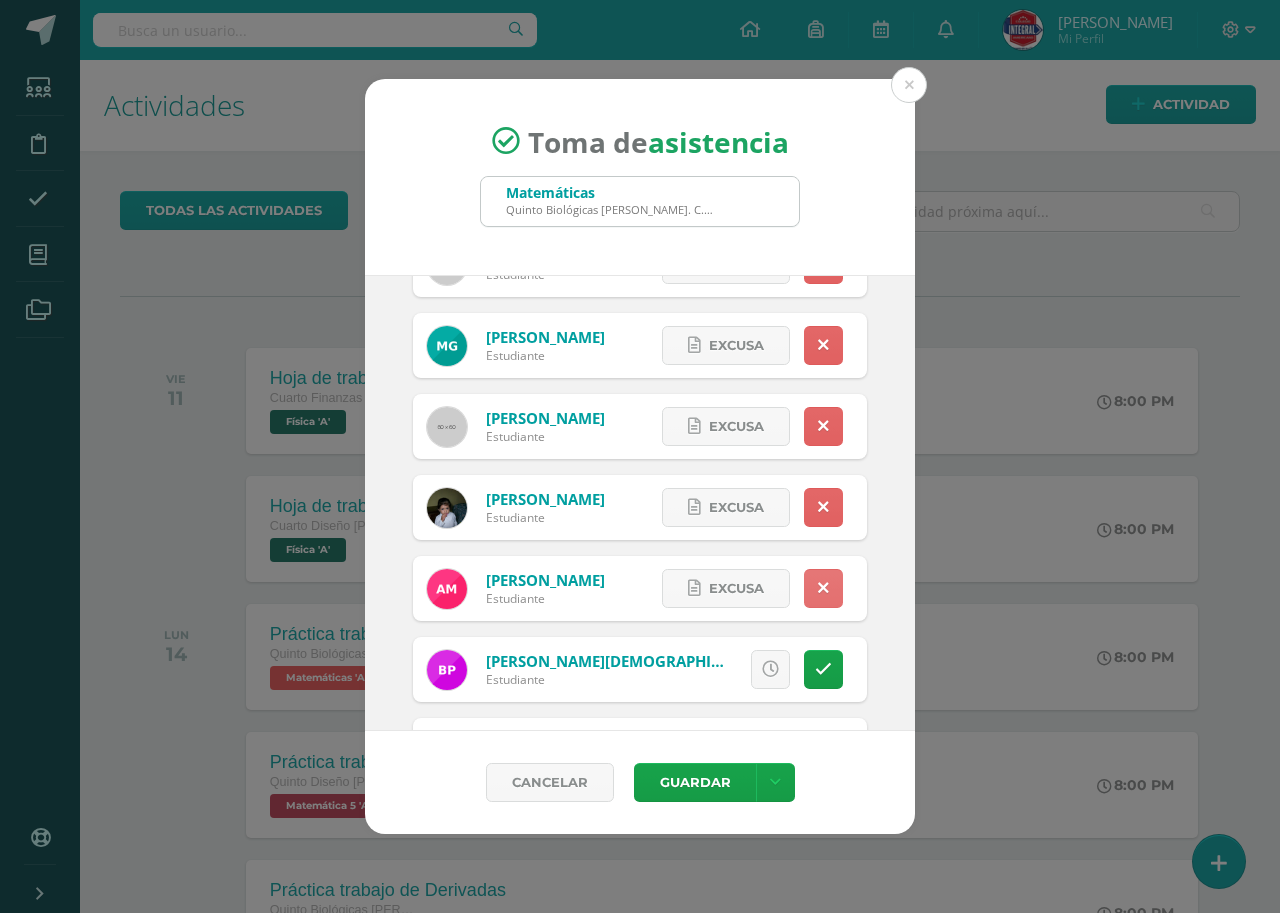 scroll, scrollTop: 800, scrollLeft: 0, axis: vertical 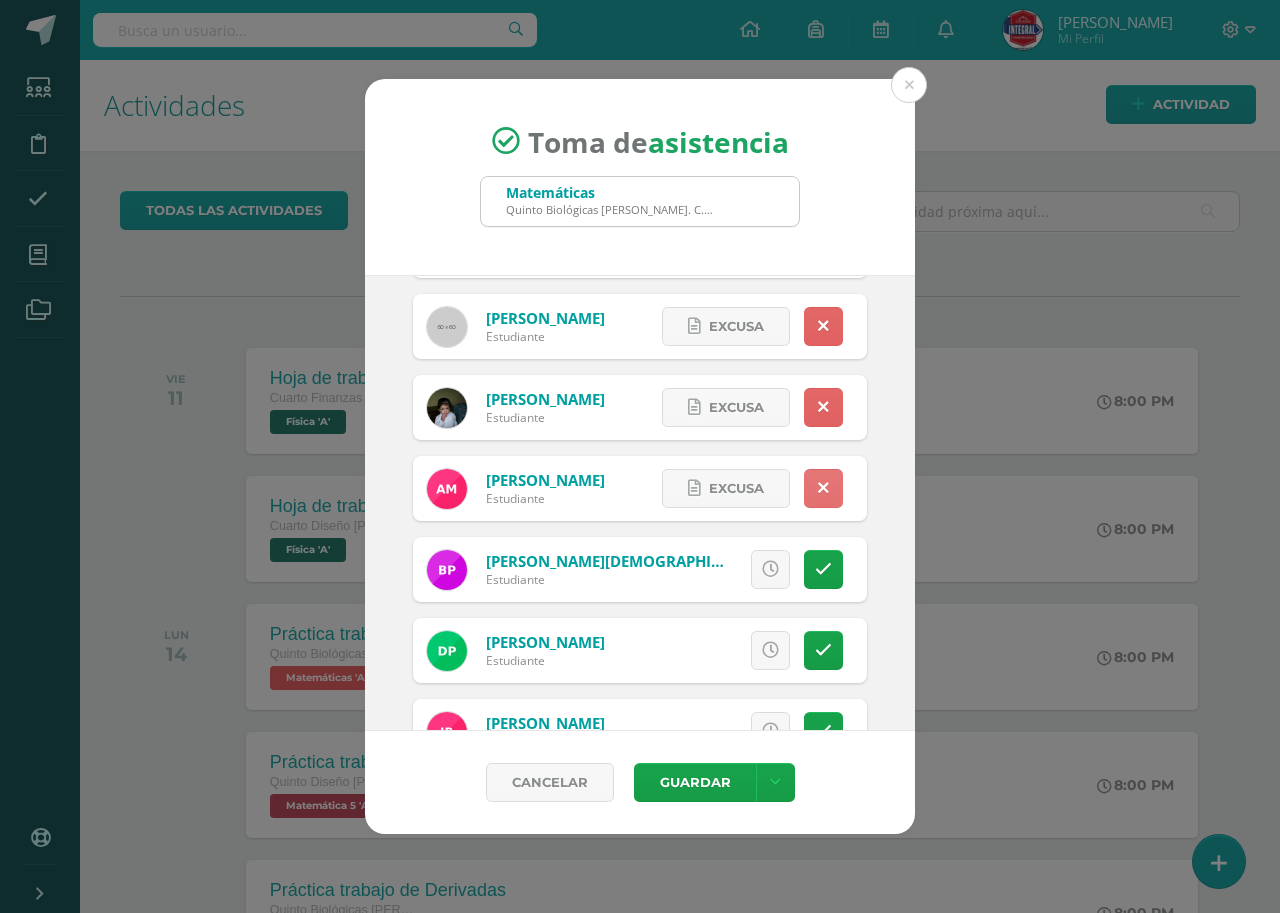 click at bounding box center [823, 569] 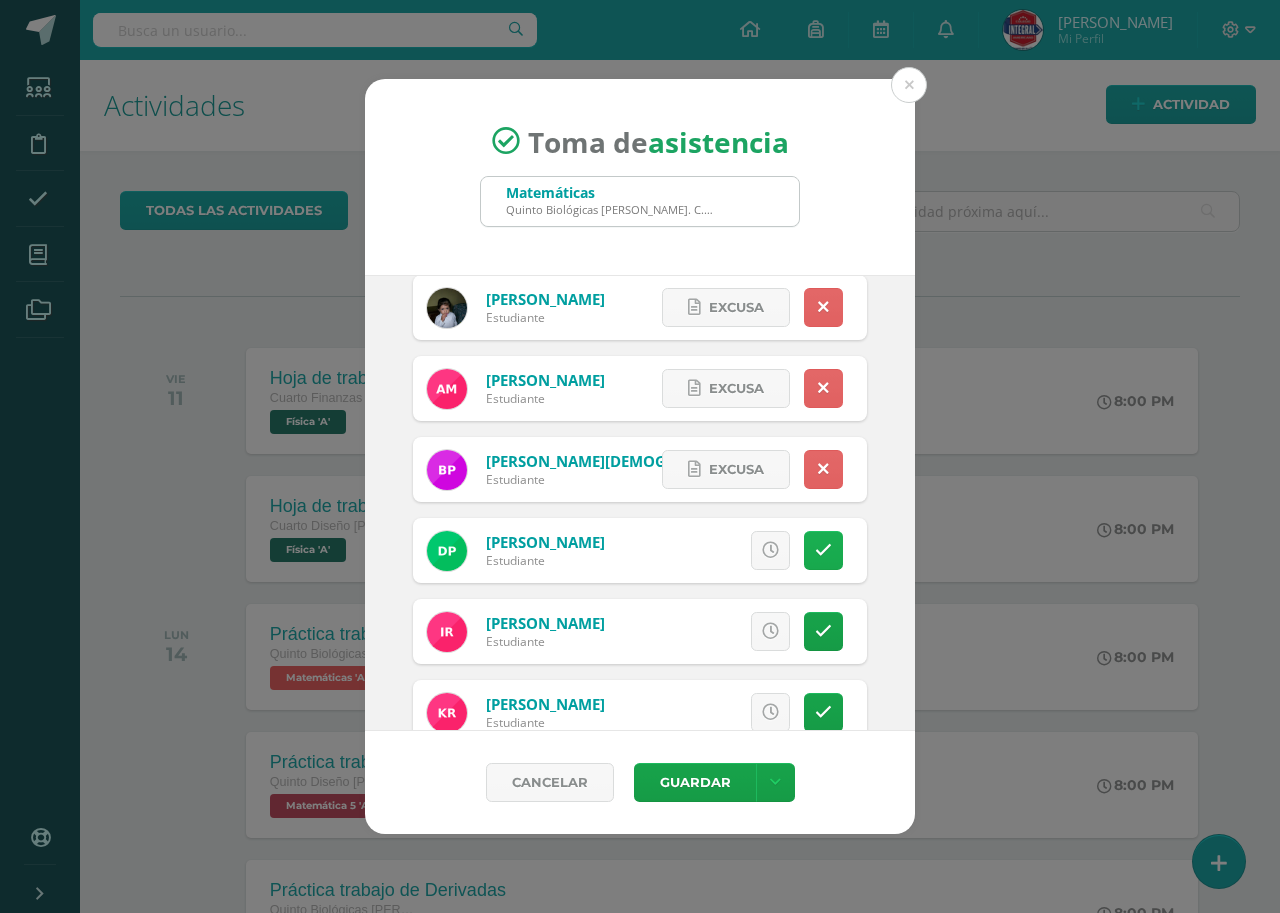 scroll, scrollTop: 1000, scrollLeft: 0, axis: vertical 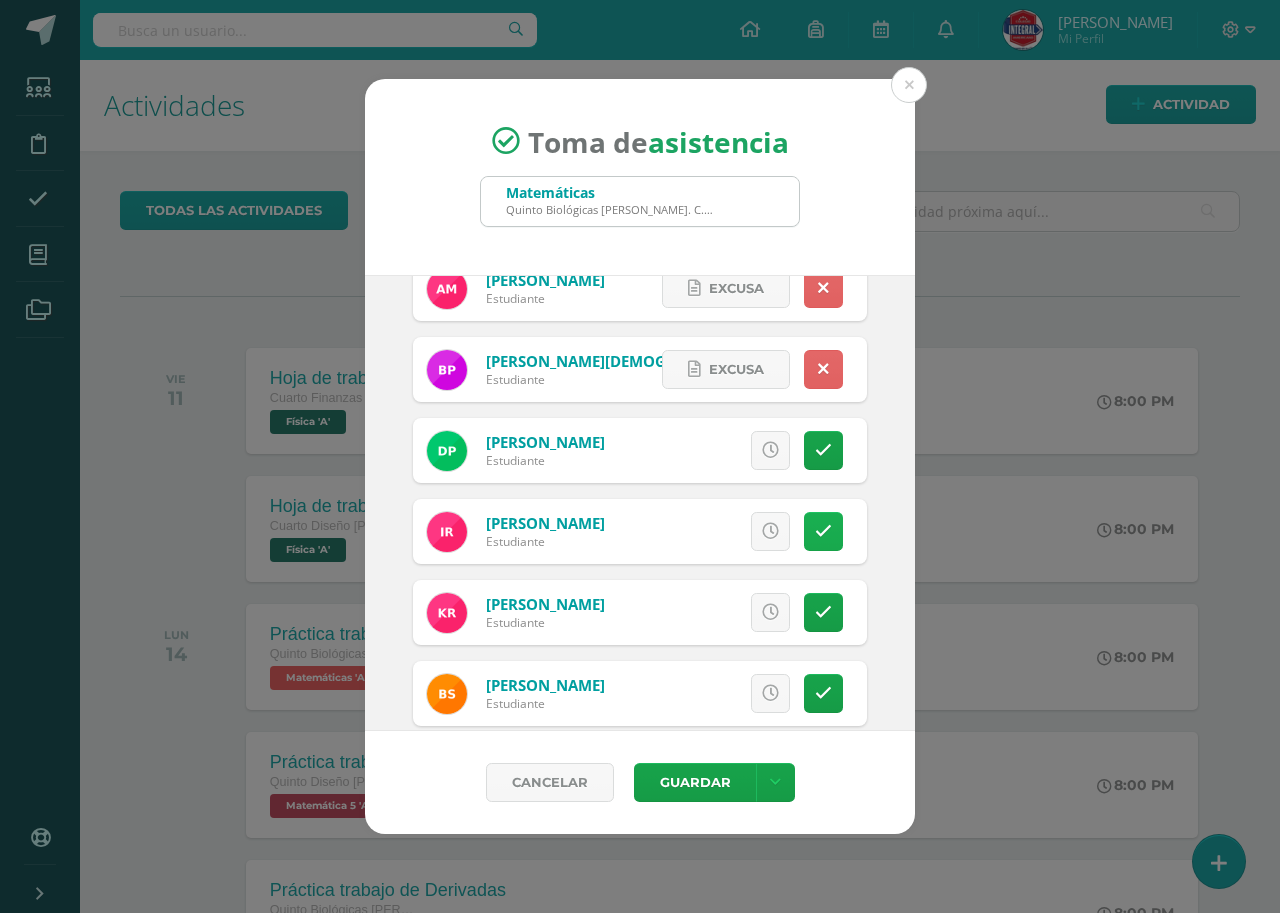 click at bounding box center (823, 531) 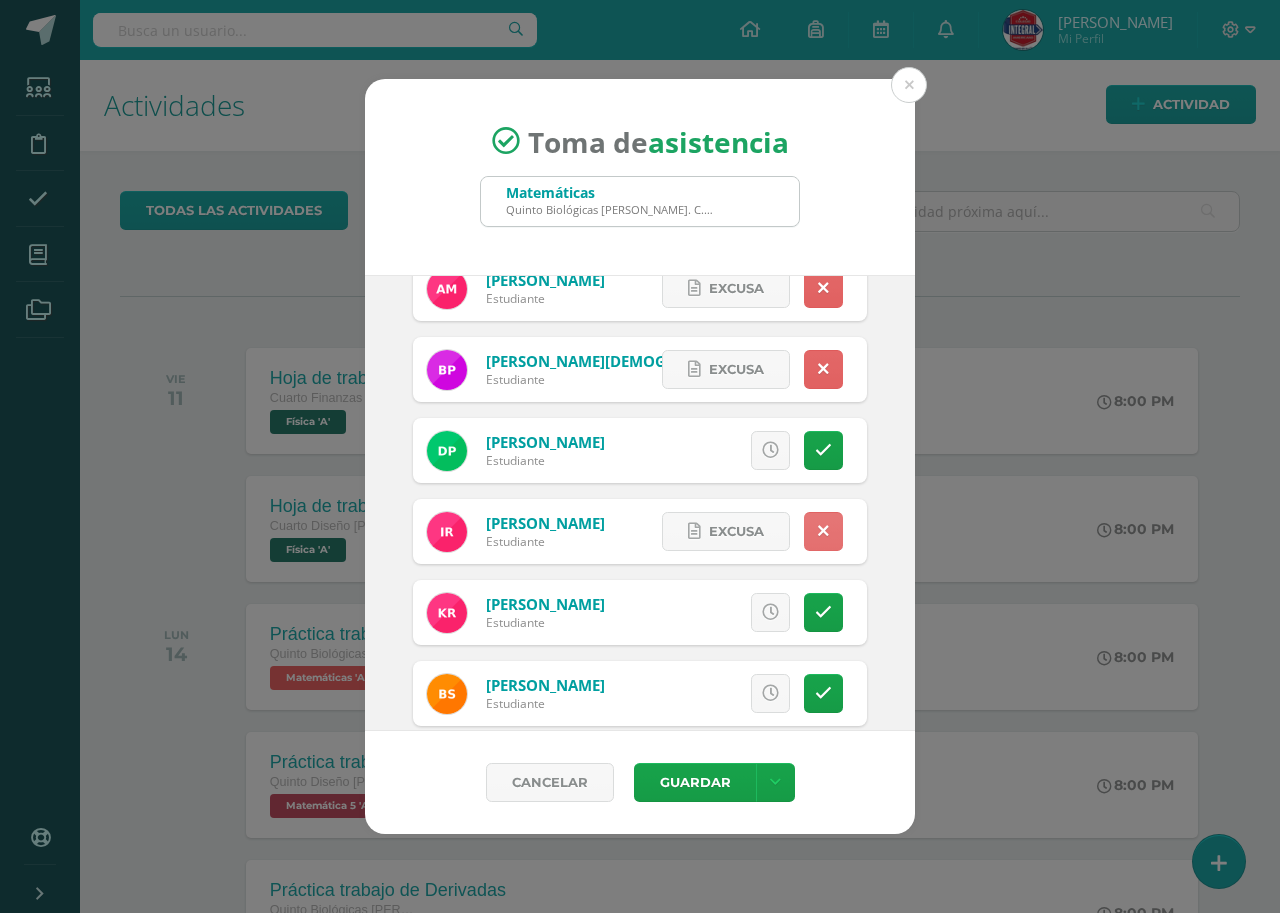 scroll, scrollTop: 1200, scrollLeft: 0, axis: vertical 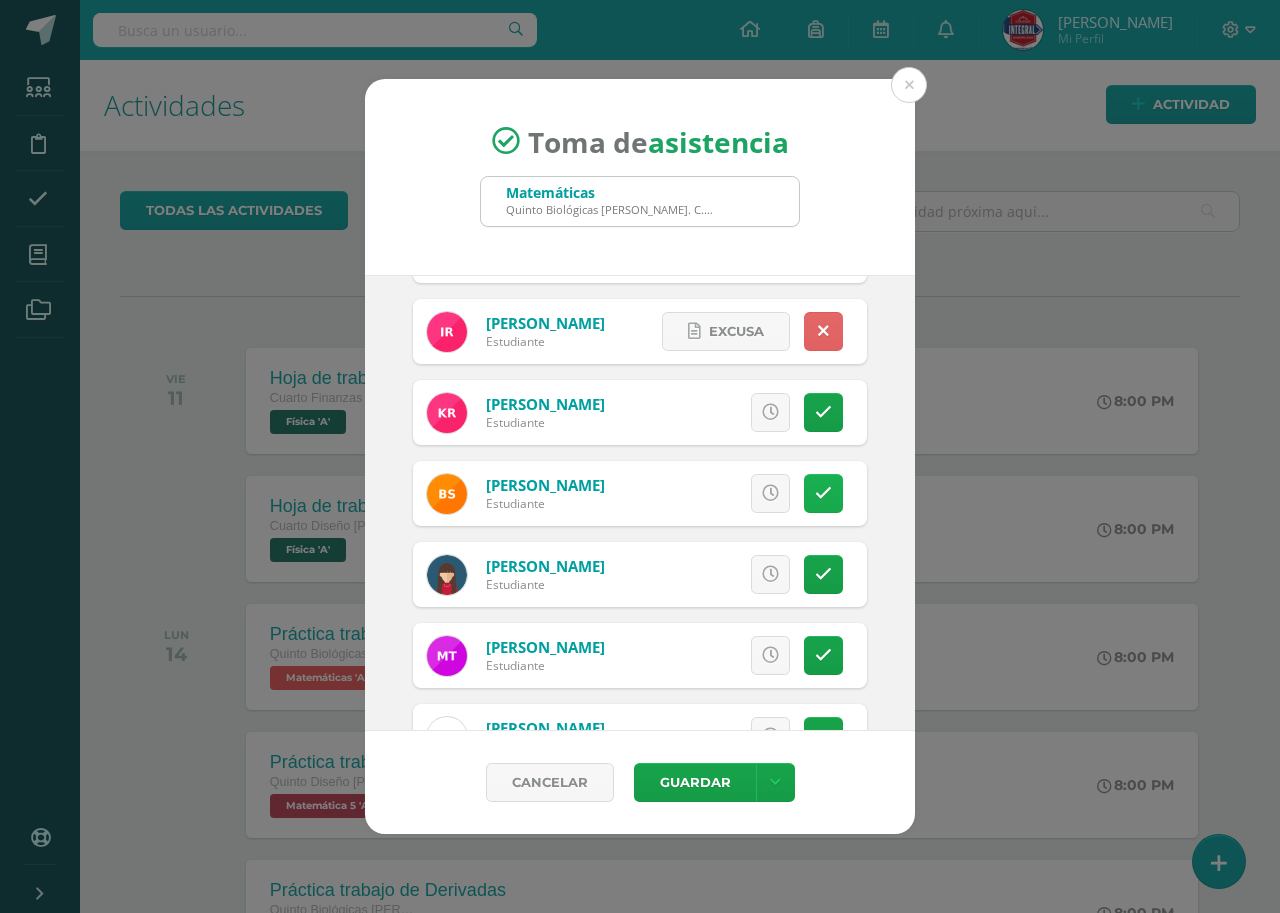 click at bounding box center (823, 493) 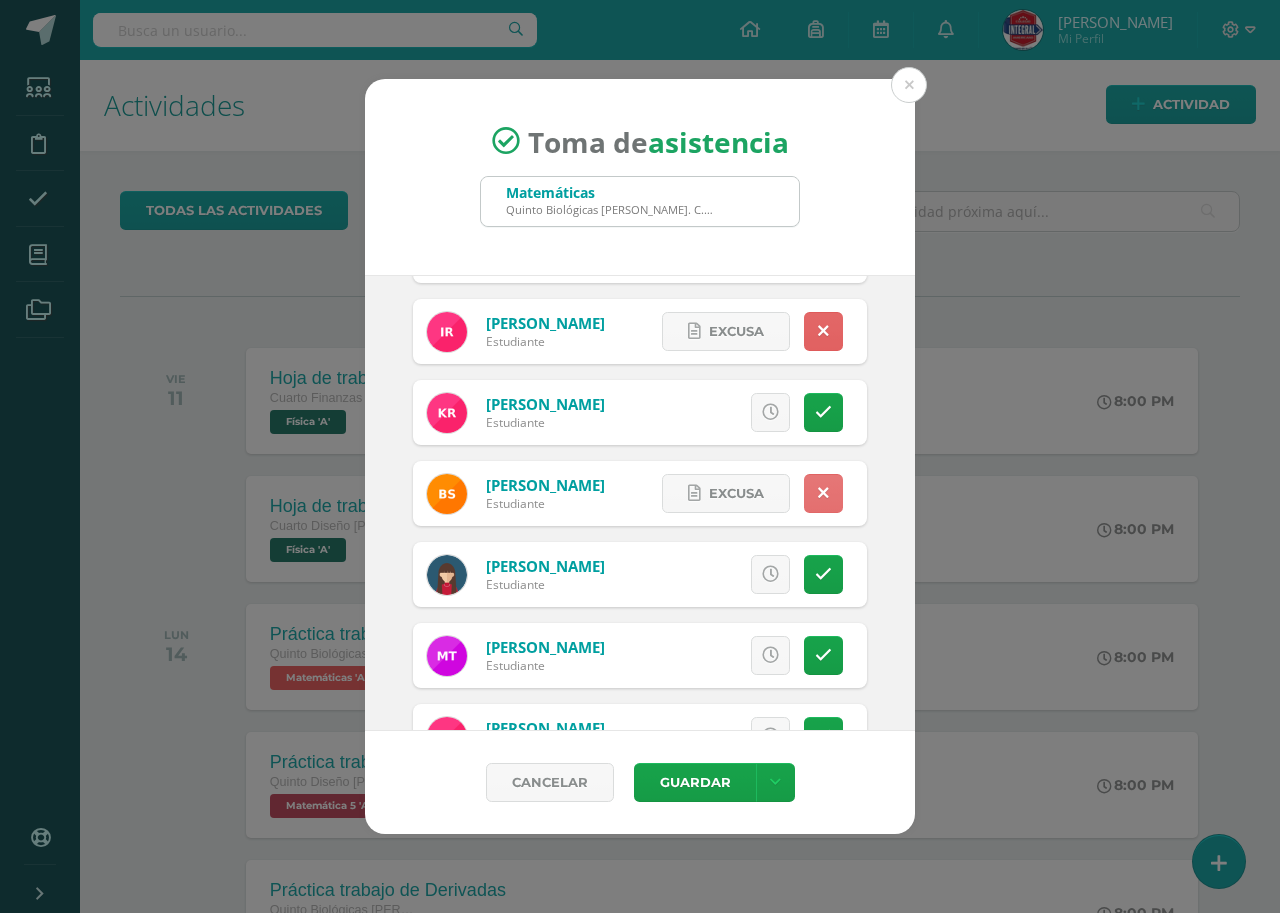 scroll, scrollTop: 1300, scrollLeft: 0, axis: vertical 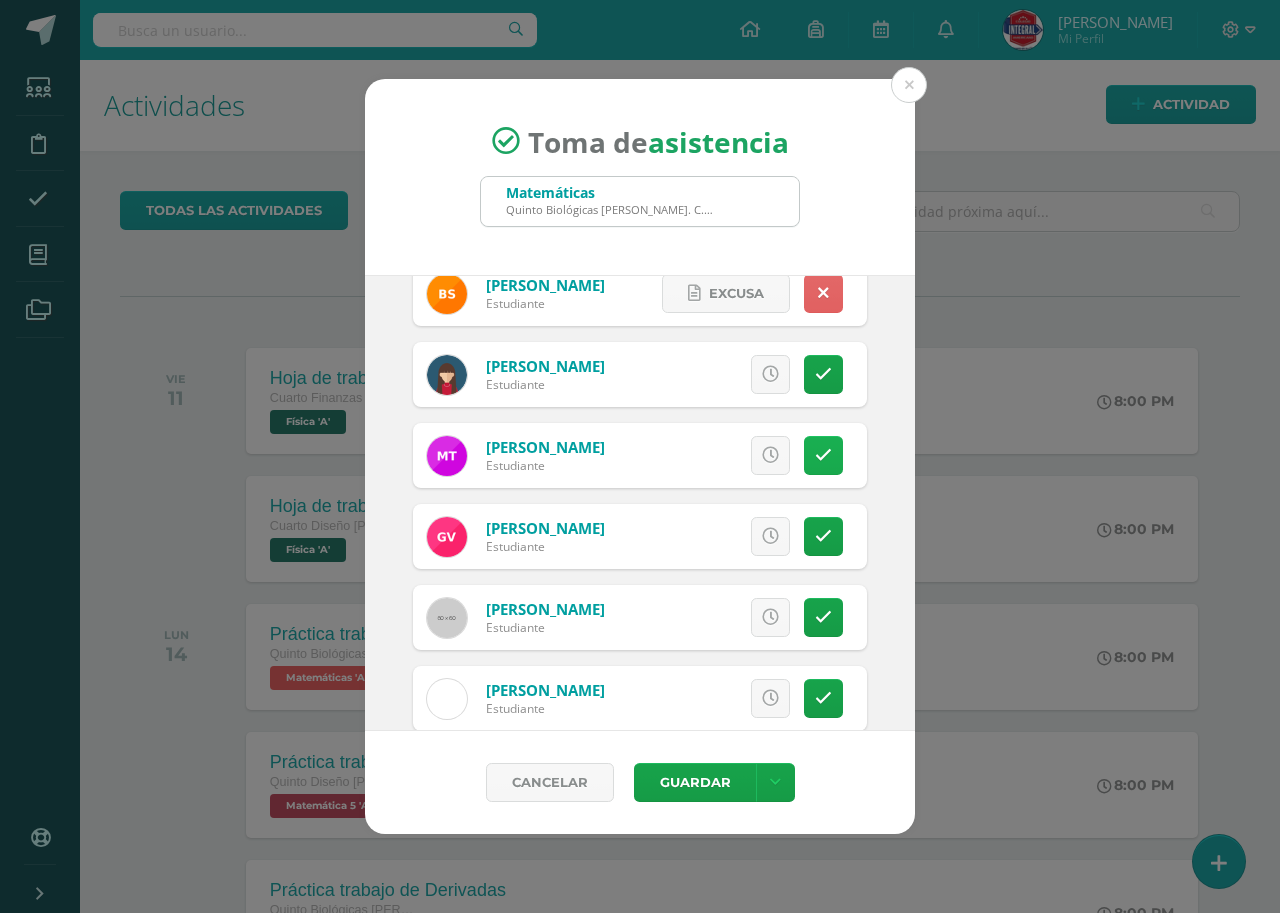 click at bounding box center (823, 536) 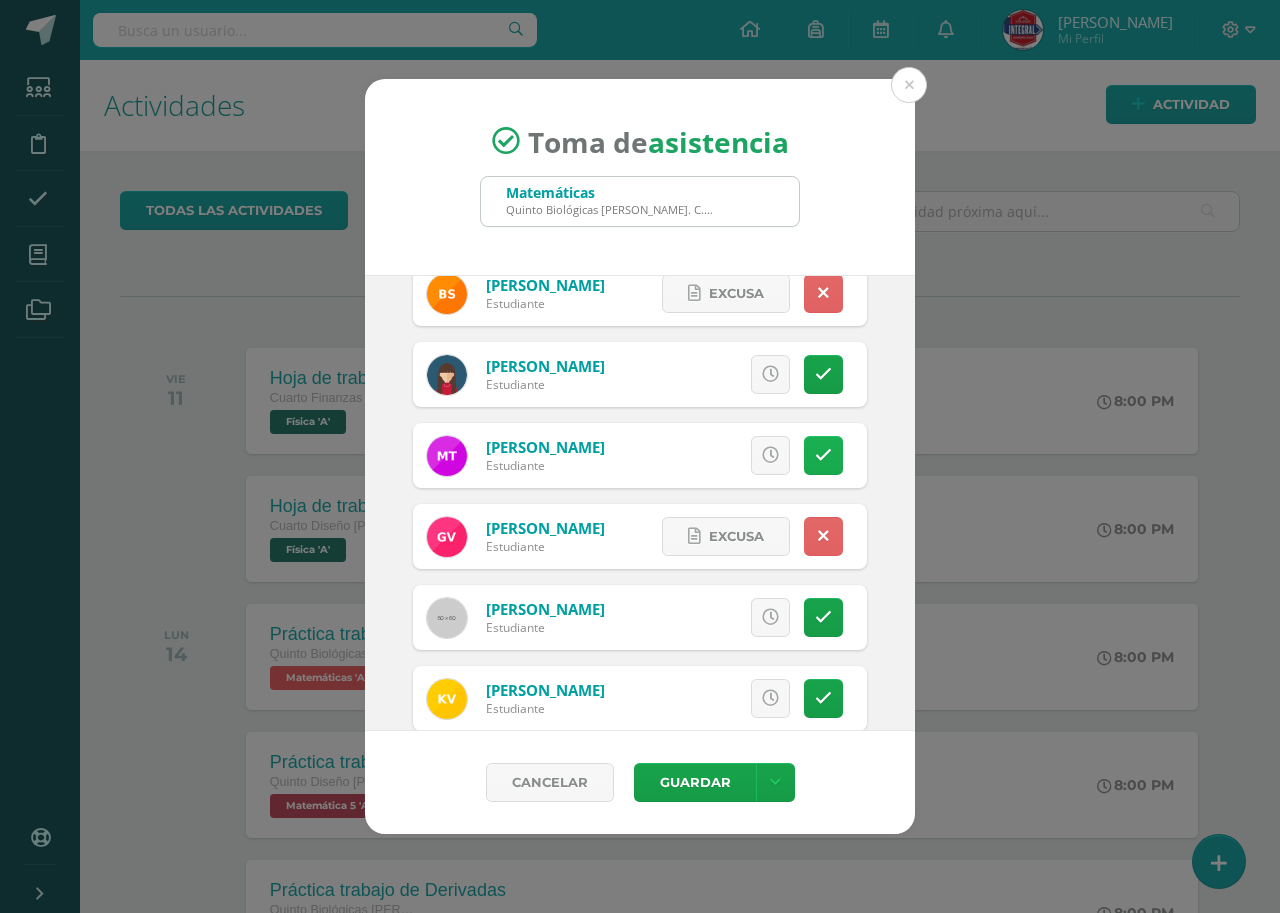 scroll, scrollTop: 1500, scrollLeft: 0, axis: vertical 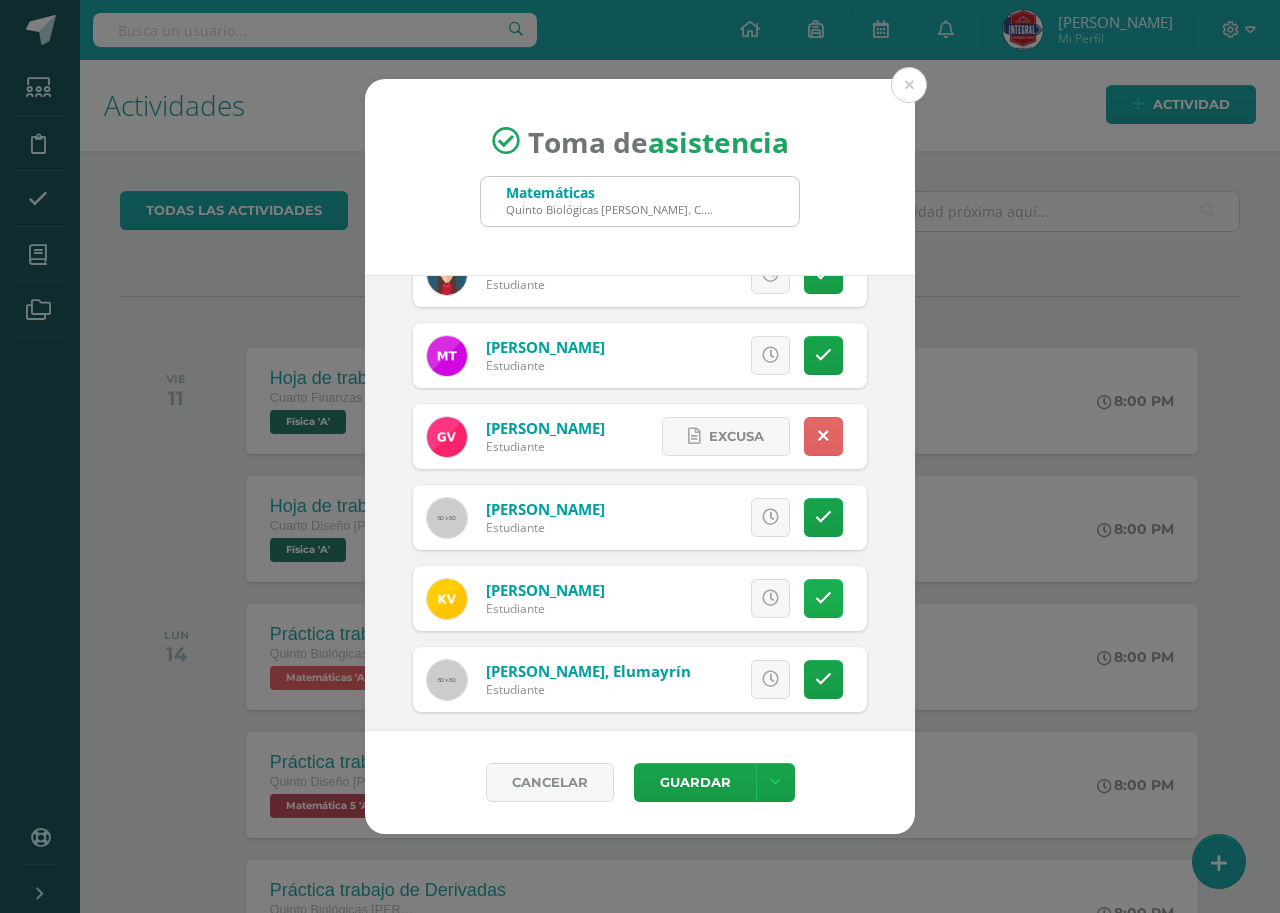click at bounding box center [823, 598] 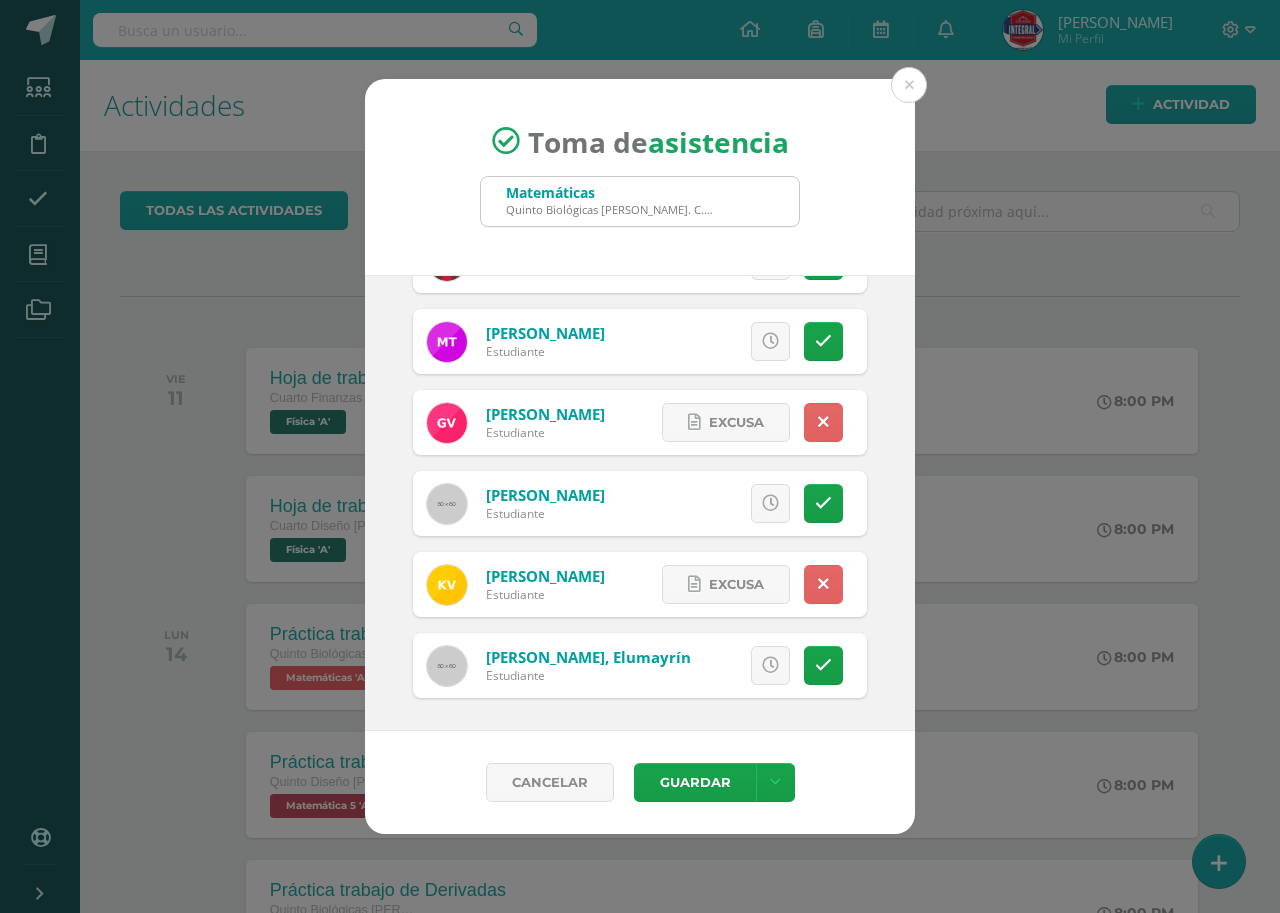 click on "Toma de  asistencia Matemáticas Quinto Biológicas Bach. C.C.L.L.  en Ciencias Biológicas 'B' matemat
2025-07-10
July, 2025 Mo Tu We Th Fr Sa Su 30 1 2 3 4 5 6 7 8 9 10 11 12 13 14 15 16 17 18 19 20 21 22 23 24 25 26 27 28 29 30 31 1 2 3 4 5 6 7 8 9 10 false Clear date
ULTIMA ASISTENCIA:
Martes, 1 de julio
Ya existe toma de asistencia registrada para el  Jueves, 10 de julio  para los estudiantes de  Matemáticas Quinto Biológicas Bach. C.C.L.L.  en Ciencias Biológicas 'B' ." at bounding box center [640, 457] 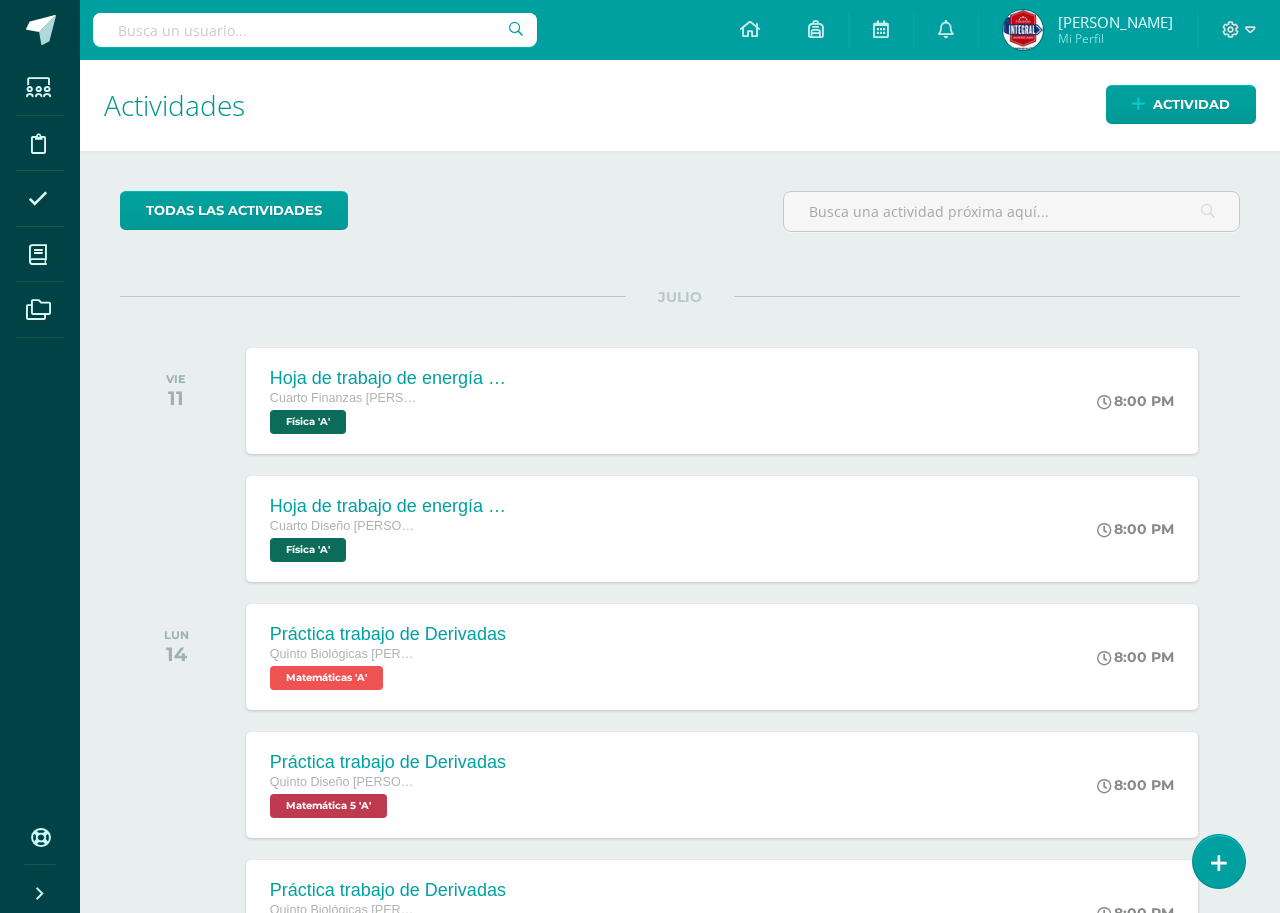 click on "todas las Actividades
No tienes actividades
Échale un vistazo a los demás períodos o  sal y disfruta del sol
JULIO
VIE
11
Hoja de trabajo de energía potencial
Cuarto Finanzas Bach. C.C.L.L.  en Finanzas y Administración
Física 'A'
8:00 PM" at bounding box center [680, 1453] 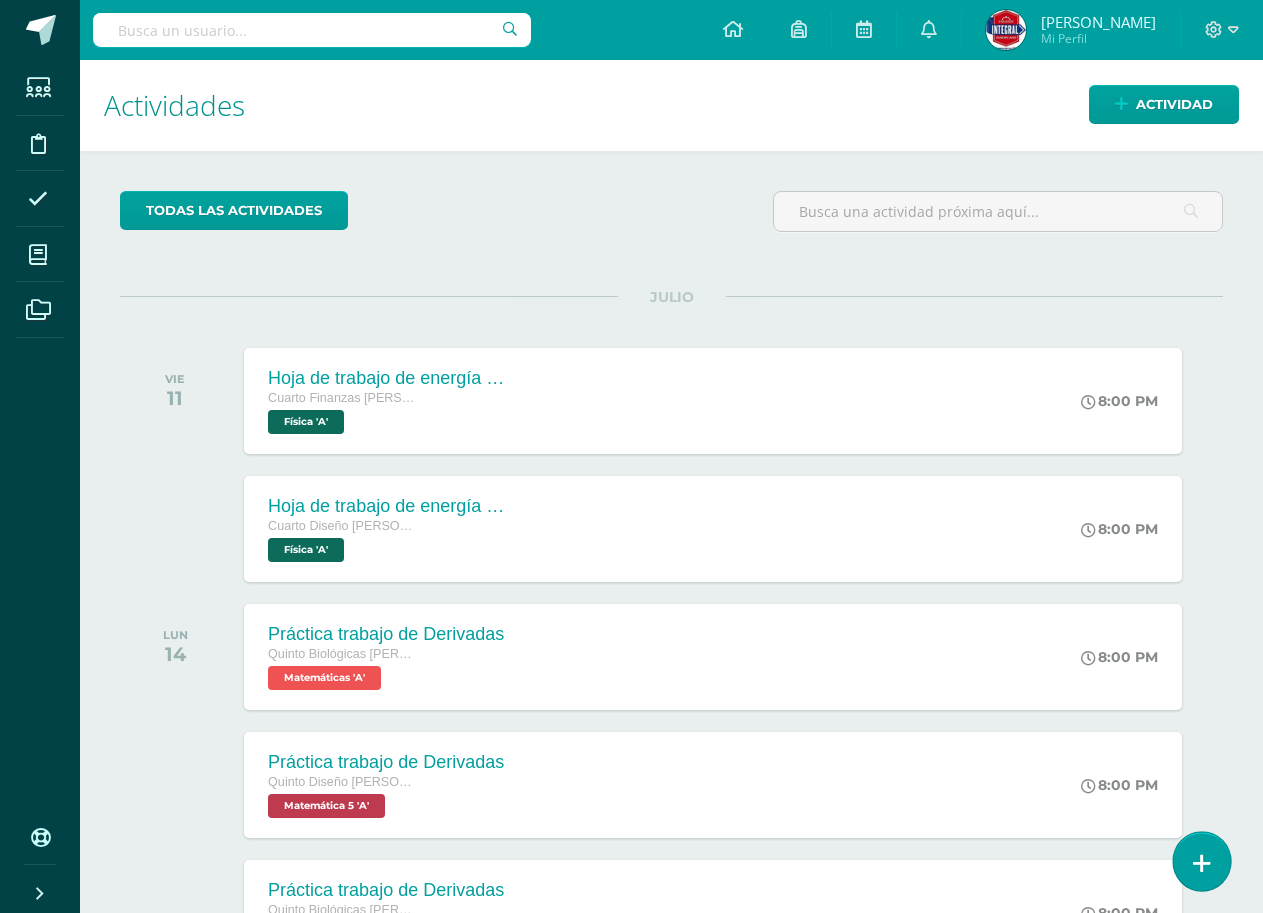 click at bounding box center (1202, 863) 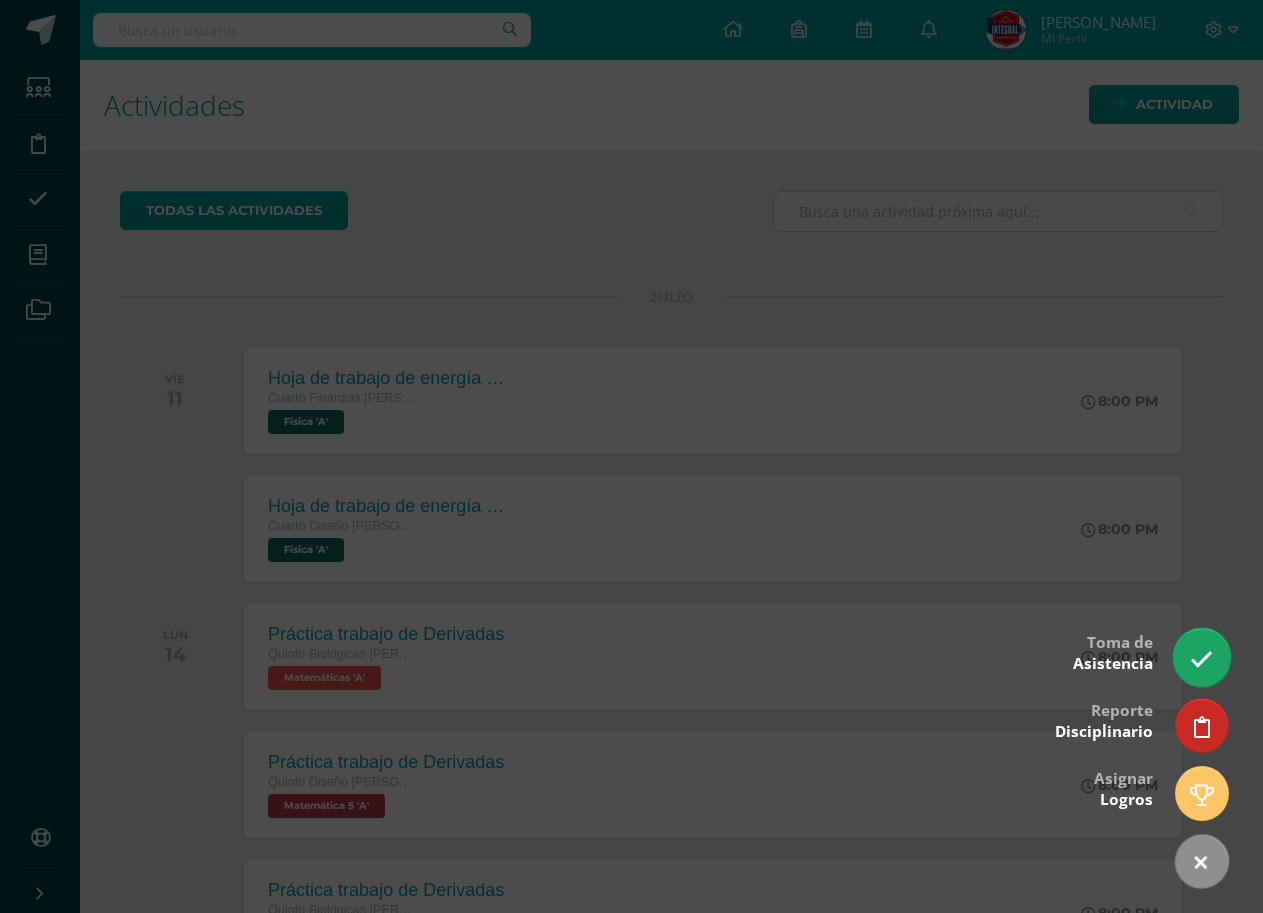 click at bounding box center [1201, 659] 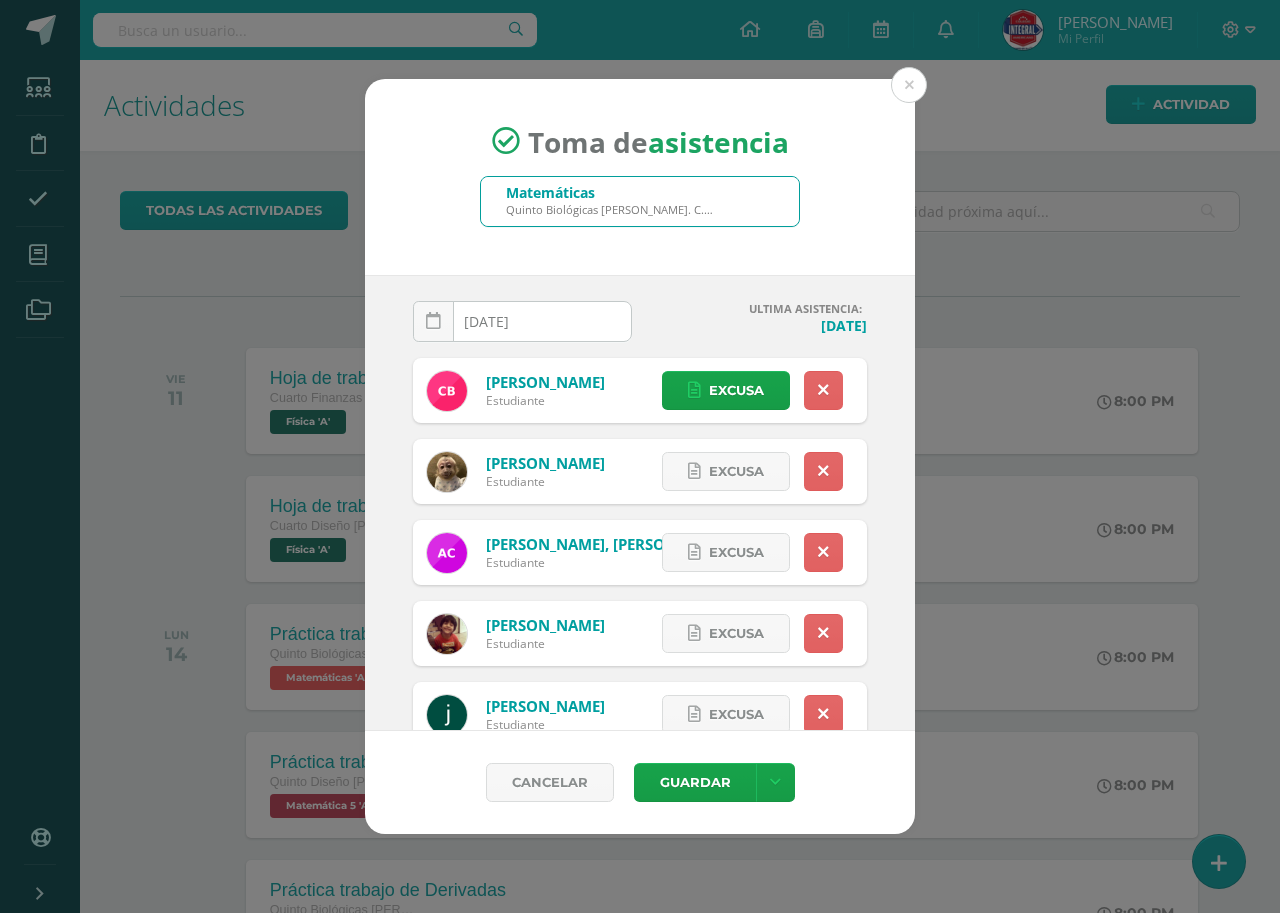 scroll, scrollTop: 0, scrollLeft: 0, axis: both 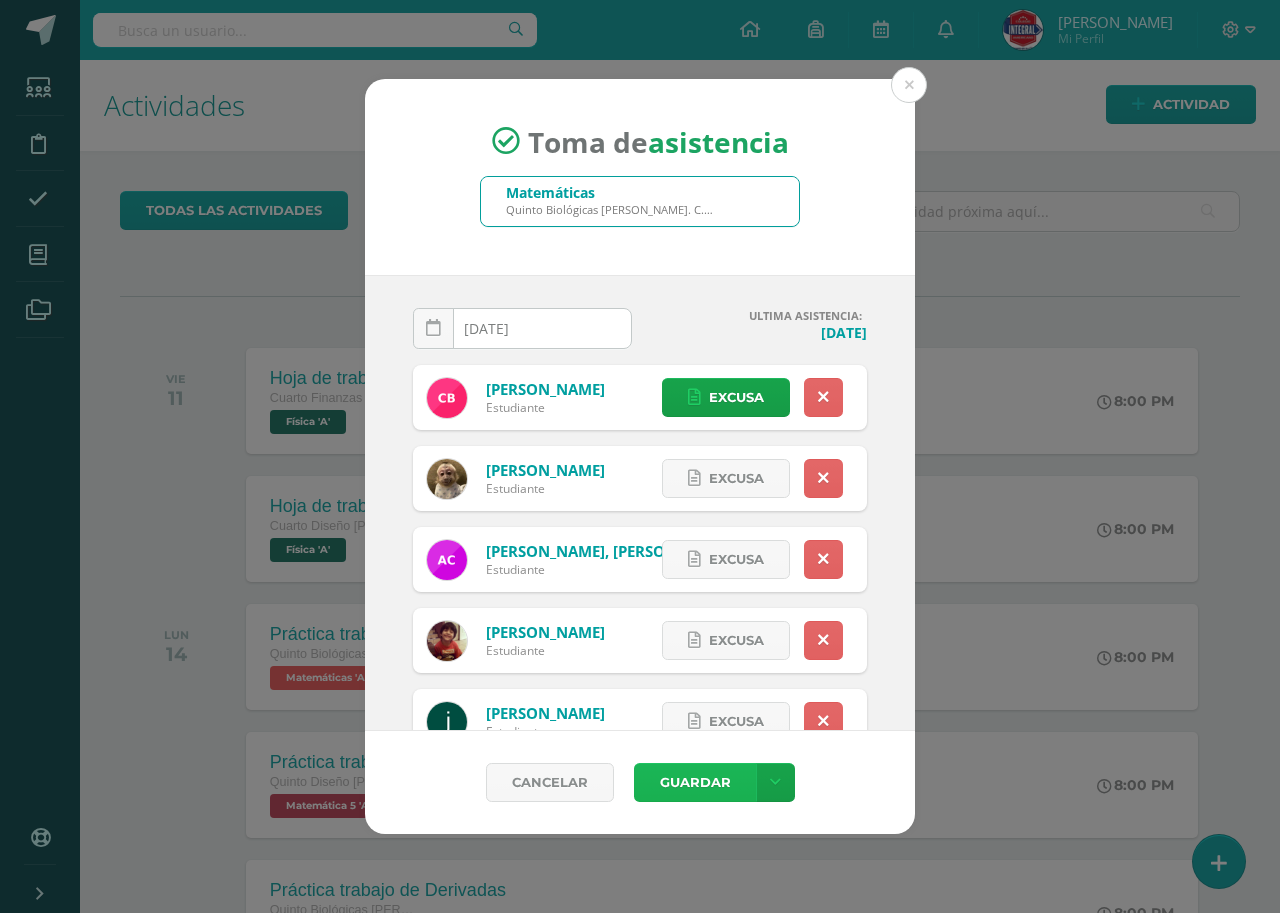 click on "Guardar" at bounding box center (695, 782) 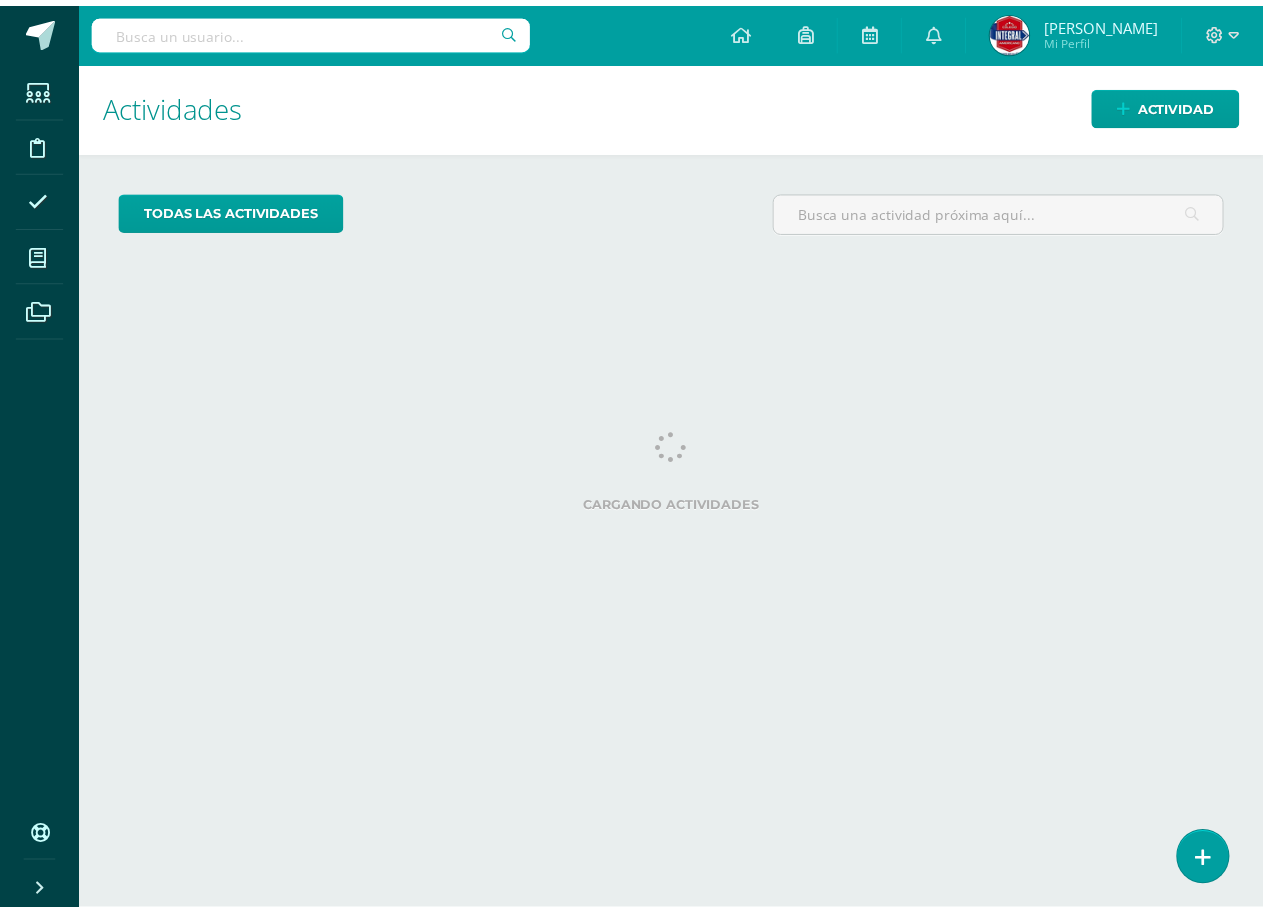 scroll, scrollTop: 0, scrollLeft: 0, axis: both 